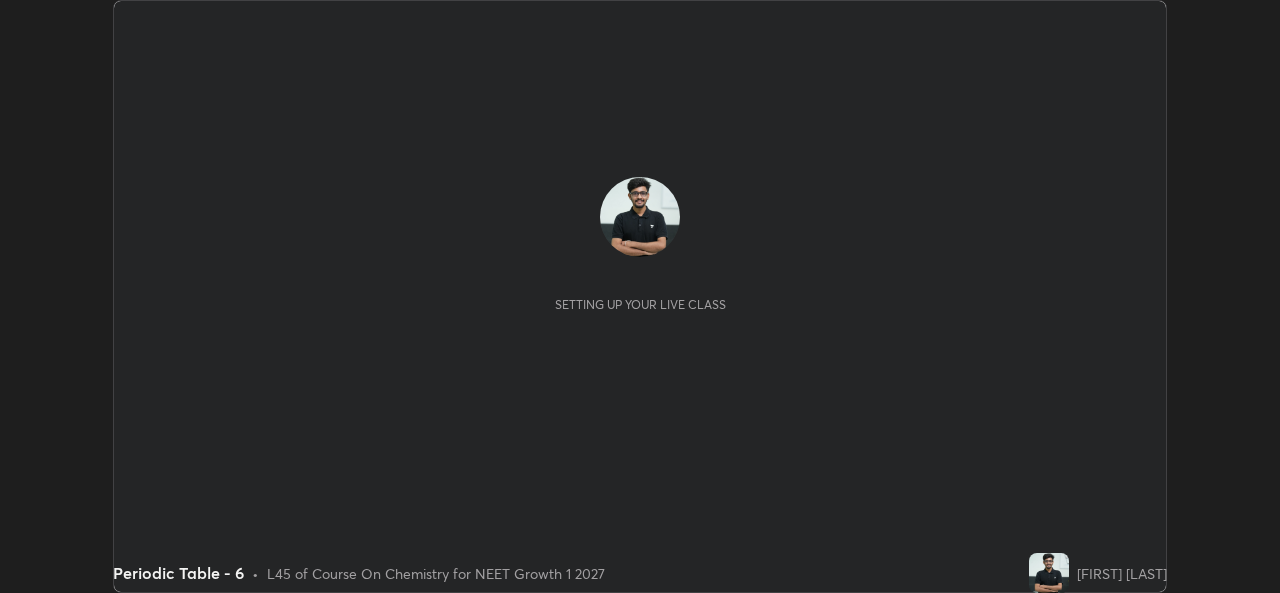 scroll, scrollTop: 0, scrollLeft: 0, axis: both 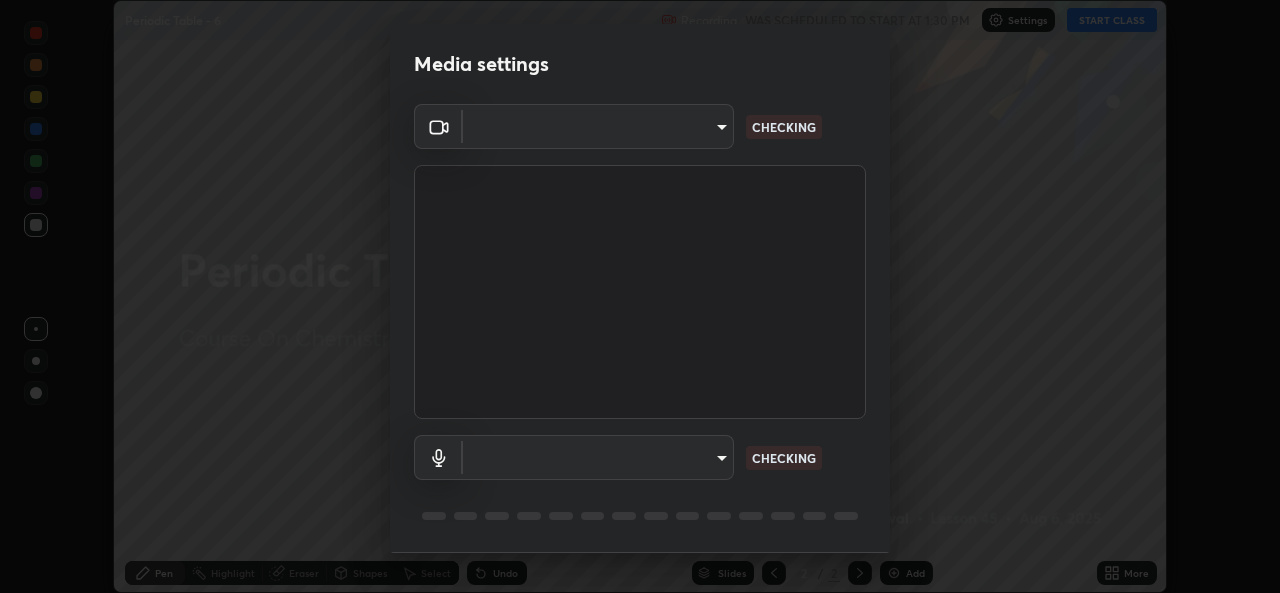 type on "b4951f90531da0d842cdcd629816b7b2be3c5c01230d926a2f210d32d9644bff" 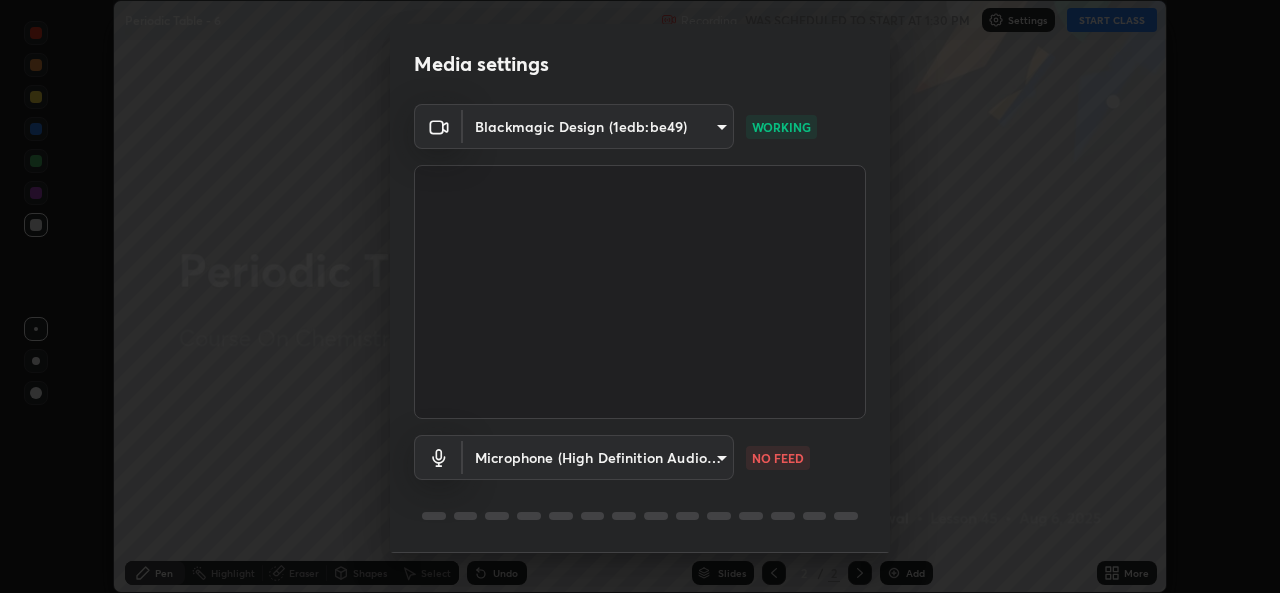 click on "Erase all Periodic Table - 6 Recording WAS SCHEDULED TO START AT  1:30 PM Settings START CLASS Setting up your live class Periodic Table - 6 • L45 of Course On Chemistry for NEET Growth 1 2027 [FIRST] [LAST] Pen Highlight Eraser Shapes Select Undo Slides 2 / 2 Add More No doubts shared Encourage your learners to ask a doubt for better clarity Report an issue Reason for reporting Buffering Chat not working Audio - Video sync issue Educator video quality low ​ Attach an image Report Media settings Blackmagic Design (1edb:be49) b4951f90531da0d842cdcd629816b7b2be3c5c01230d926a2f210d32d9644bff WORKING Microphone (High Definition Audio Device) 99848f2a9d109760ec62b66e2f255c73a791916cfc686045695a6d5e2156f403 NO FEED 1 / 5 Next" at bounding box center [640, 296] 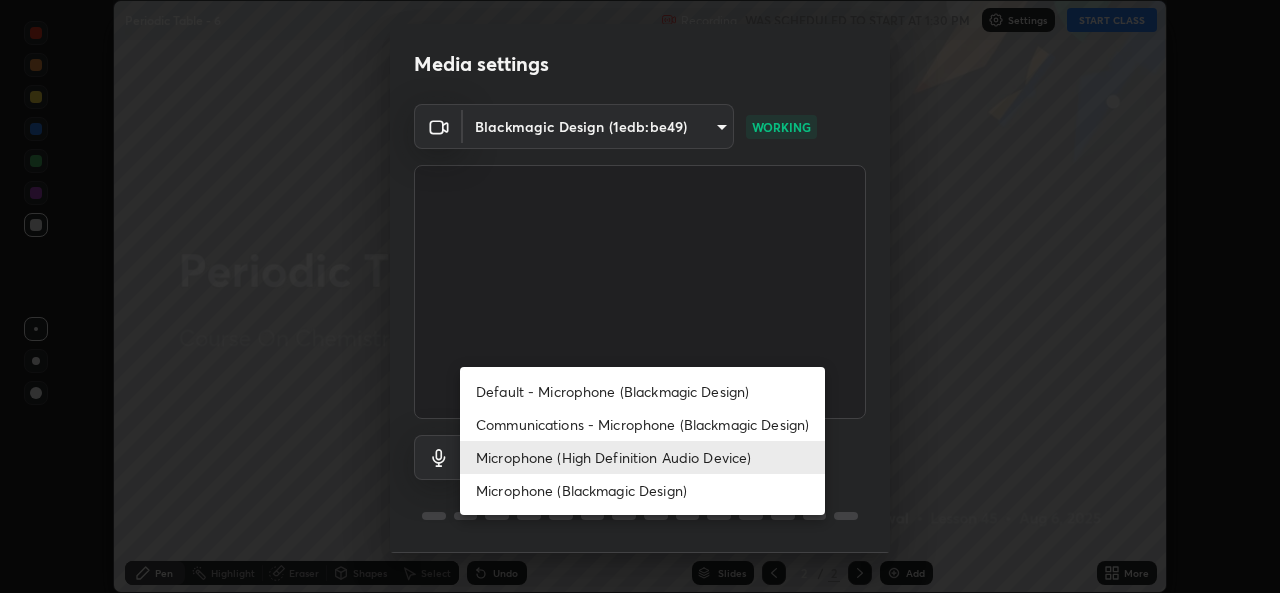 click on "Default - Microphone (Blackmagic Design)" at bounding box center (642, 391) 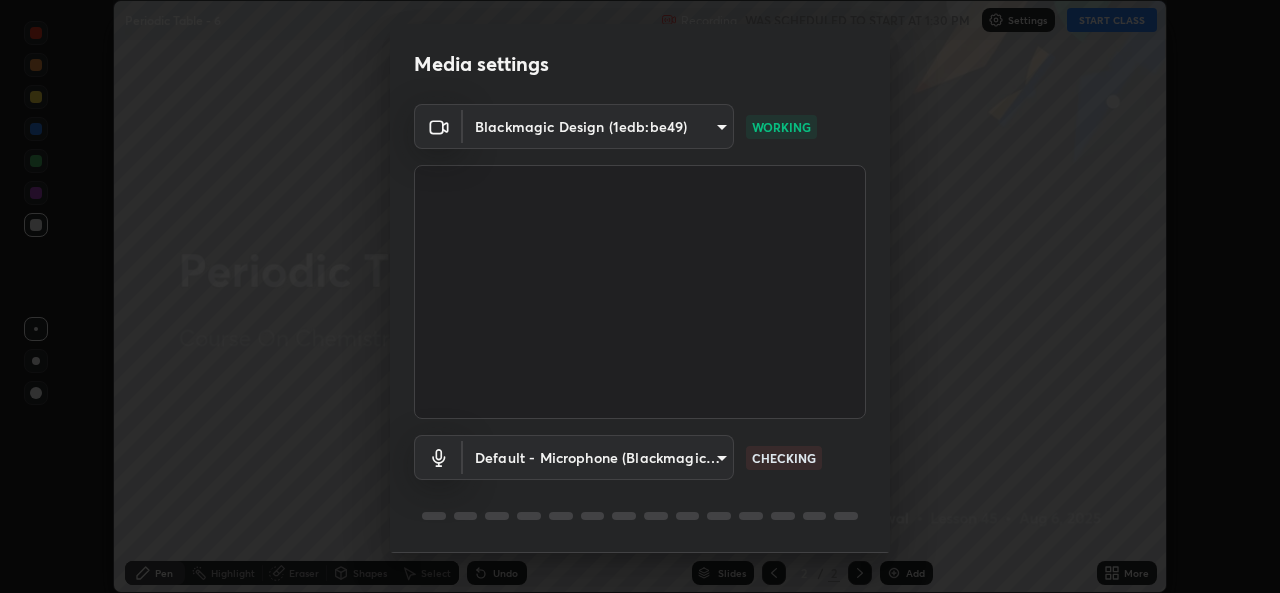 click on "Erase all Periodic Table - 6 Recording WAS SCHEDULED TO START AT  1:30 PM Settings START CLASS Setting up your live class Periodic Table - 6 • L45 of Course On Chemistry for NEET Growth 1 2027 [FIRST] [LAST] Pen Highlight Eraser Shapes Select Undo Slides 2 / 2 Add More No doubts shared Encourage your learners to ask a doubt for better clarity Report an issue Reason for reporting Buffering Chat not working Audio - Video sync issue Educator video quality low ​ Attach an image Report Media settings Blackmagic Design (1edb:be49) b4951f90531da0d842cdcd629816b7b2be3c5c01230d926a2f210d32d9644bff WORKING Default - Microphone (Blackmagic Design) default CHECKING 1 / 5 Next" at bounding box center (640, 296) 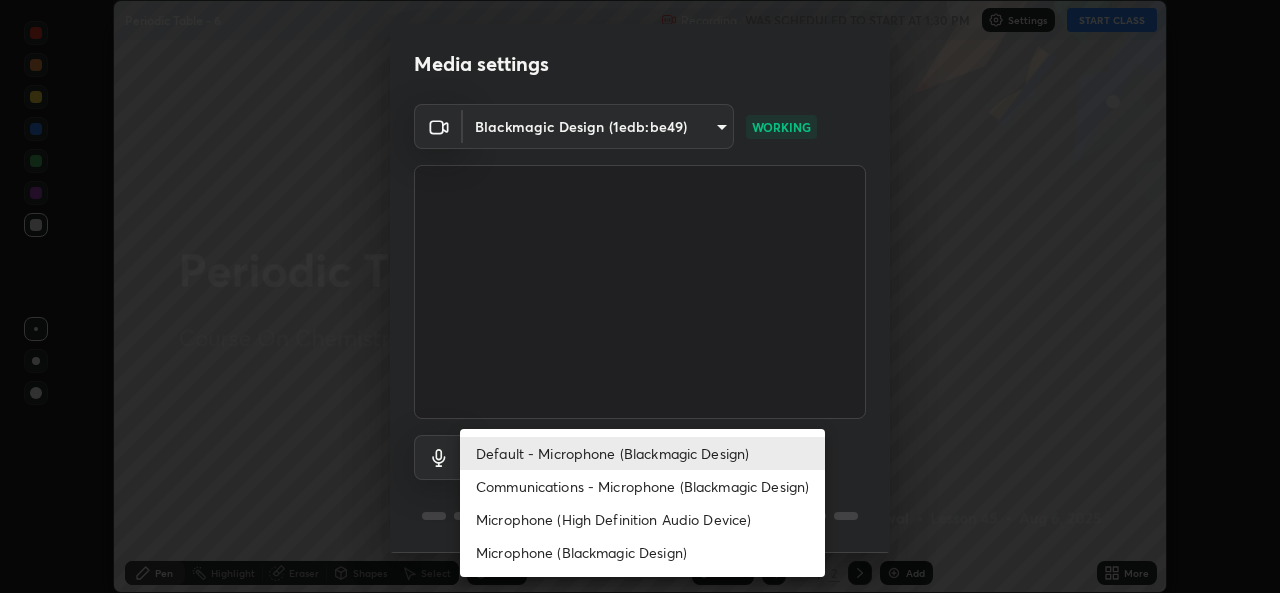 click on "Microphone (High Definition Audio Device)" at bounding box center [642, 519] 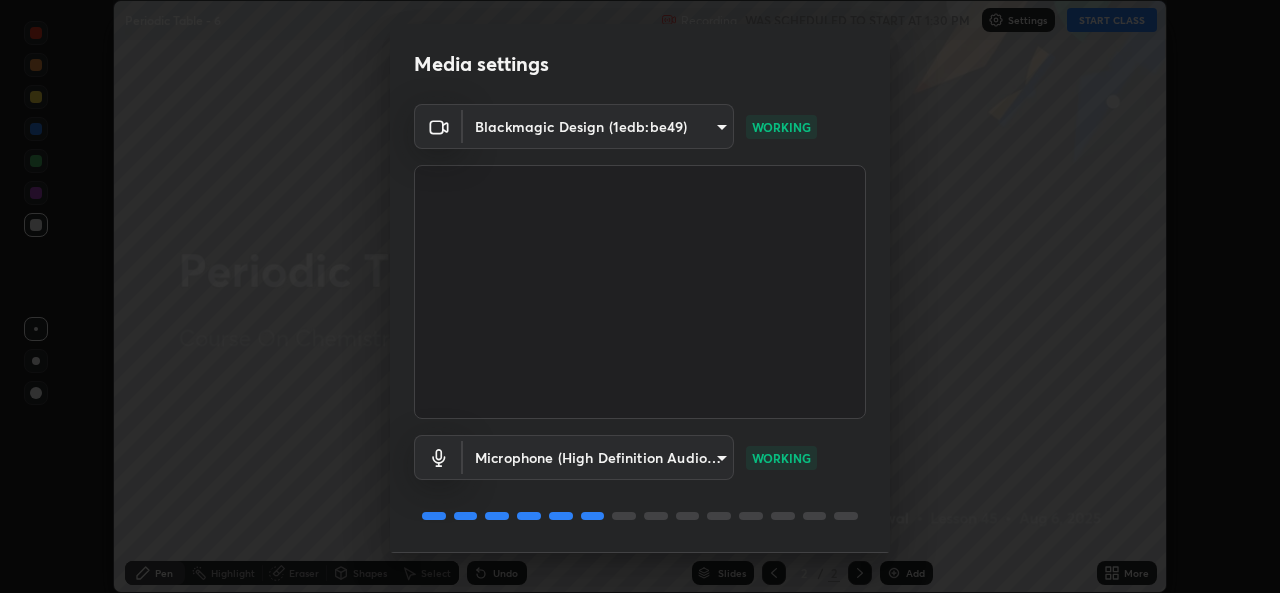 scroll, scrollTop: 63, scrollLeft: 0, axis: vertical 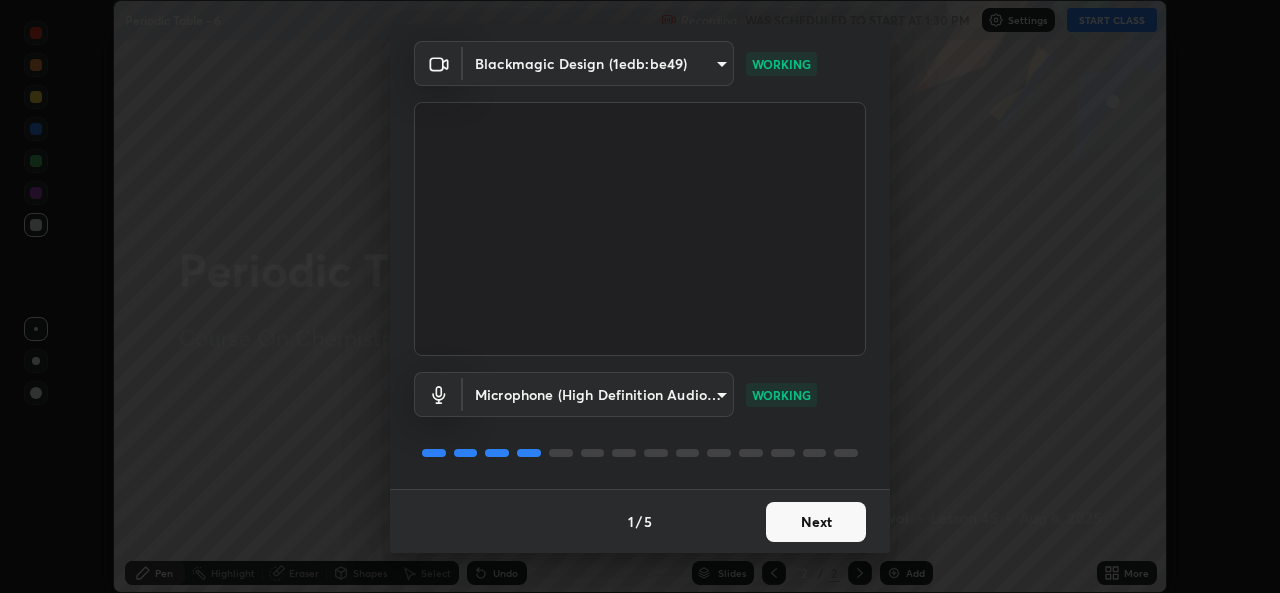 click on "Next" at bounding box center [816, 522] 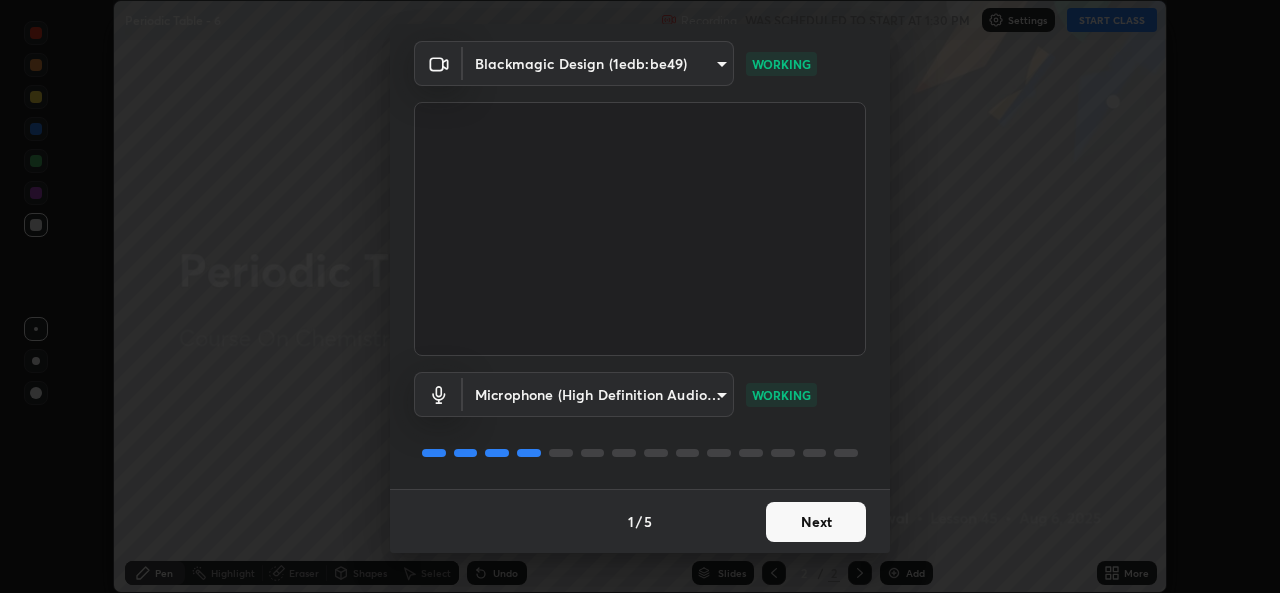scroll, scrollTop: 0, scrollLeft: 0, axis: both 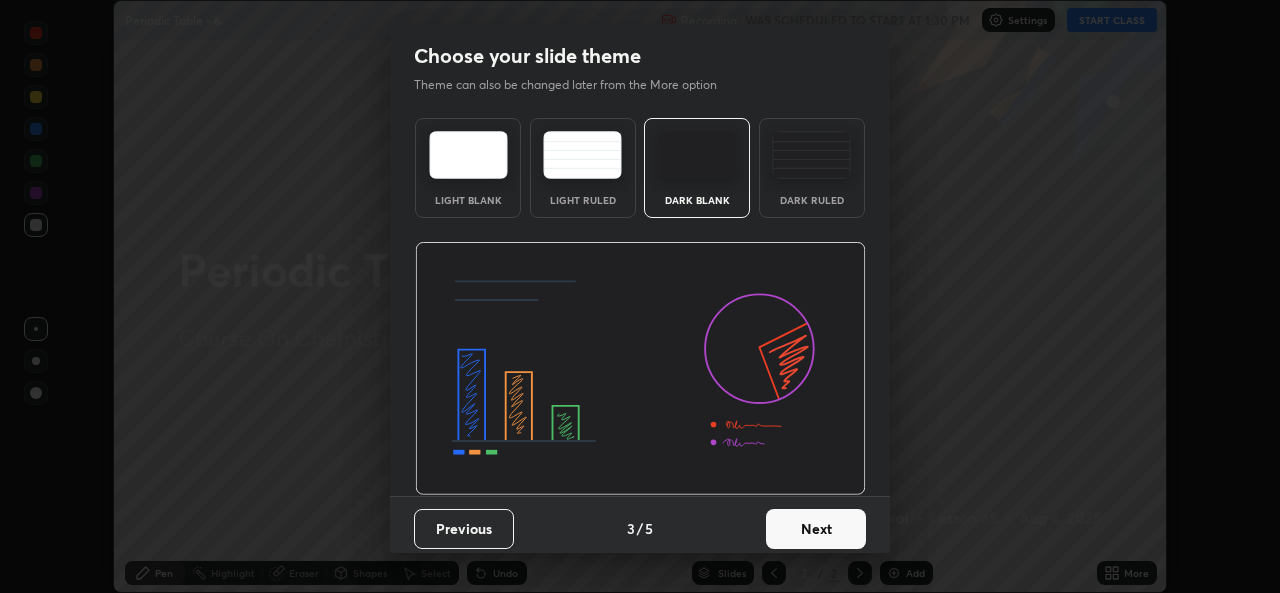 click on "Next" at bounding box center (816, 529) 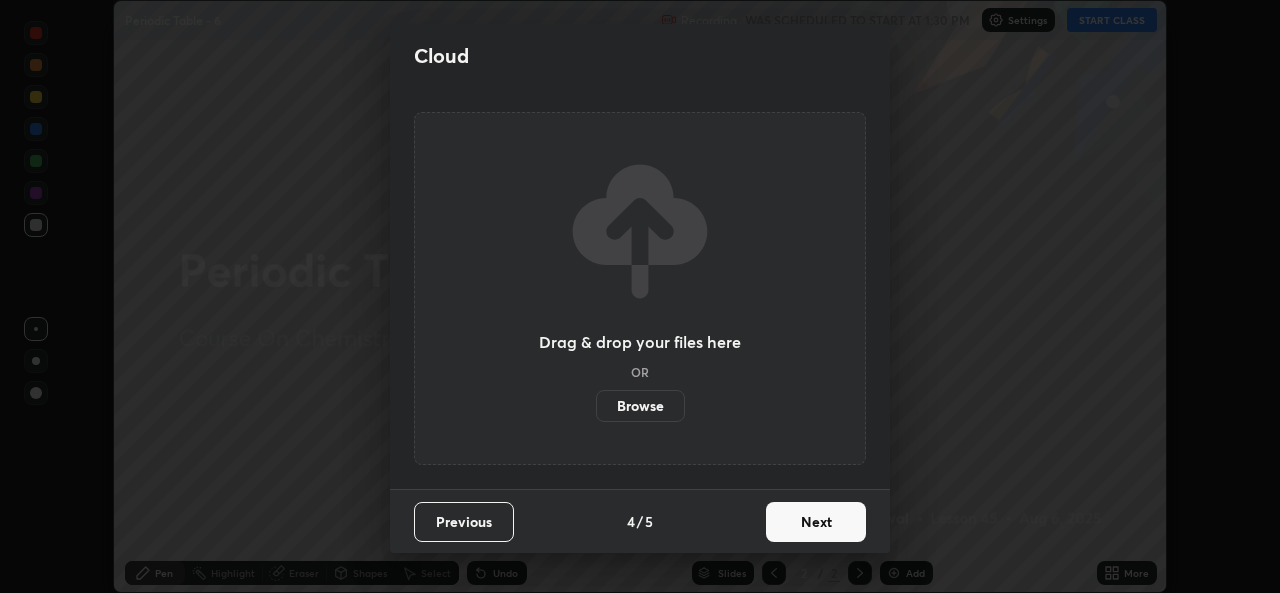 click on "Next" at bounding box center [816, 522] 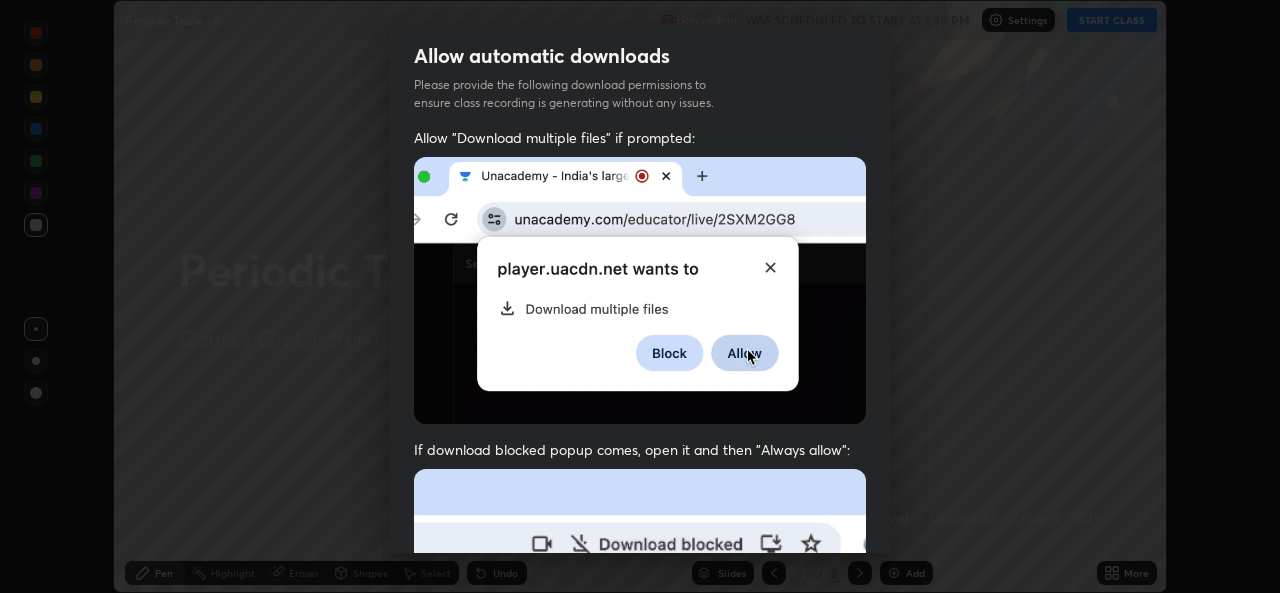 click at bounding box center [640, 687] 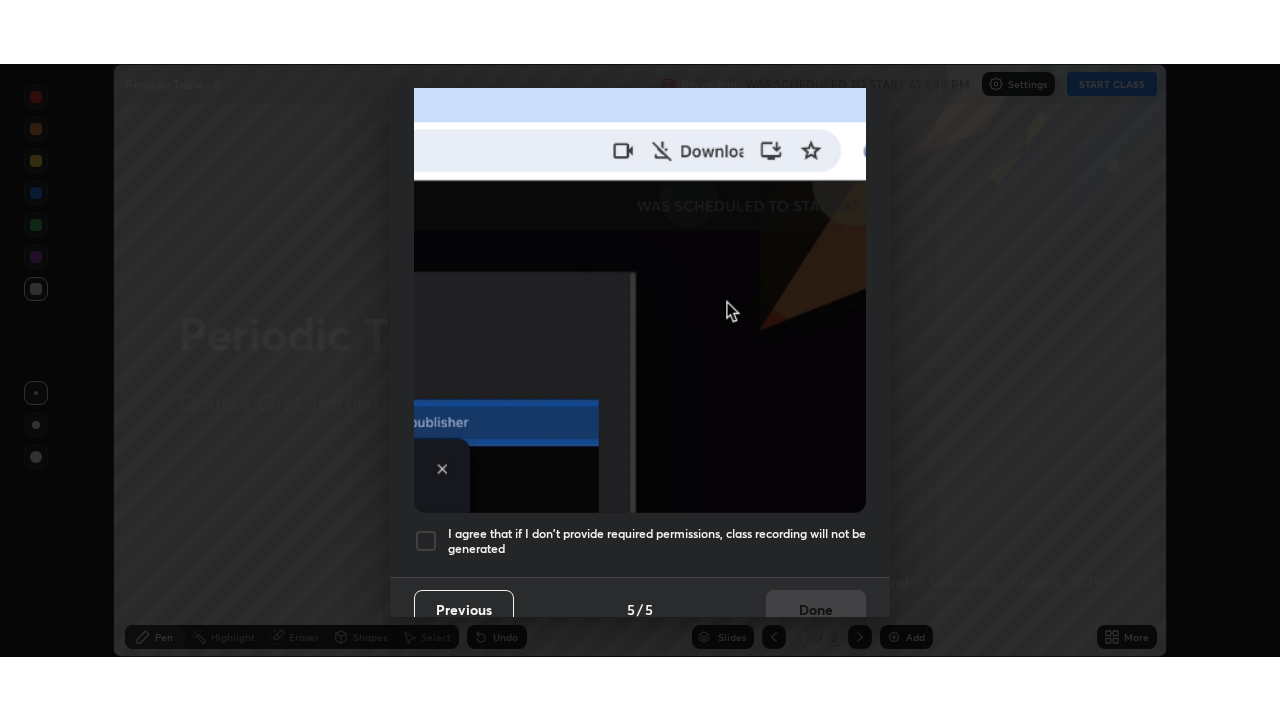 scroll, scrollTop: 471, scrollLeft: 0, axis: vertical 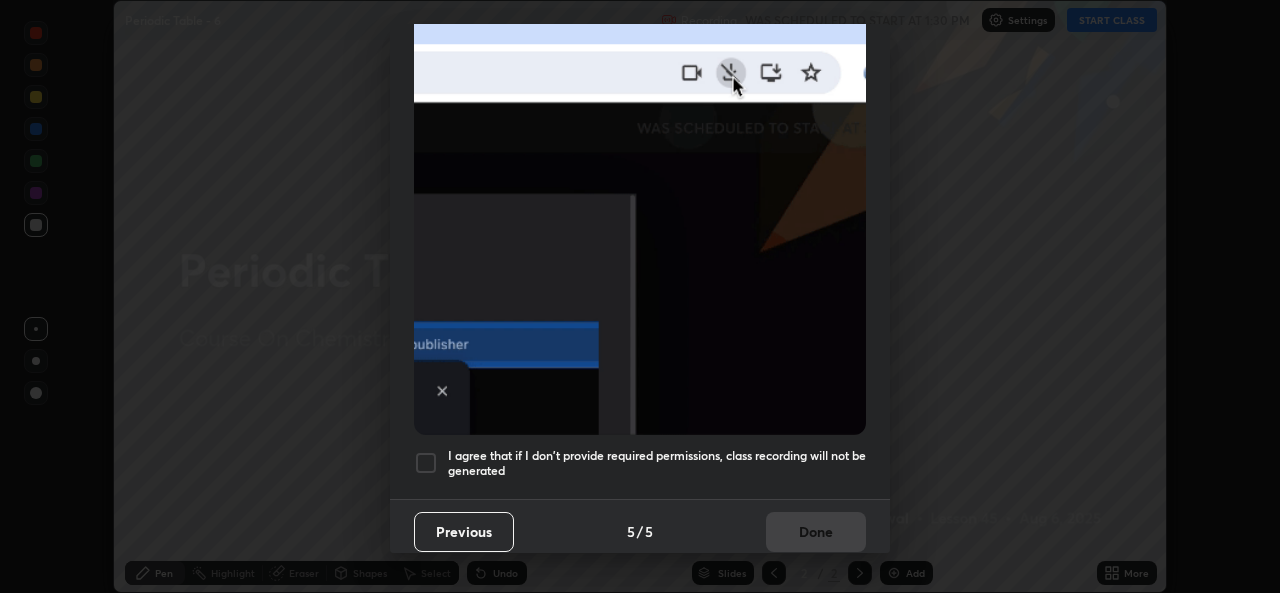 click at bounding box center [426, 463] 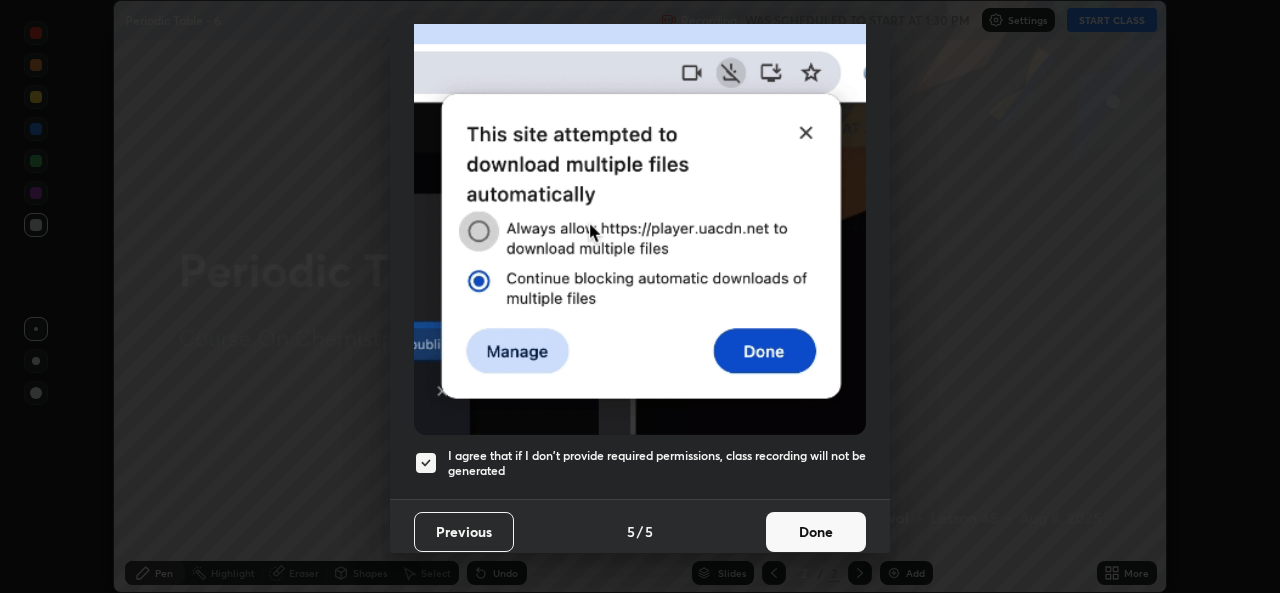 click on "Done" at bounding box center [816, 532] 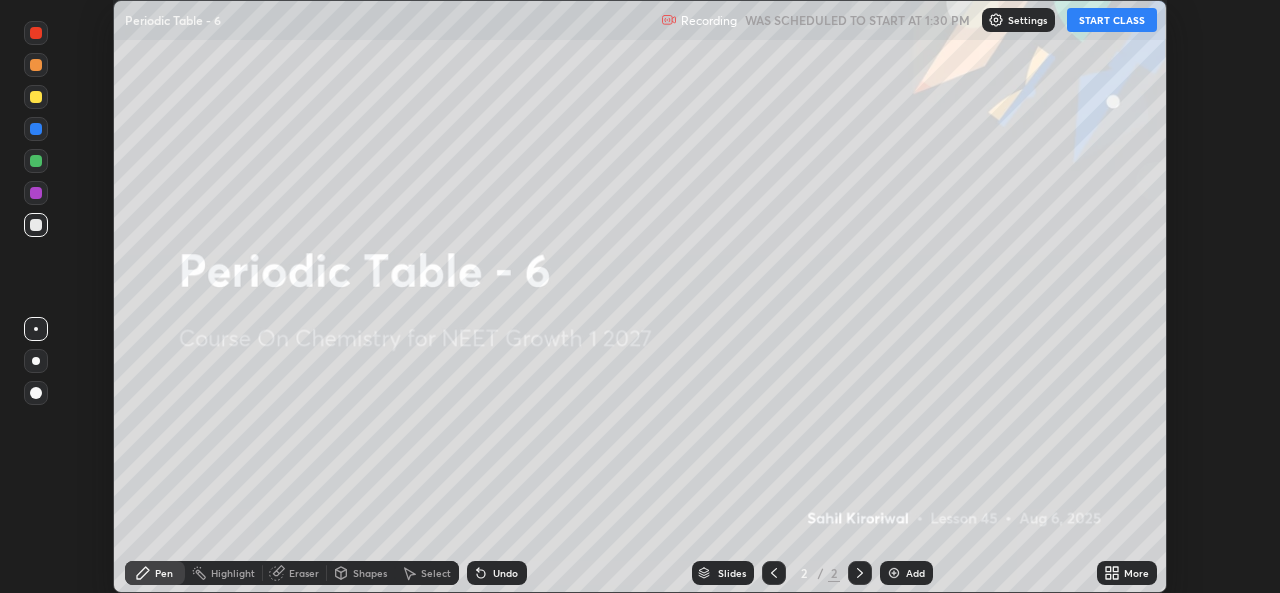 click on "START CLASS" at bounding box center (1112, 20) 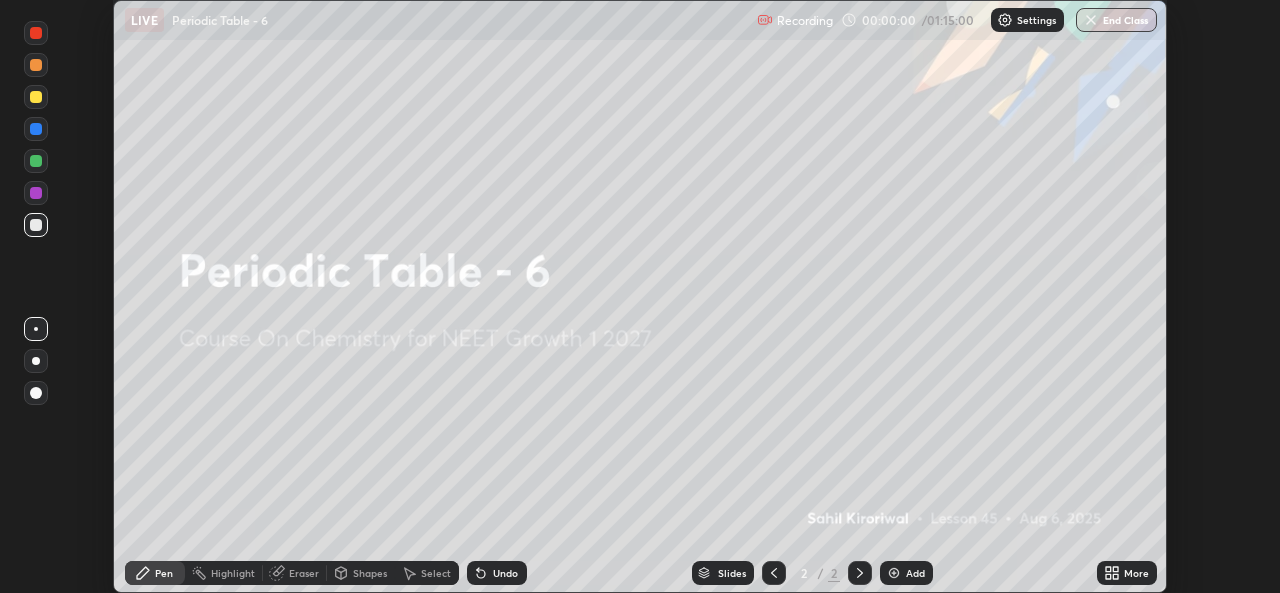 click 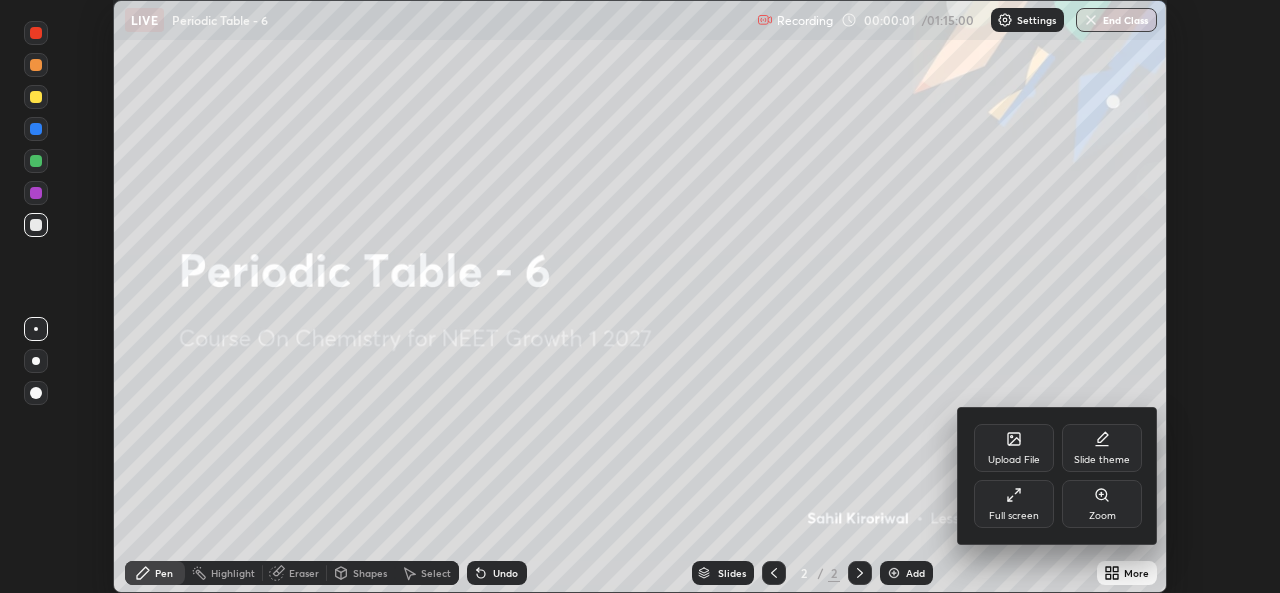 click on "Full screen" at bounding box center (1014, 516) 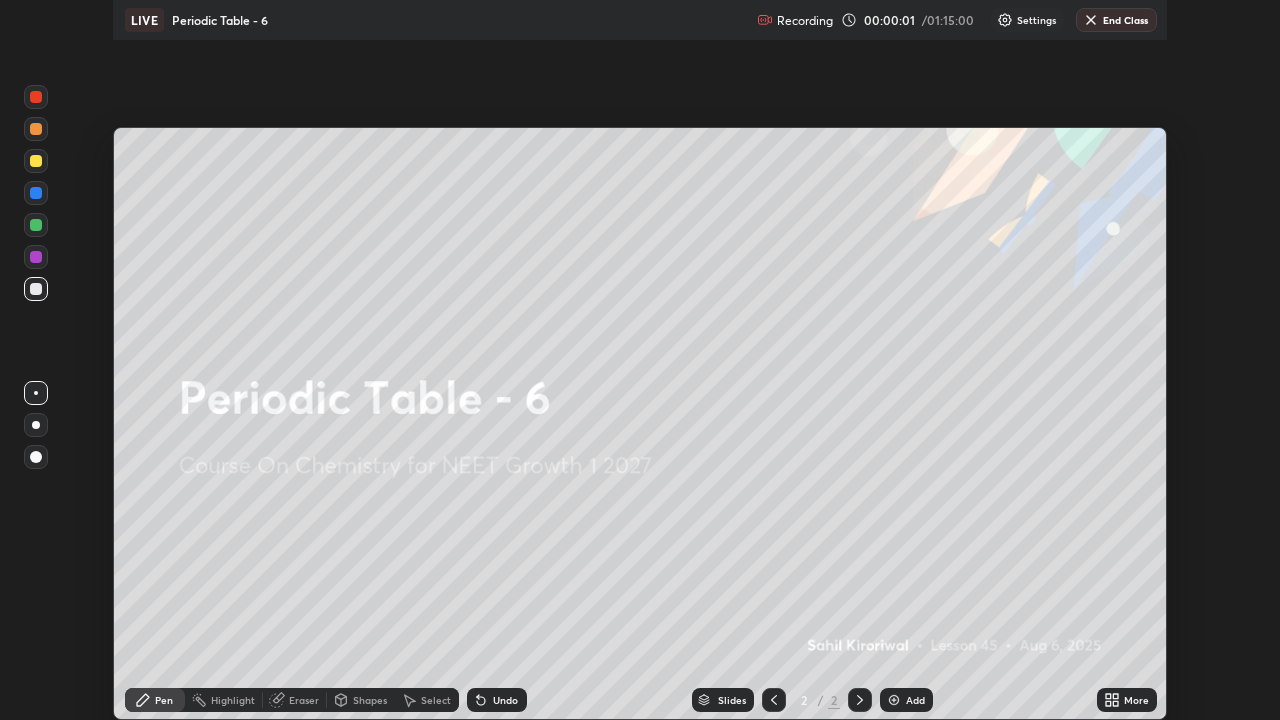 scroll, scrollTop: 99280, scrollLeft: 98720, axis: both 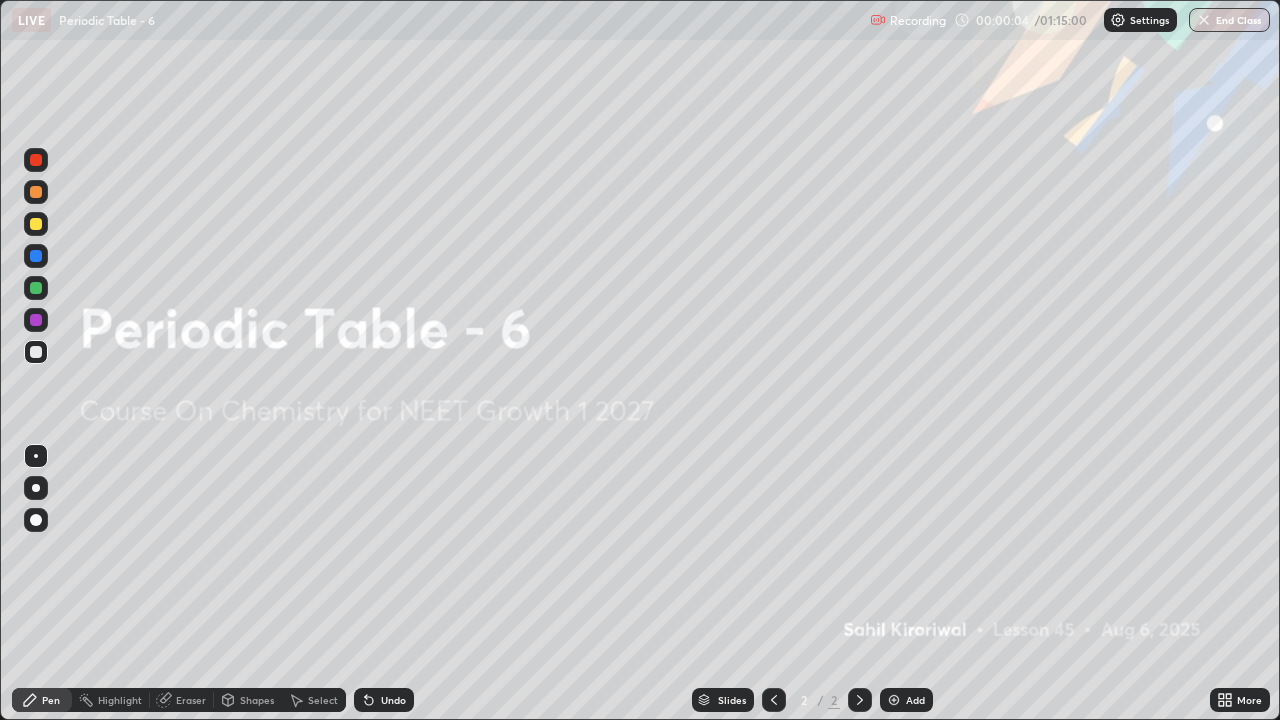 click 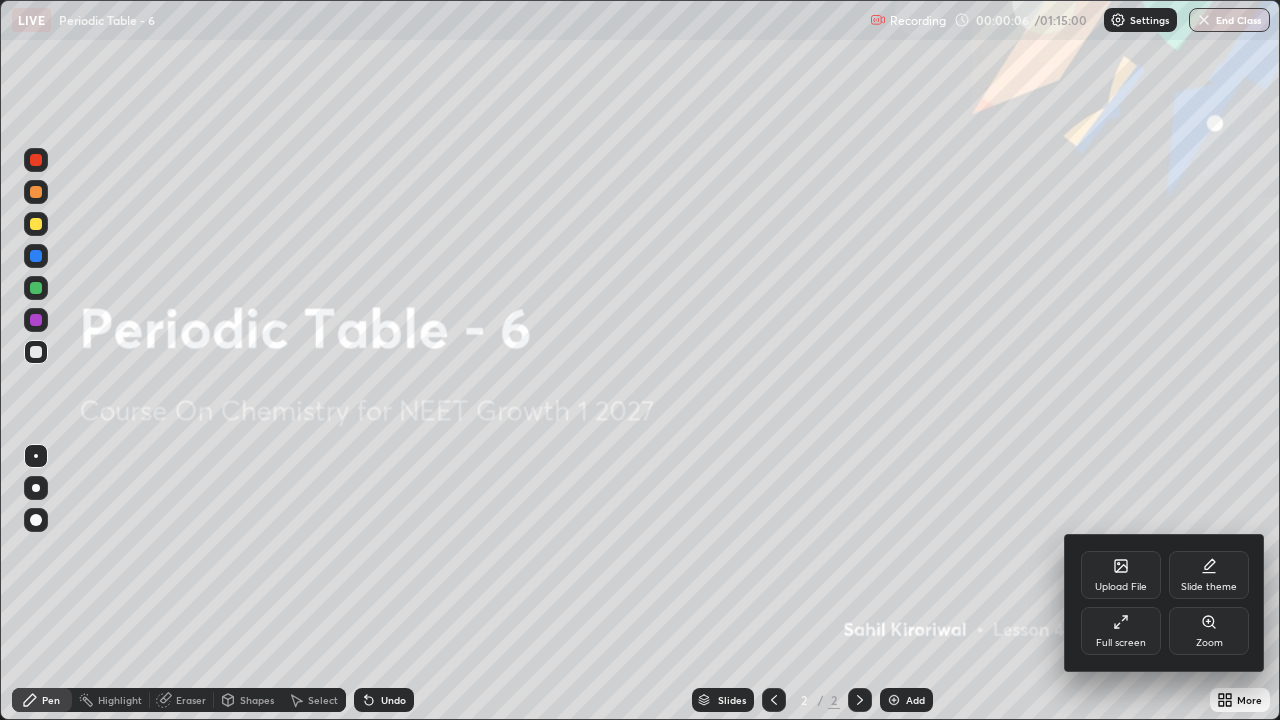 click on "Full screen" at bounding box center (1121, 631) 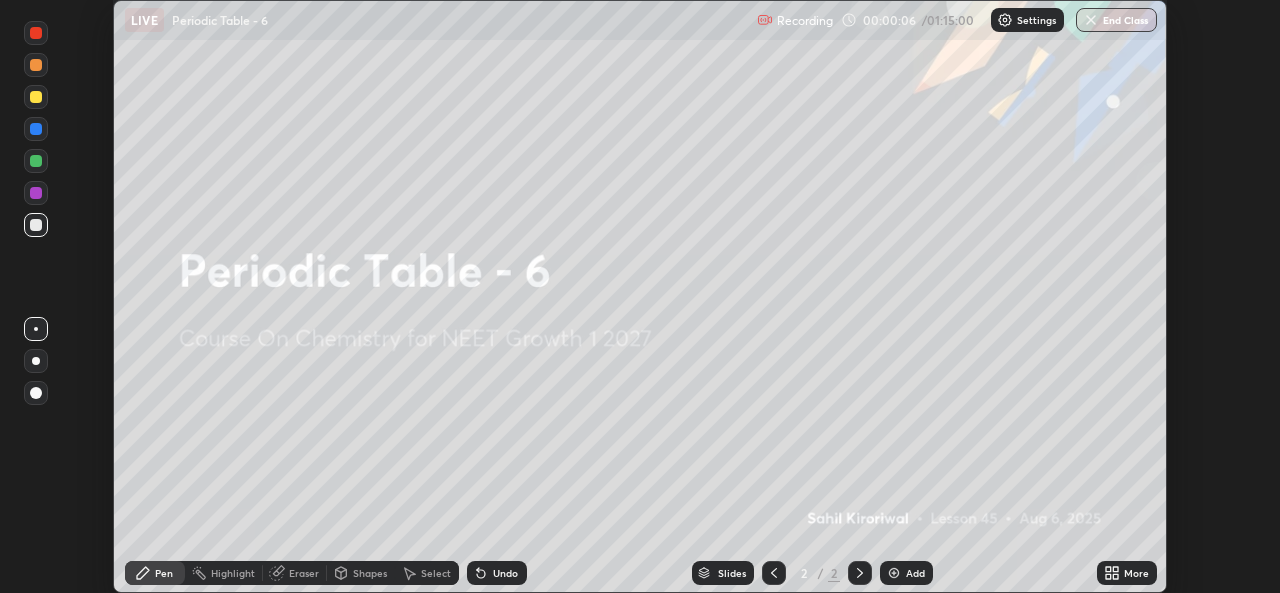 scroll, scrollTop: 593, scrollLeft: 1280, axis: both 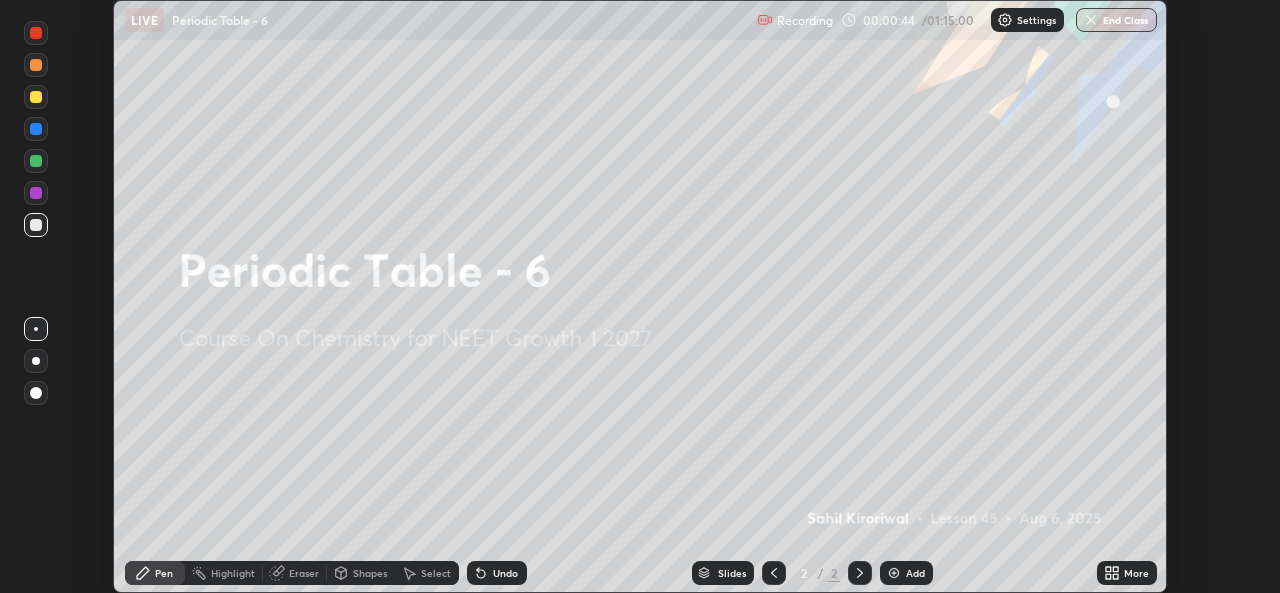 click on "More" at bounding box center (1136, 573) 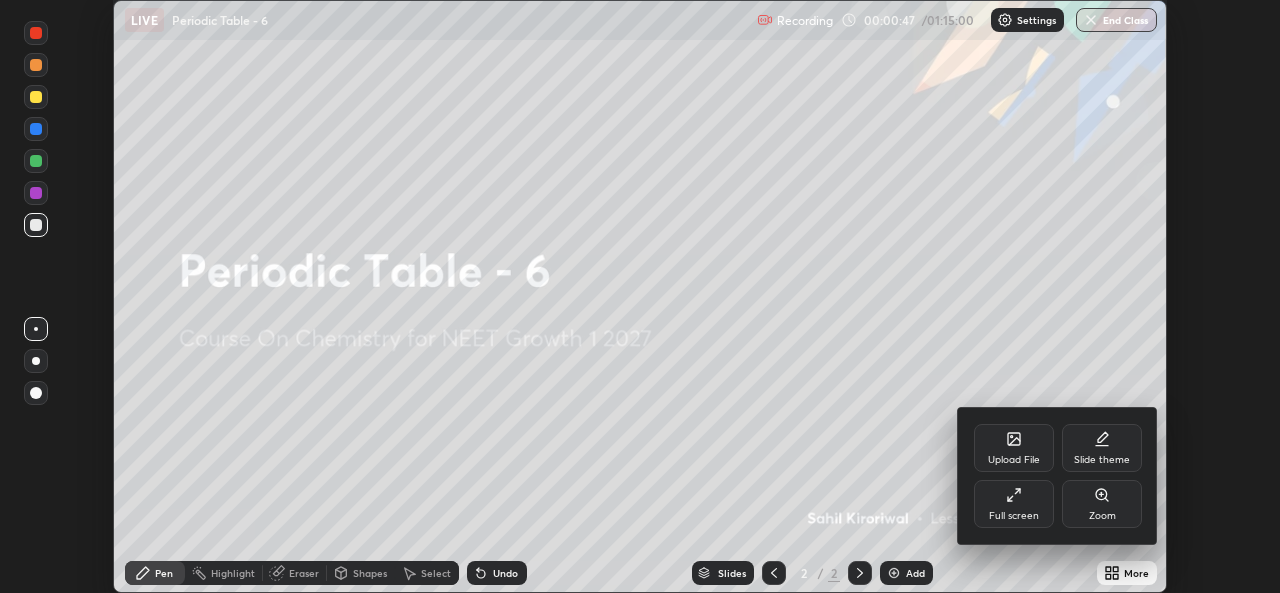 click on "Upload File" at bounding box center (1014, 448) 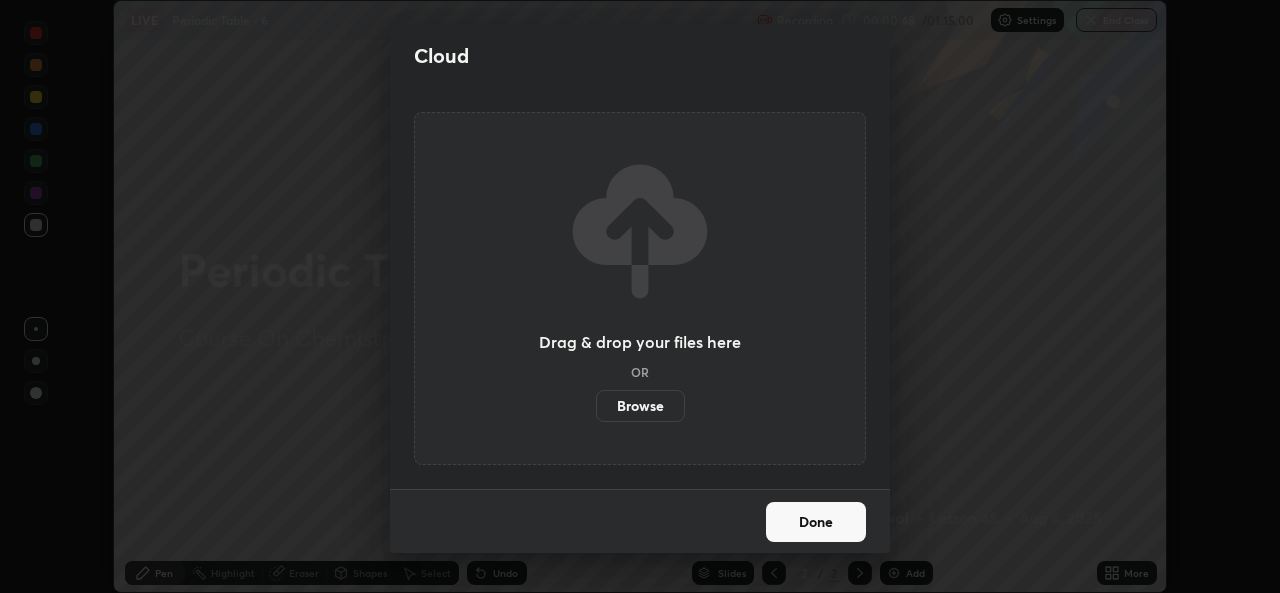 click on "Browse" at bounding box center [640, 406] 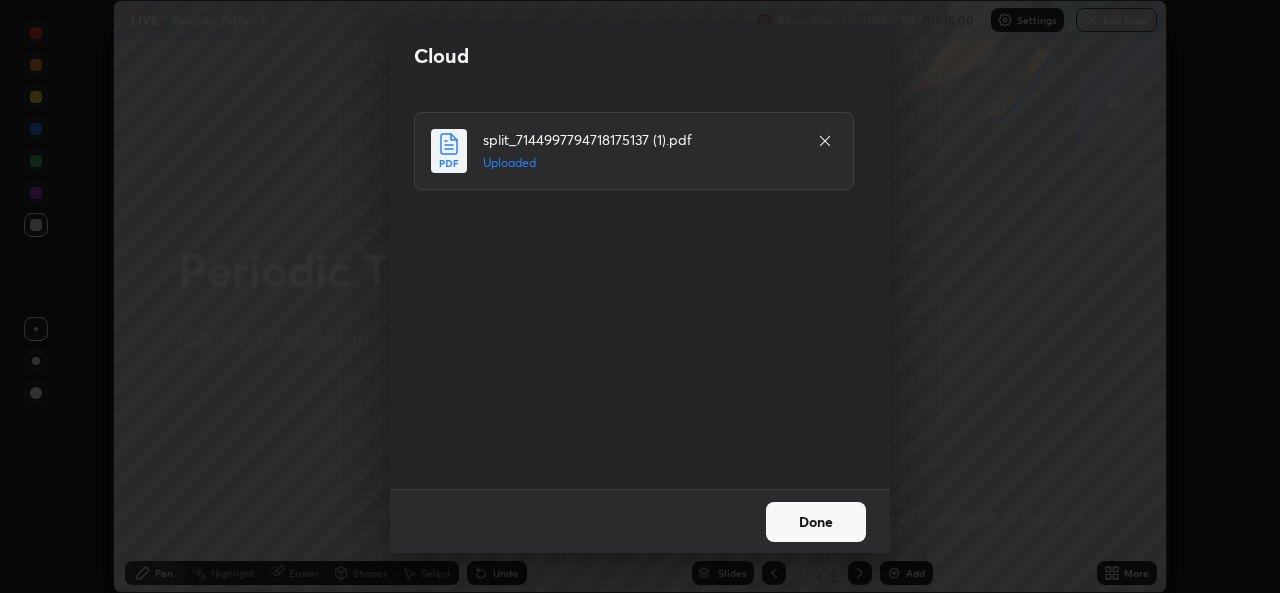 click on "Done" at bounding box center (816, 522) 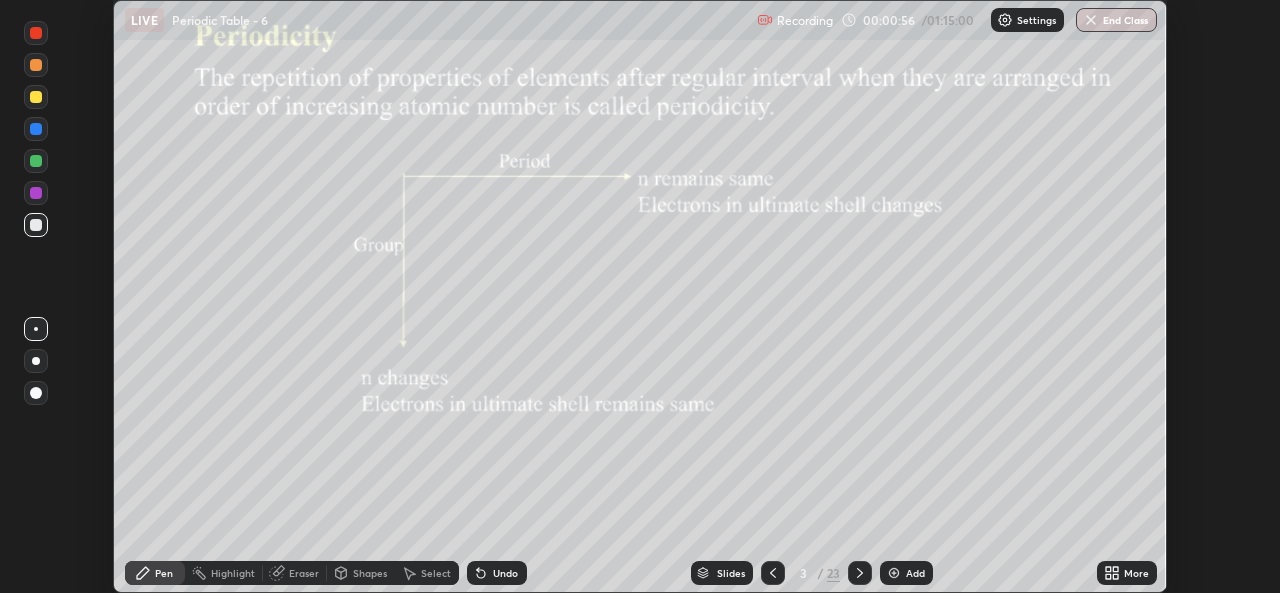 click on "More" at bounding box center [1136, 573] 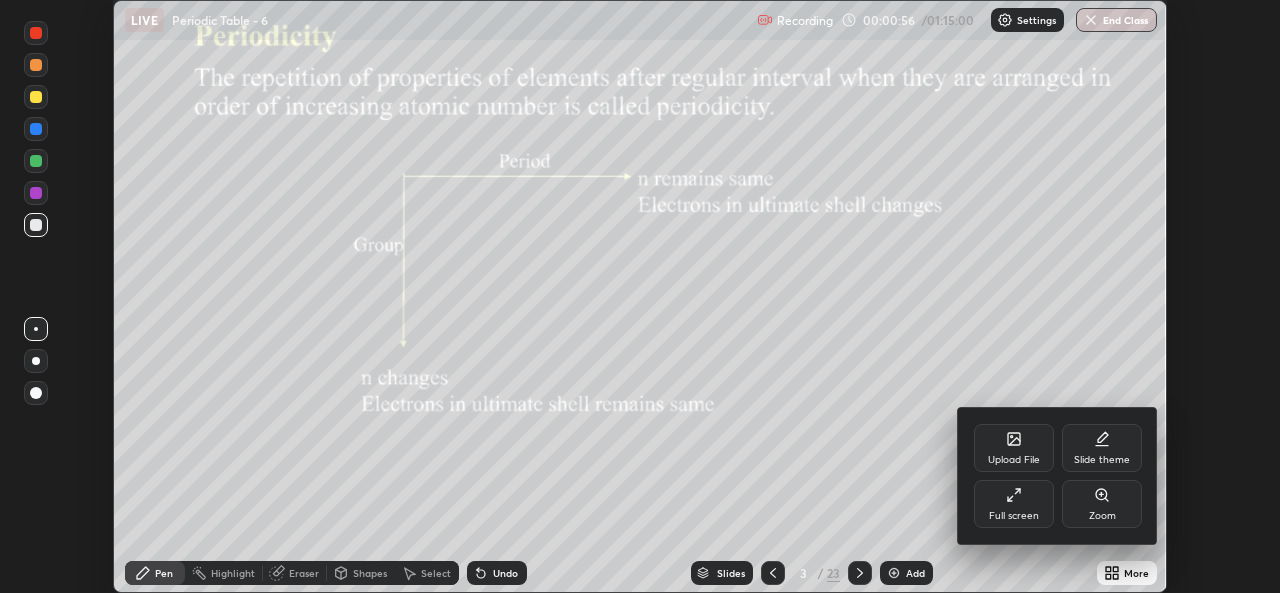 click on "Full screen" at bounding box center (1014, 504) 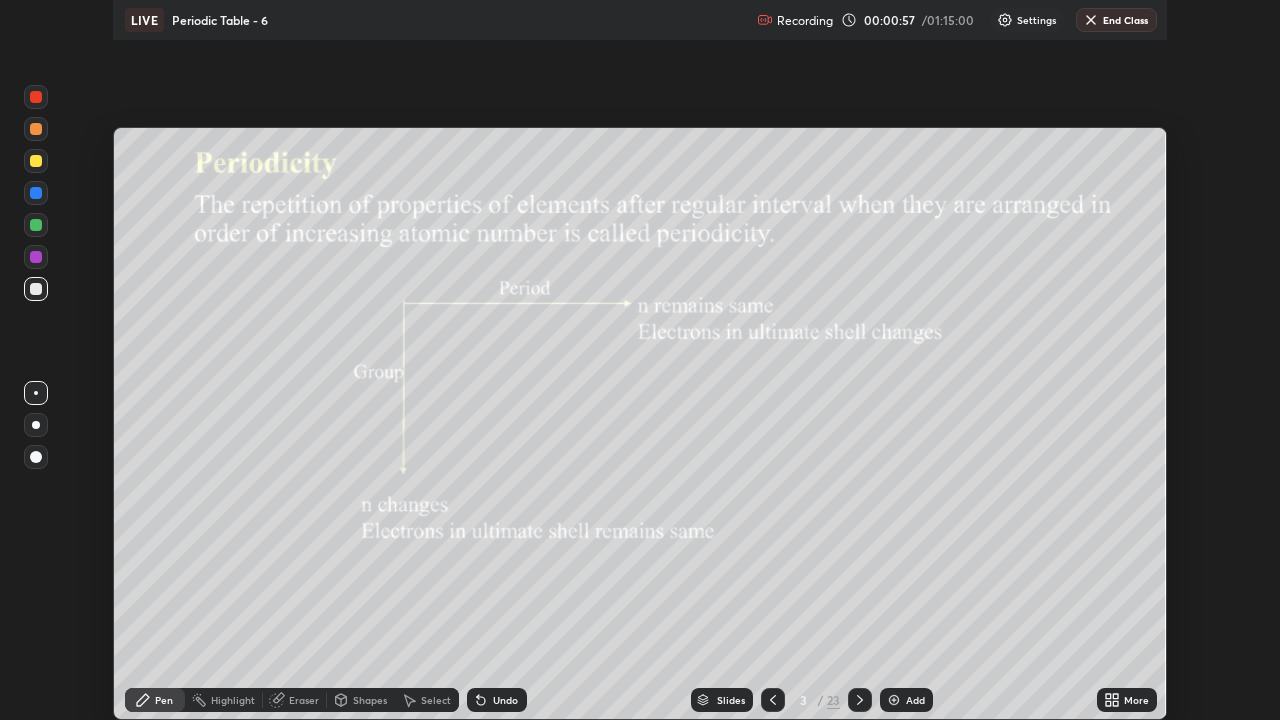 scroll, scrollTop: 99280, scrollLeft: 98720, axis: both 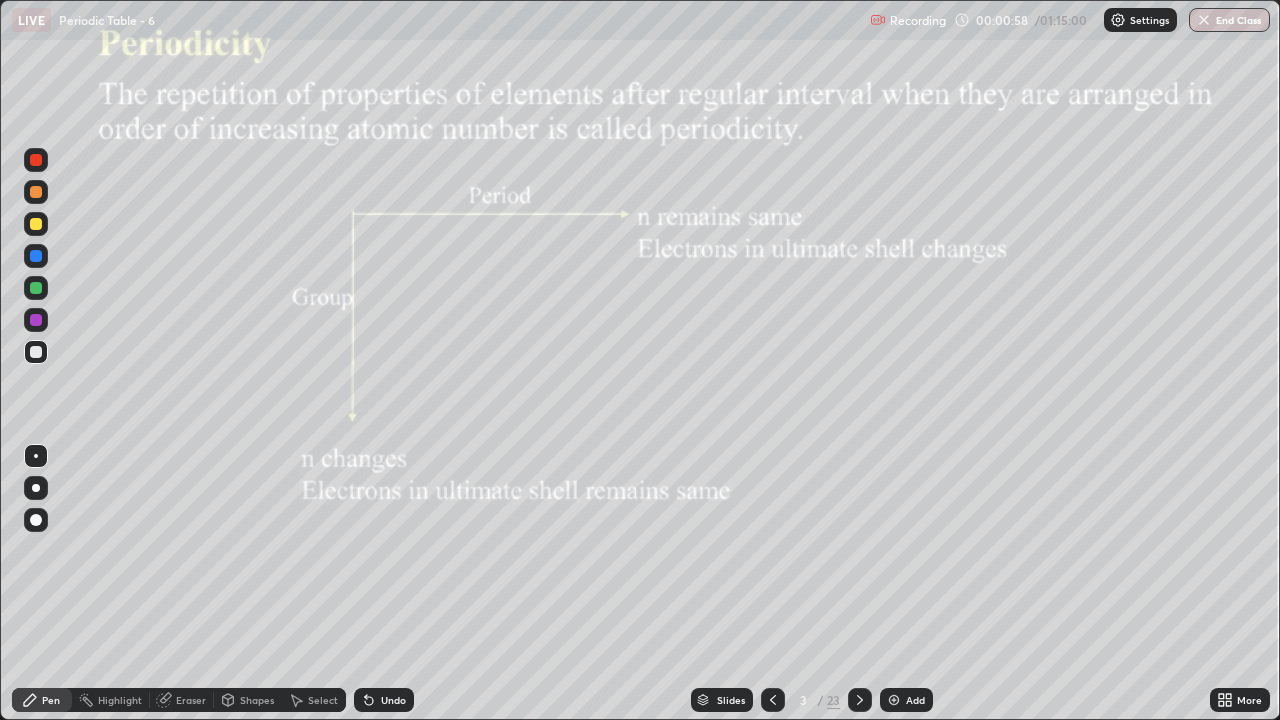 click 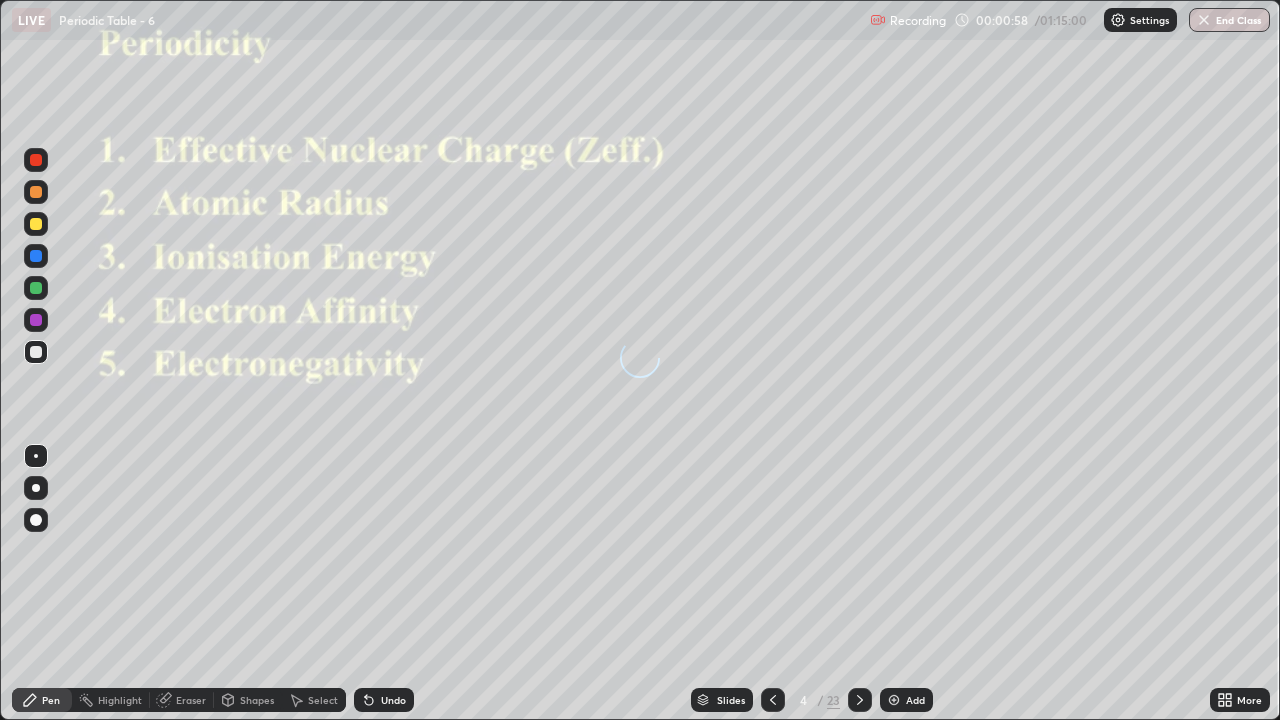 click 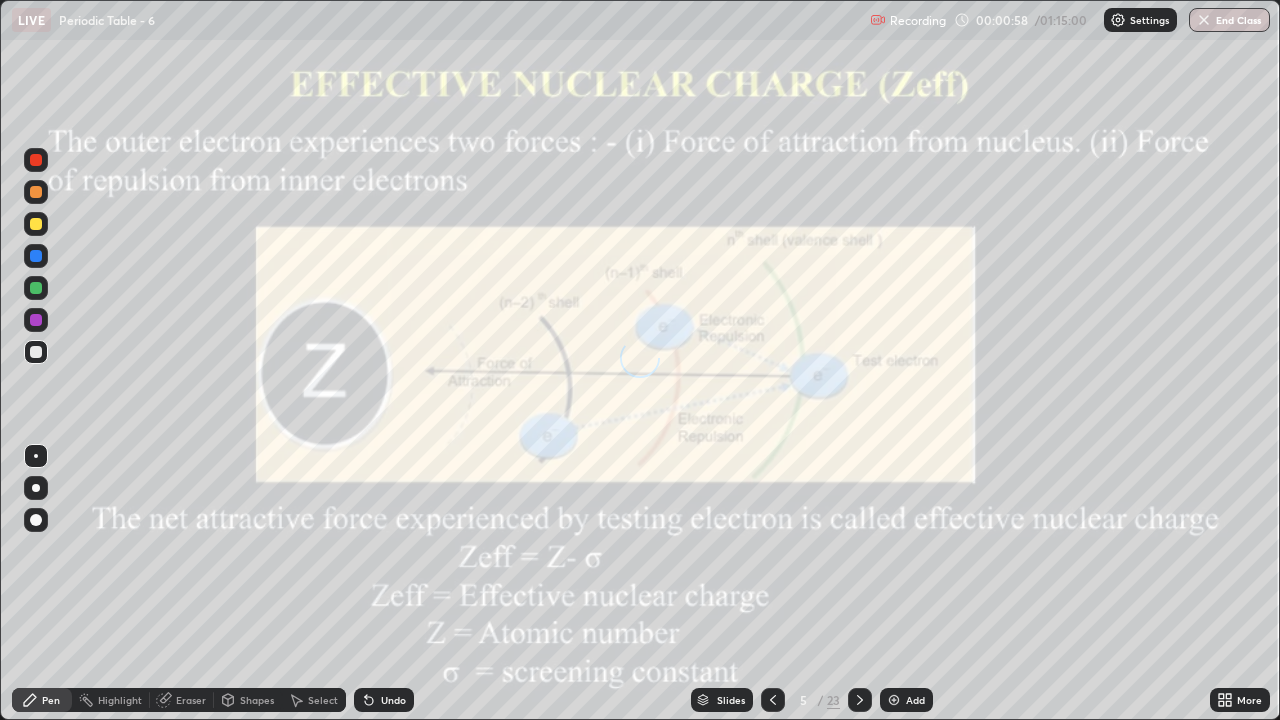 click 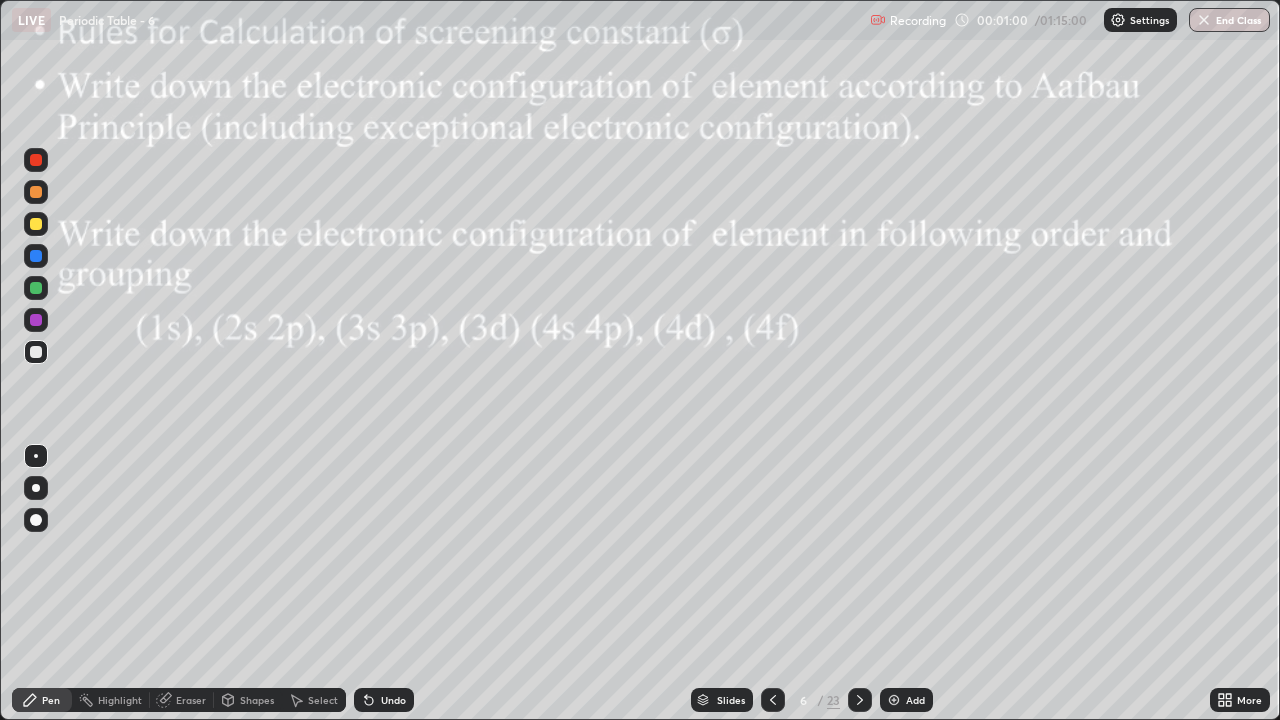 click 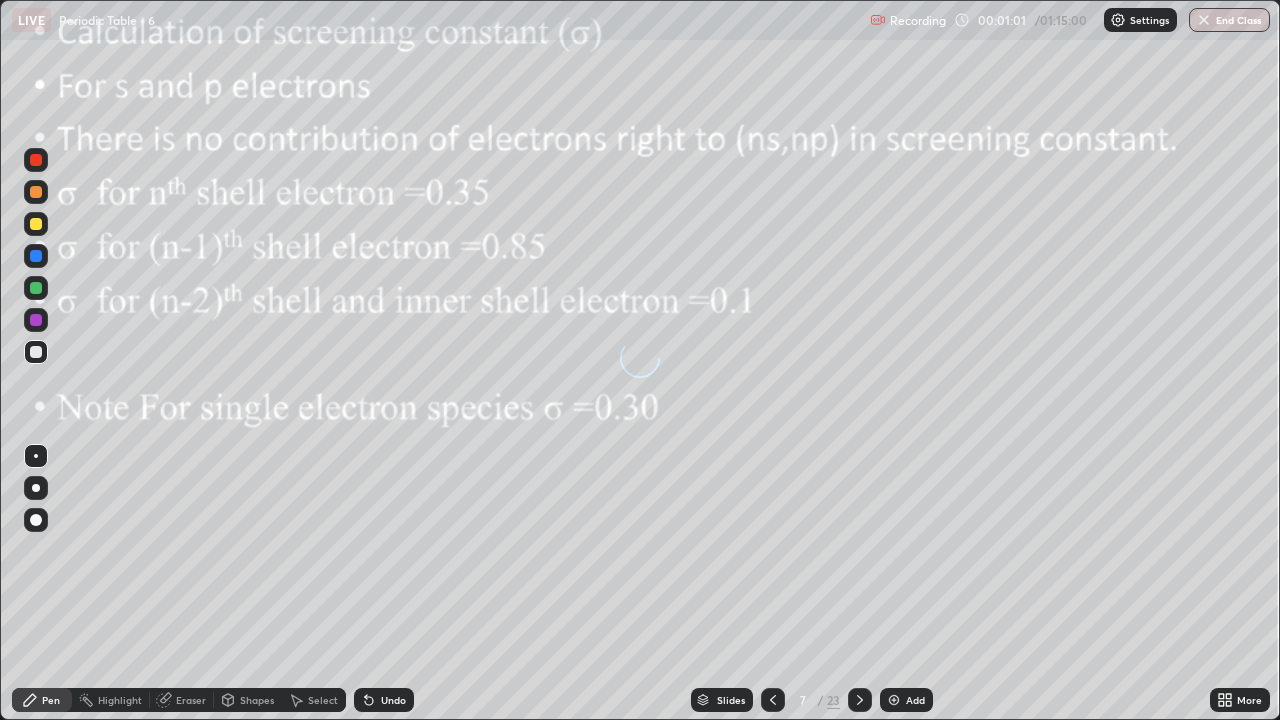 click 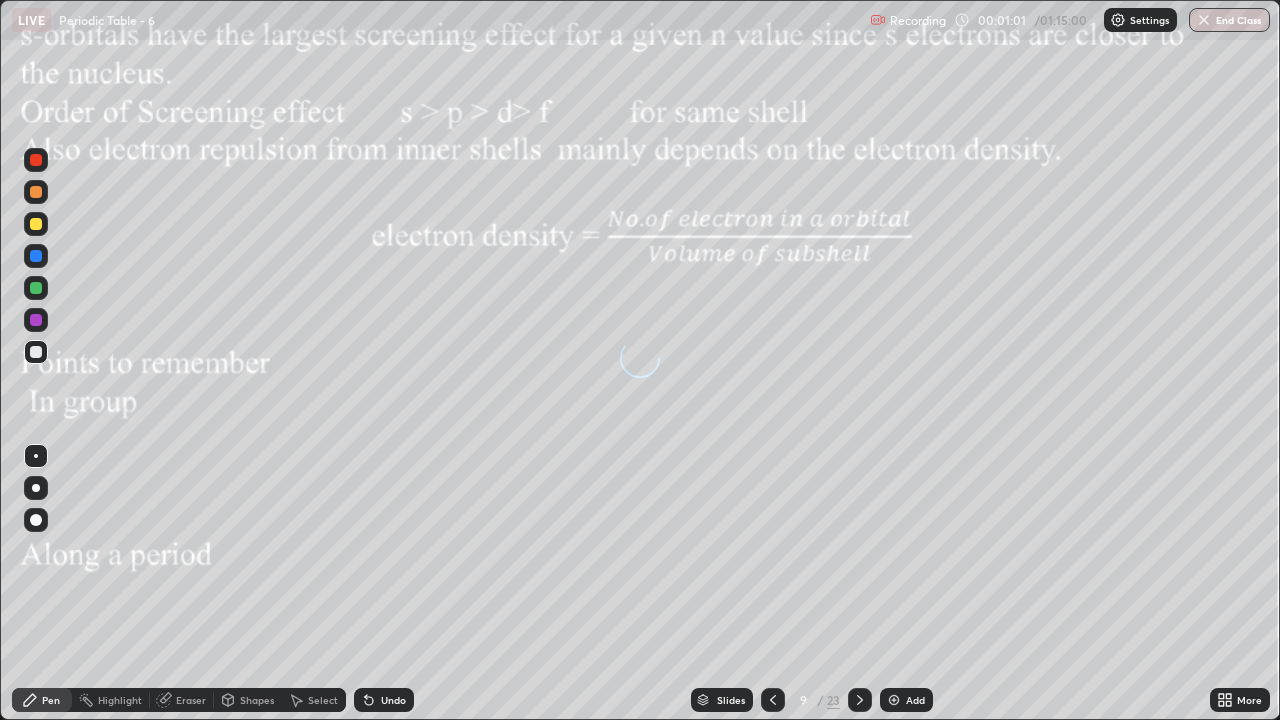 click 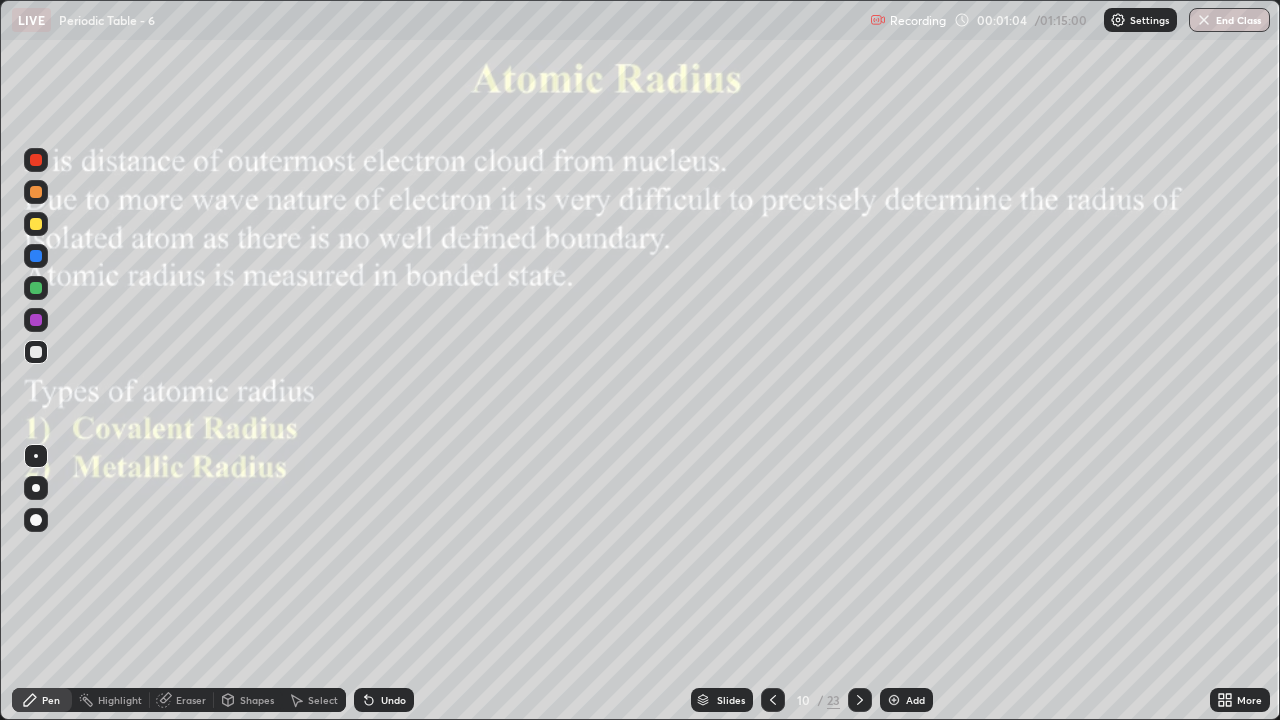 click 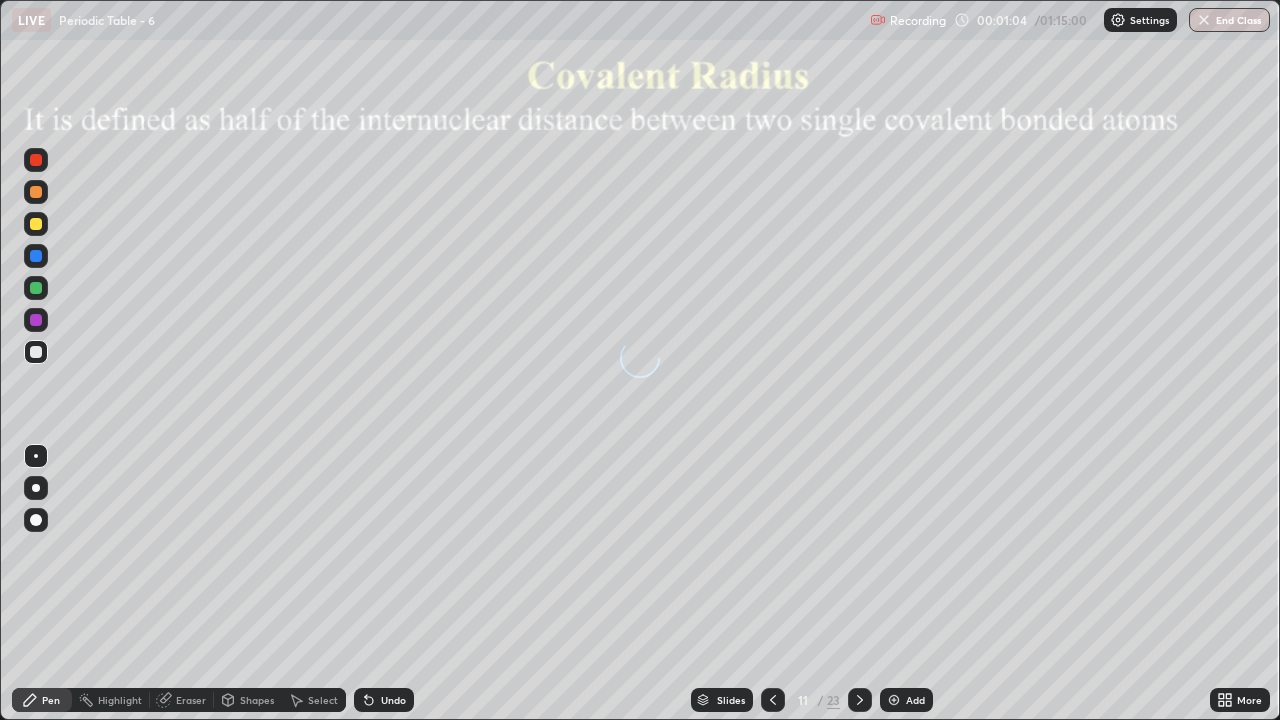 click 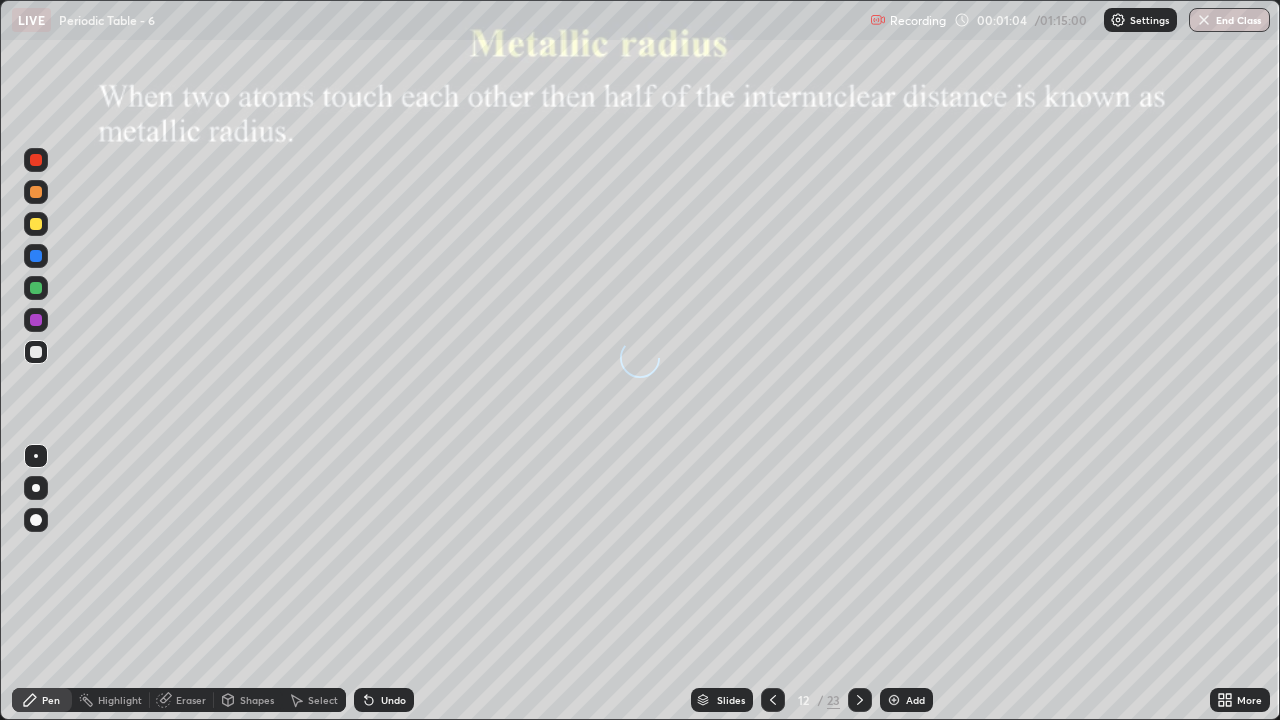 click 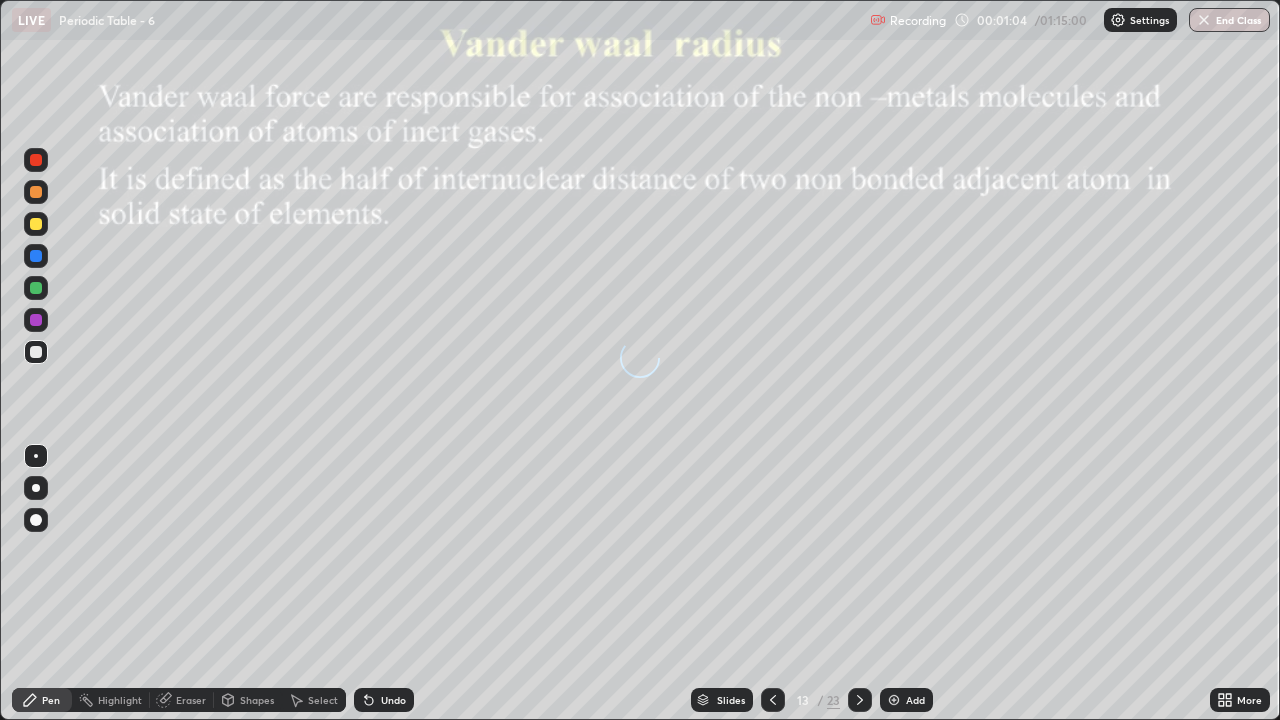click 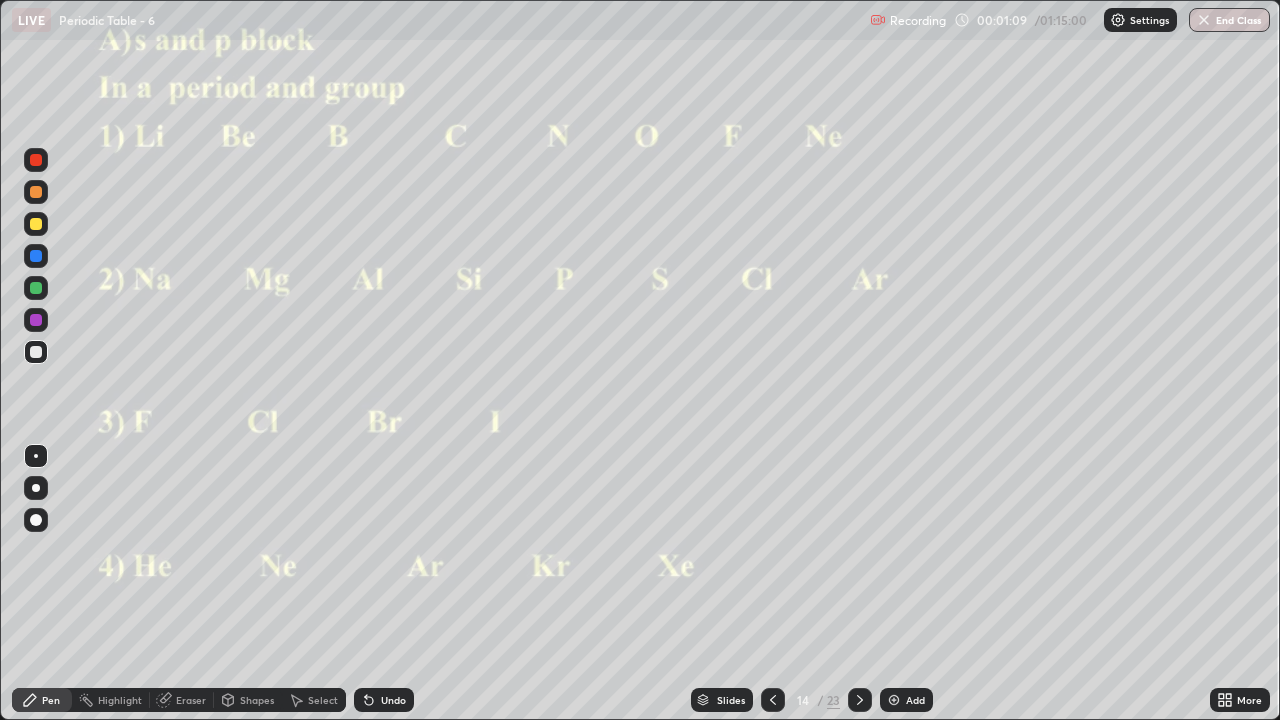 click at bounding box center [860, 700] 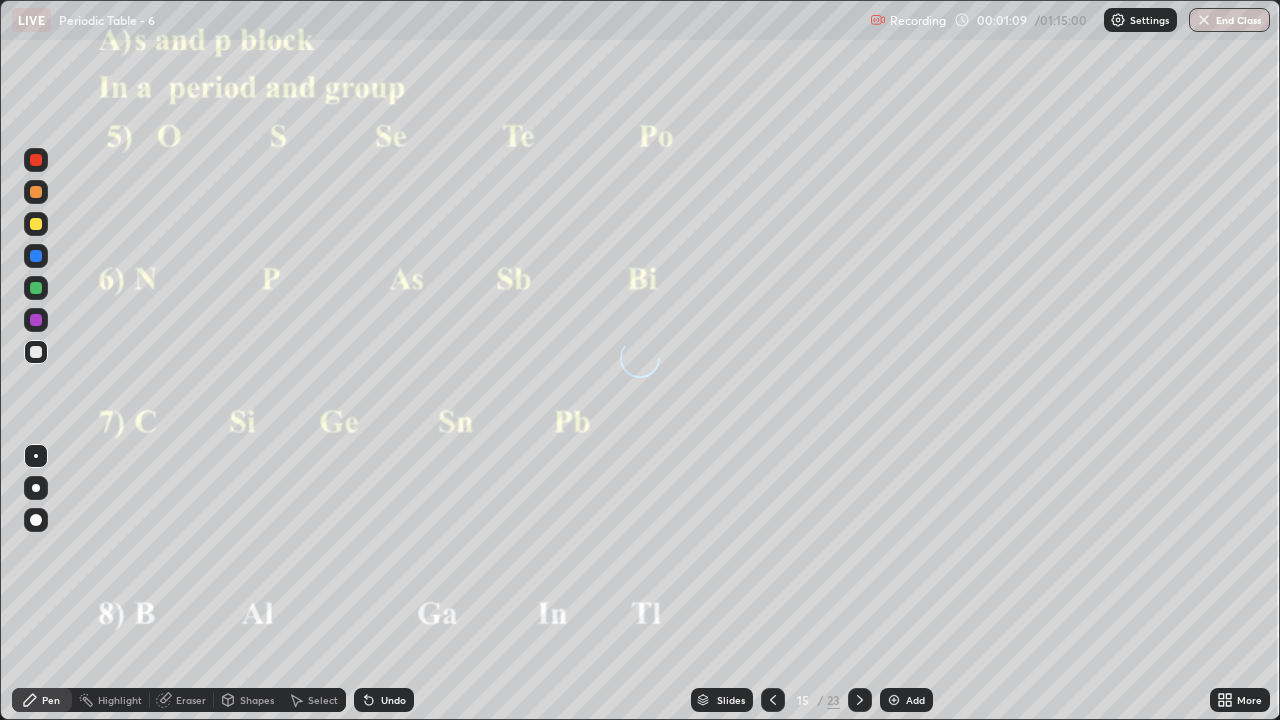 click 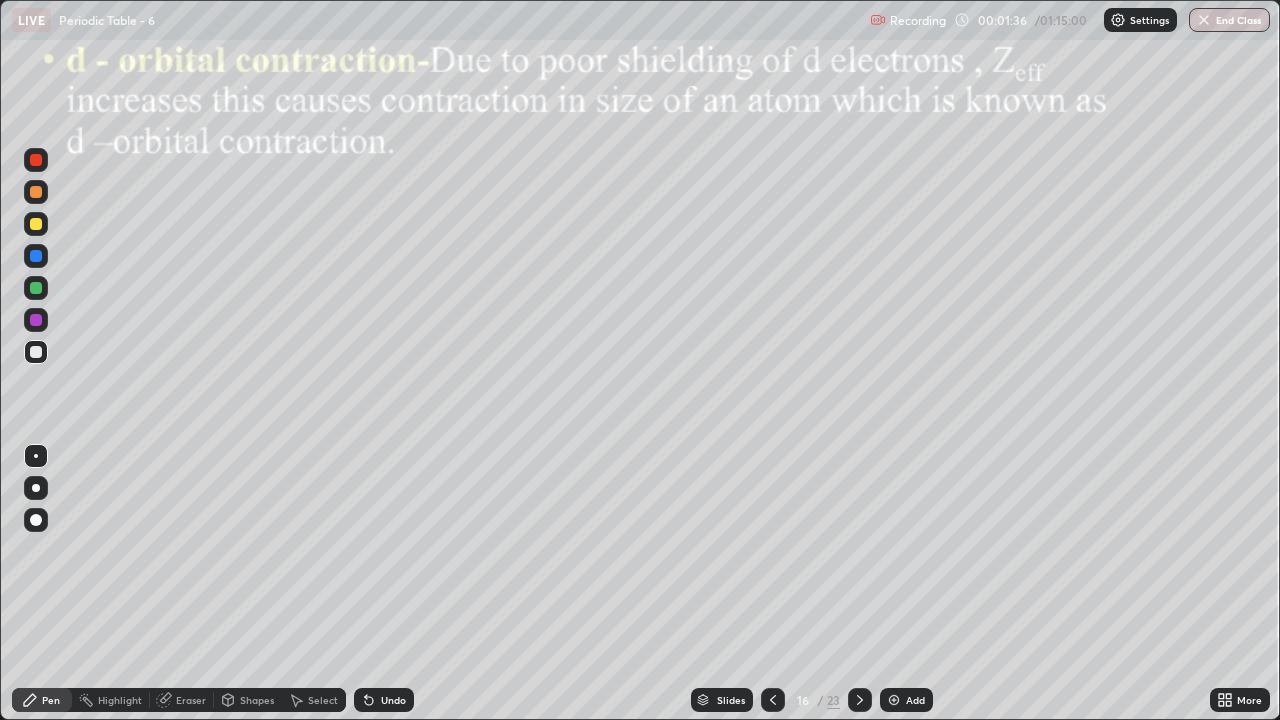 click 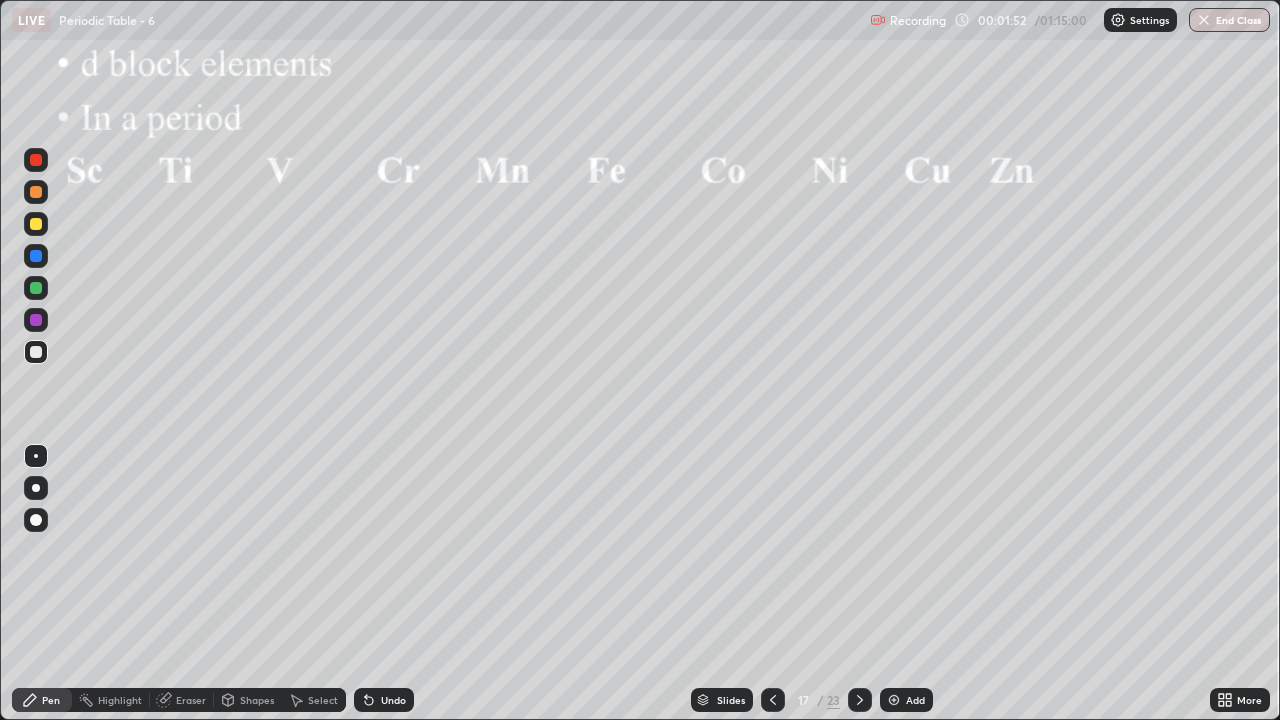 click at bounding box center (36, 288) 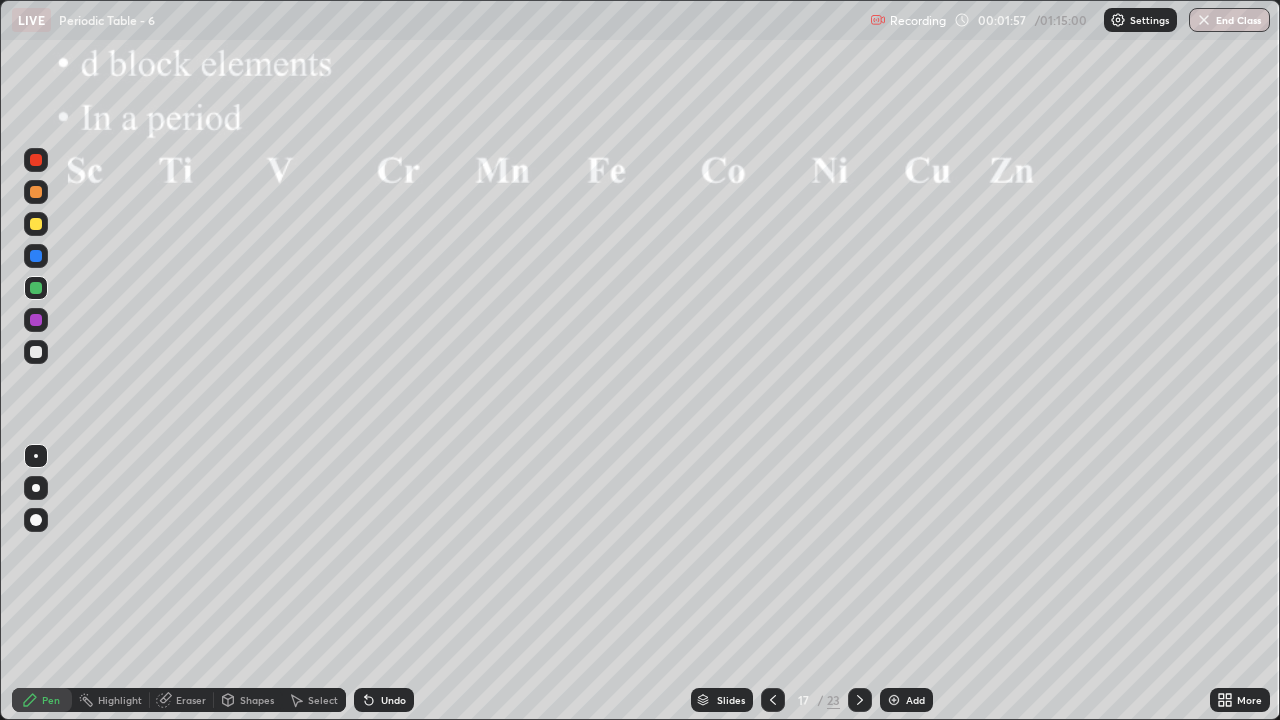 click on "Undo" at bounding box center (384, 700) 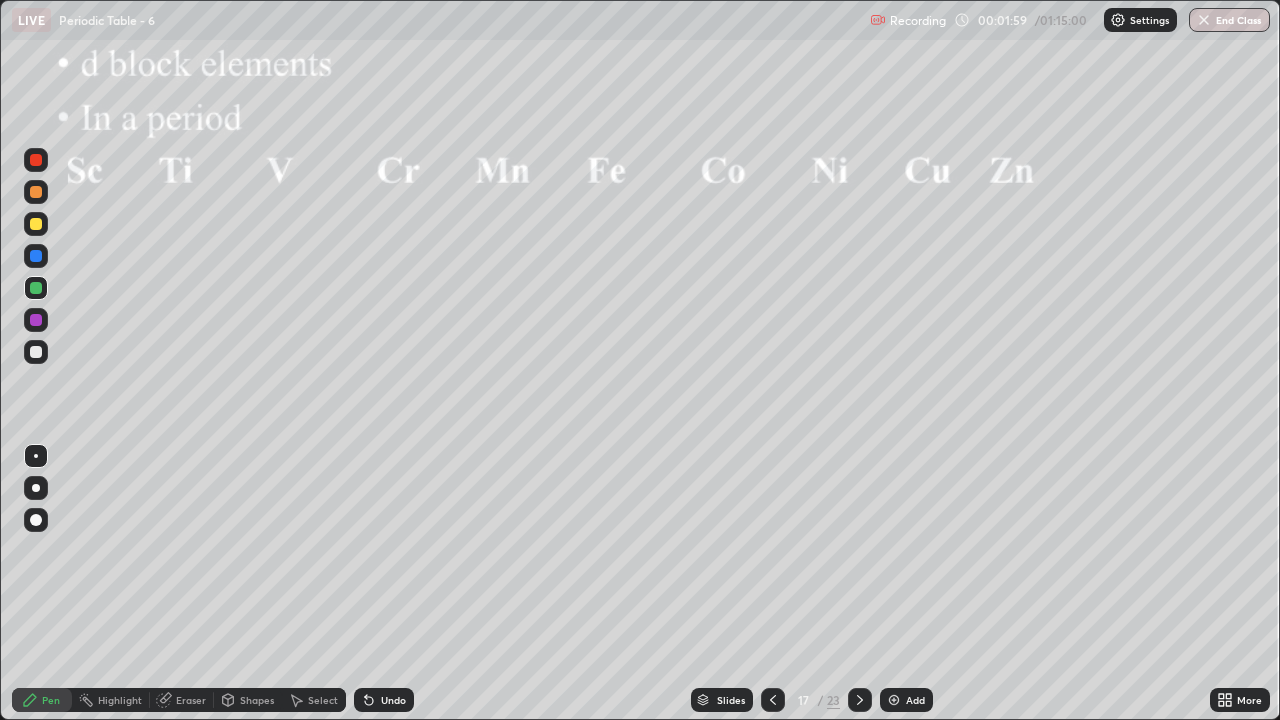 click at bounding box center (36, 224) 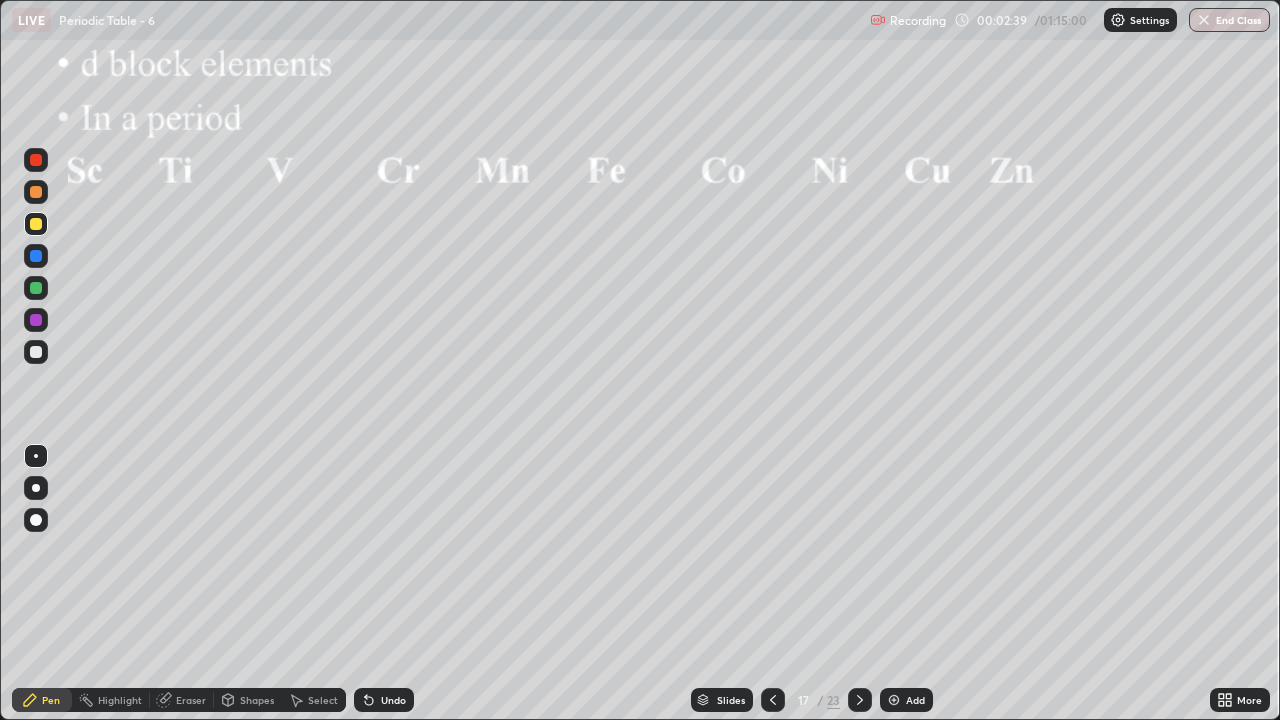 click at bounding box center [36, 352] 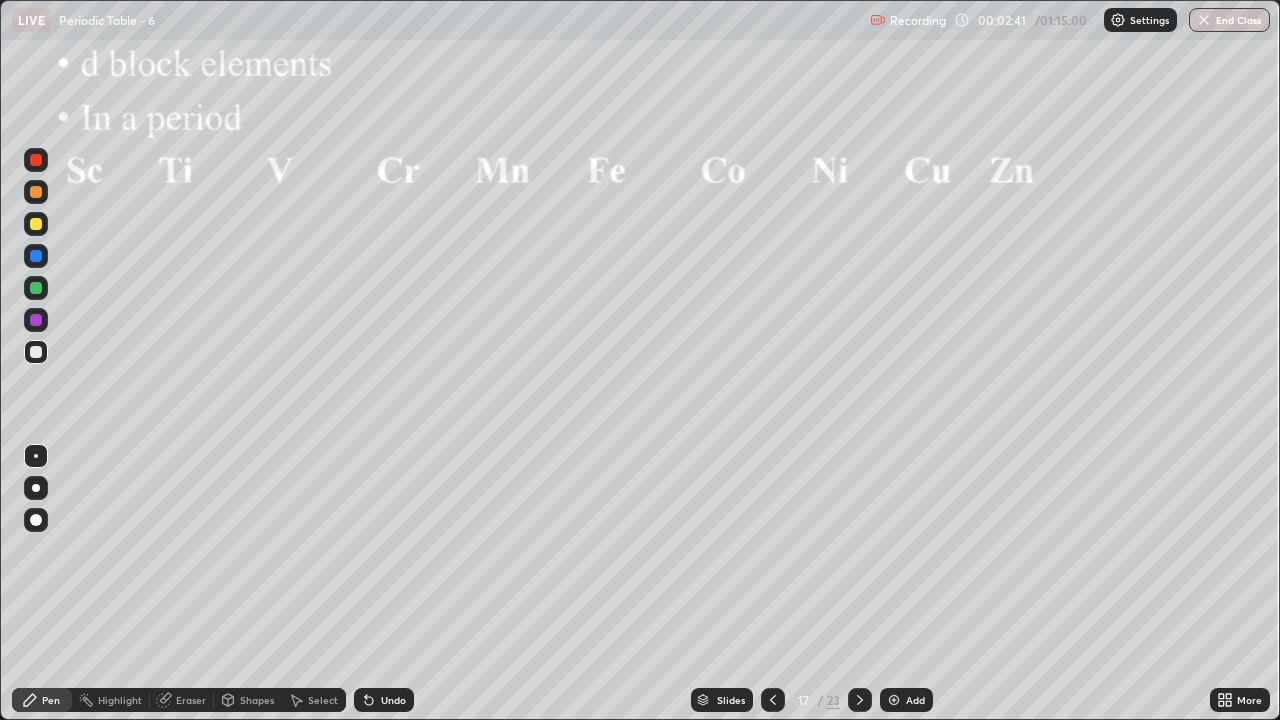 click at bounding box center (36, 320) 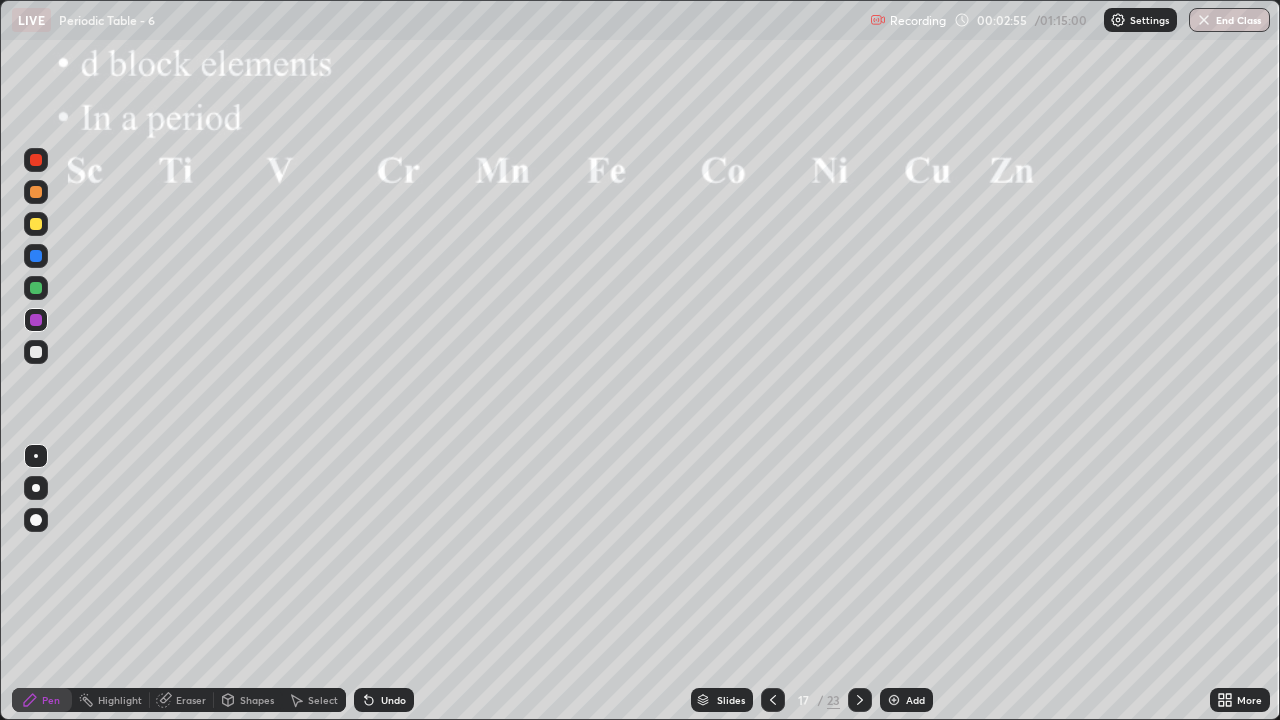 click at bounding box center [36, 192] 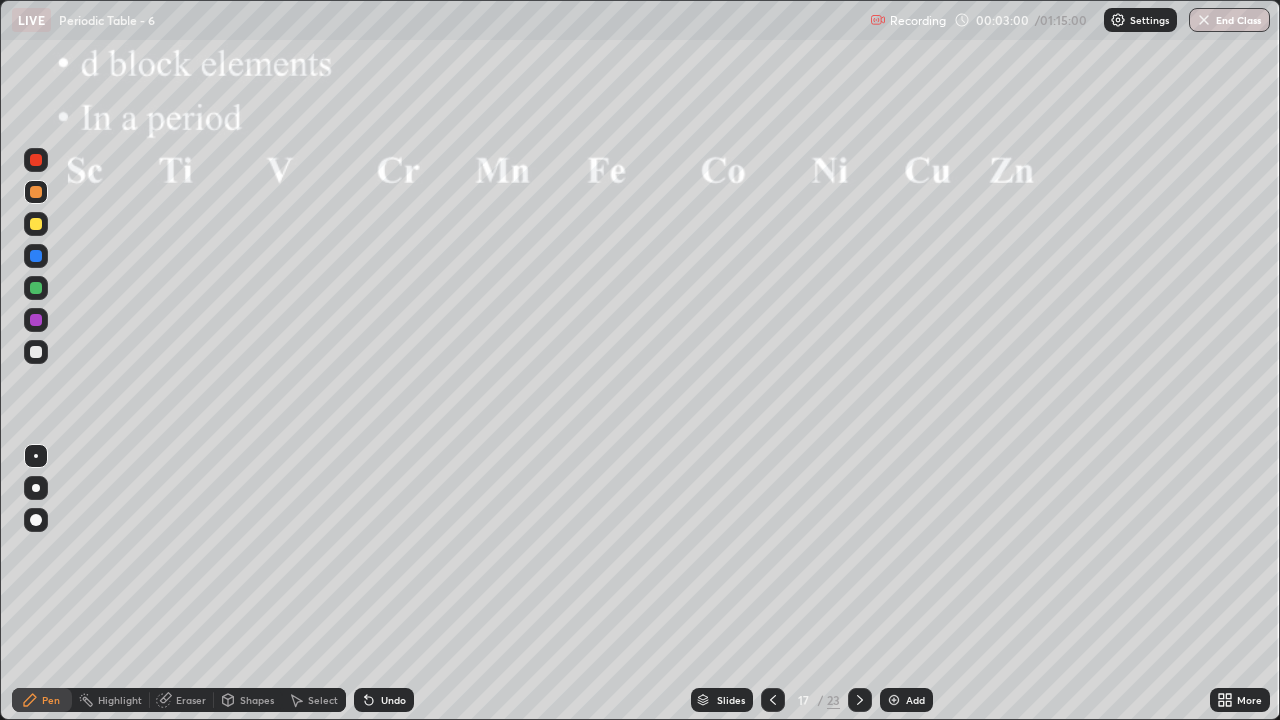 click on "Undo" at bounding box center (393, 700) 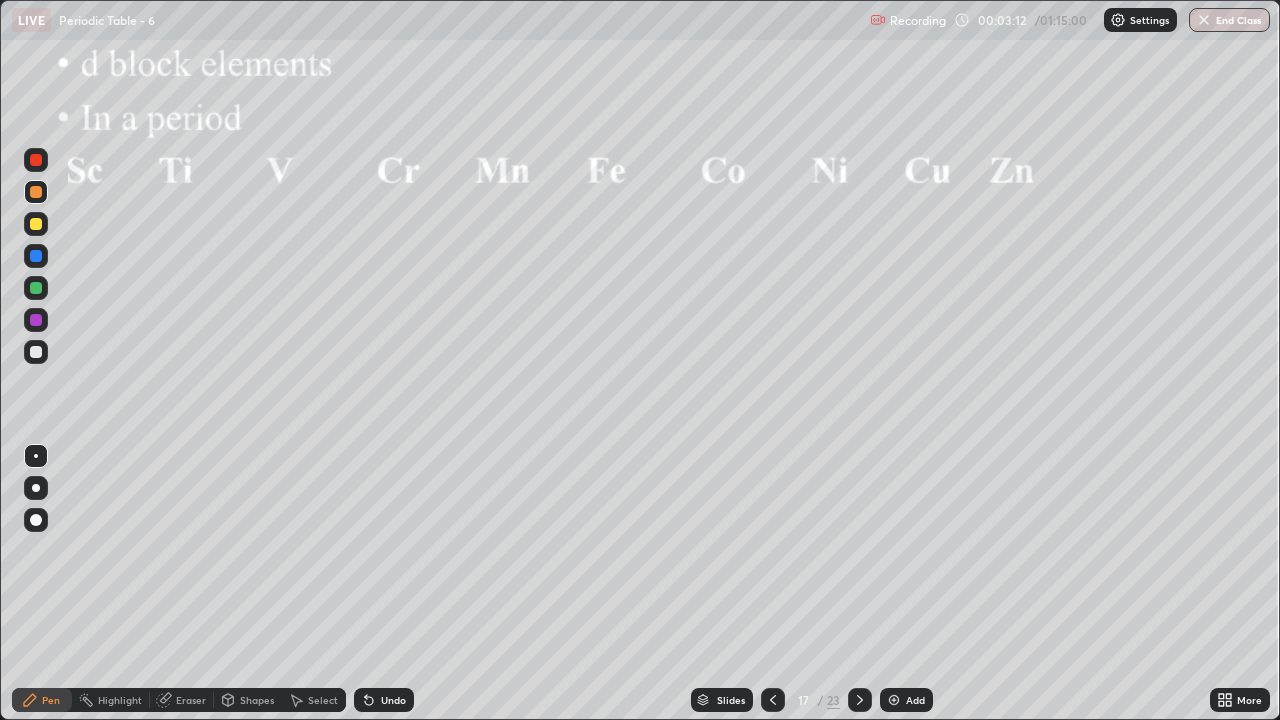 click at bounding box center (36, 224) 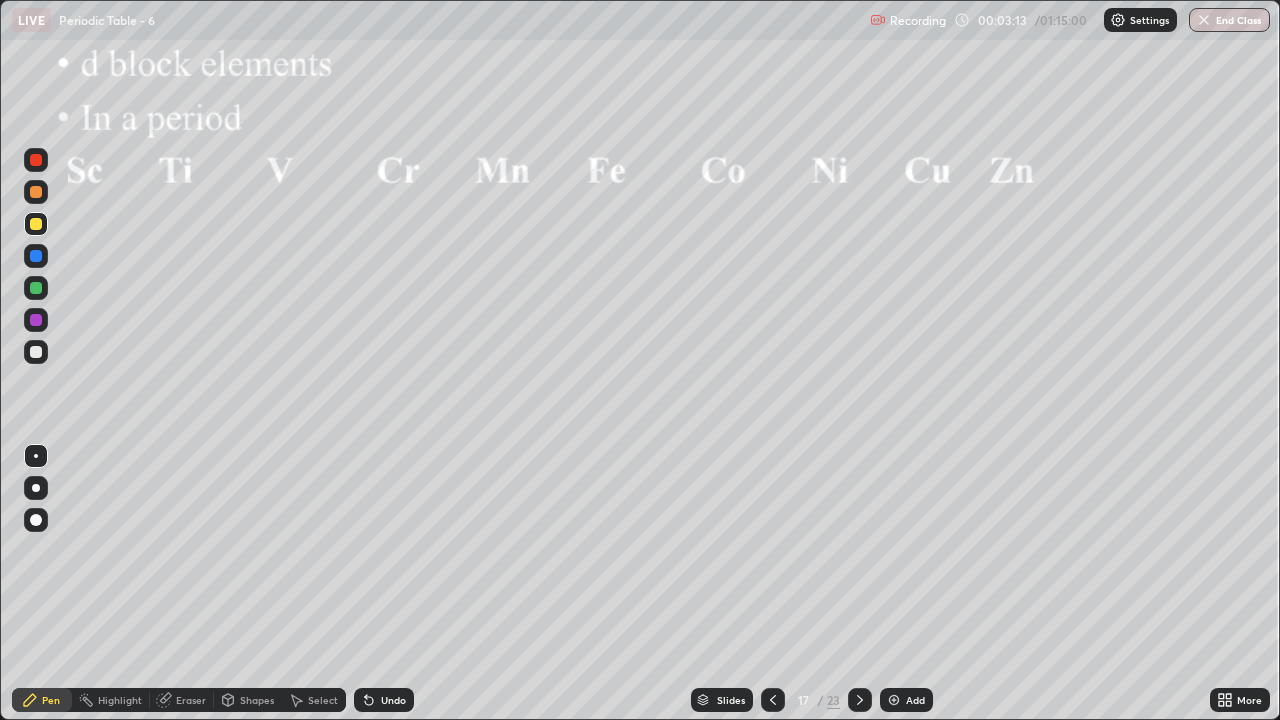 click at bounding box center [36, 352] 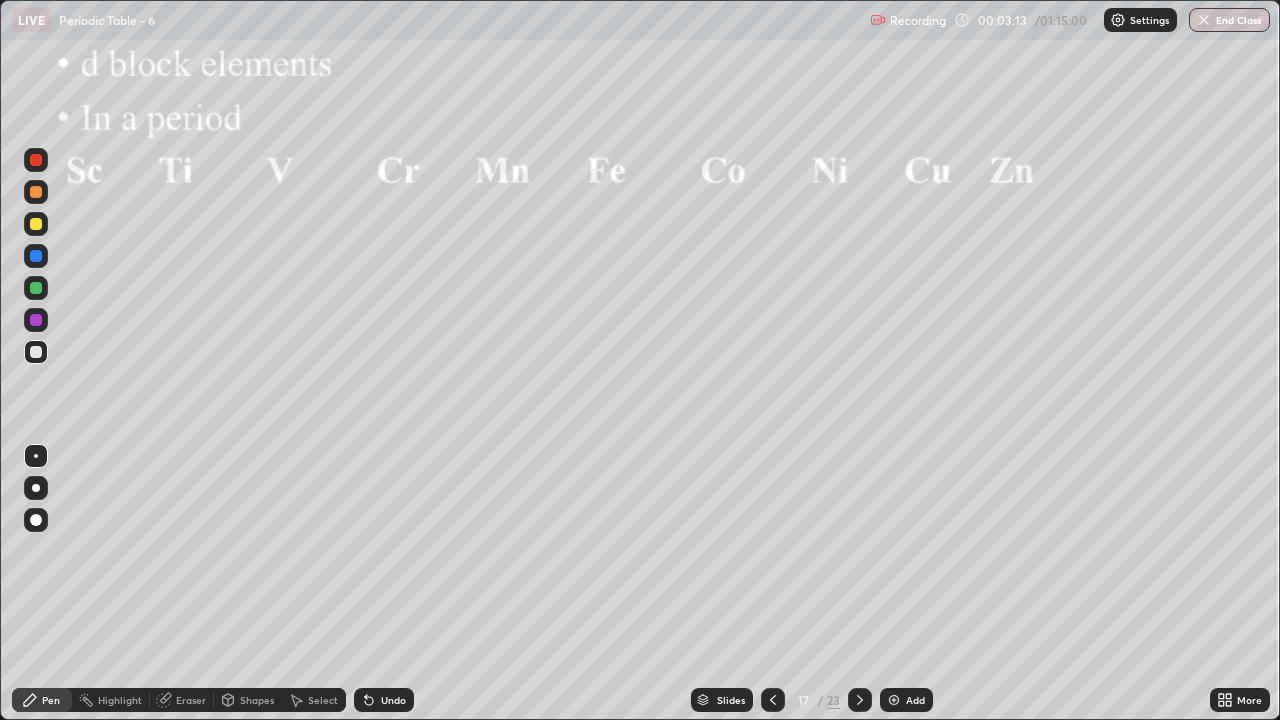 click at bounding box center [36, 256] 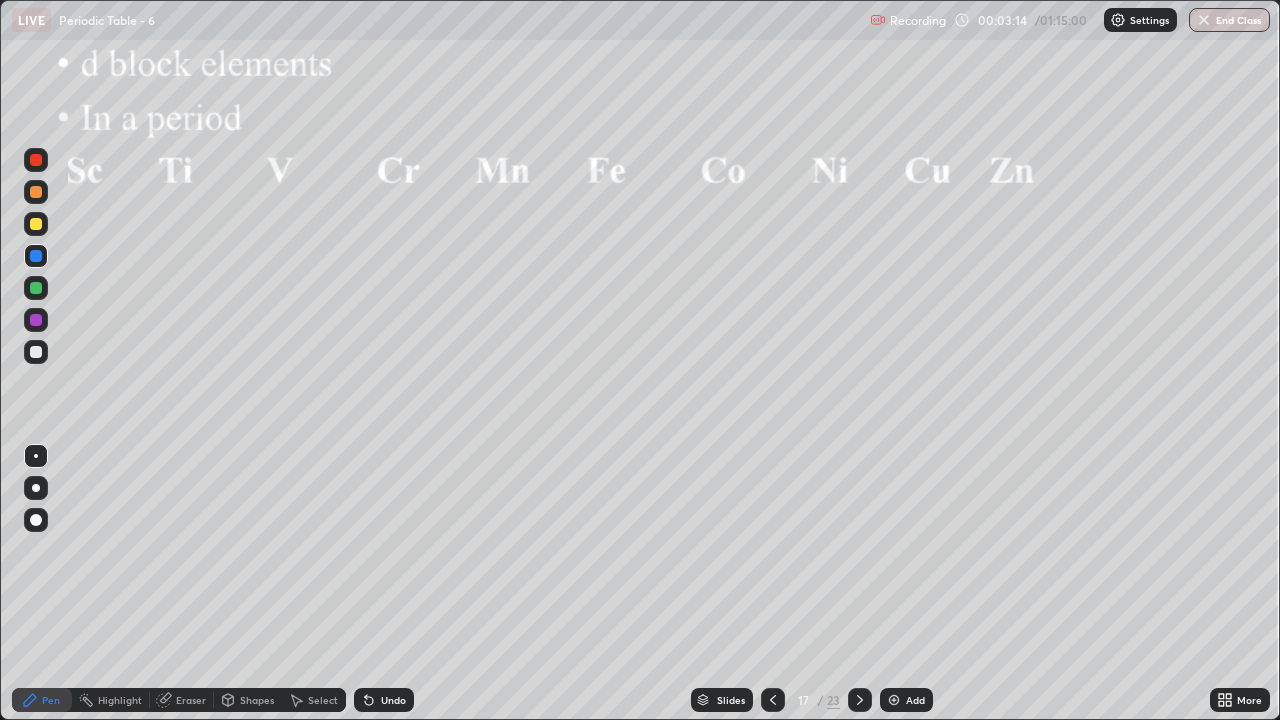 click at bounding box center (36, 224) 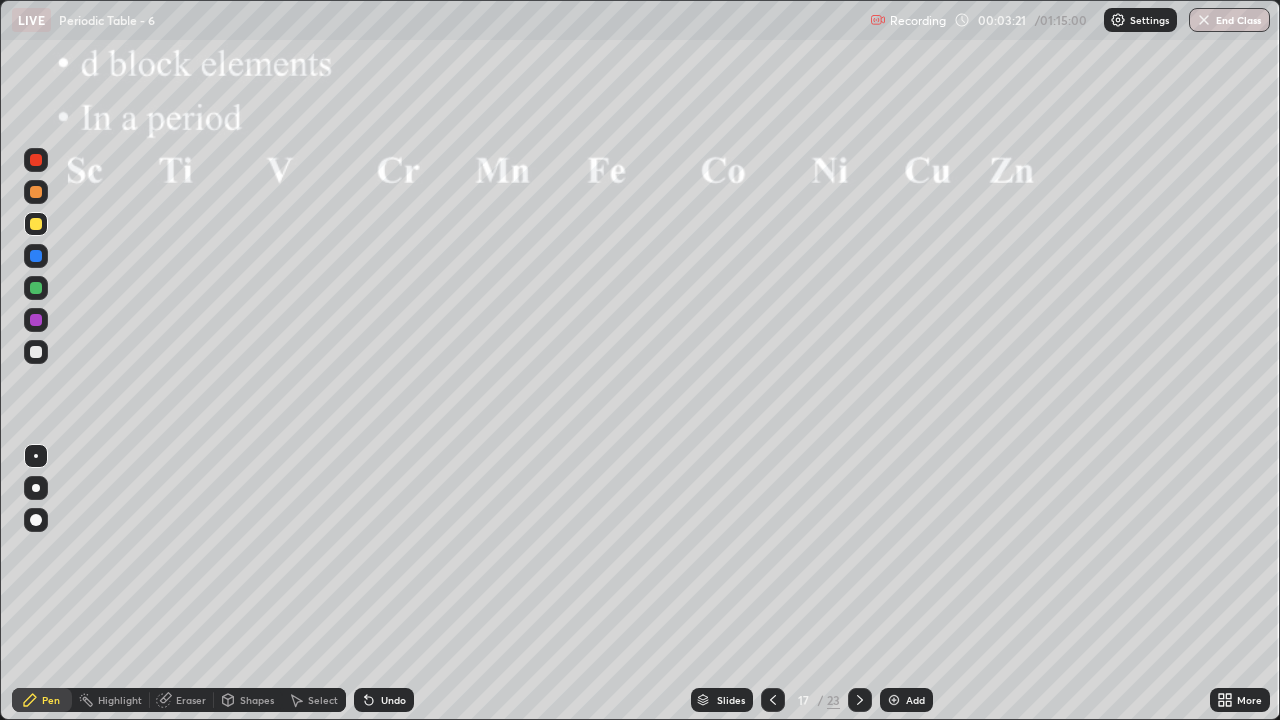 click at bounding box center (36, 352) 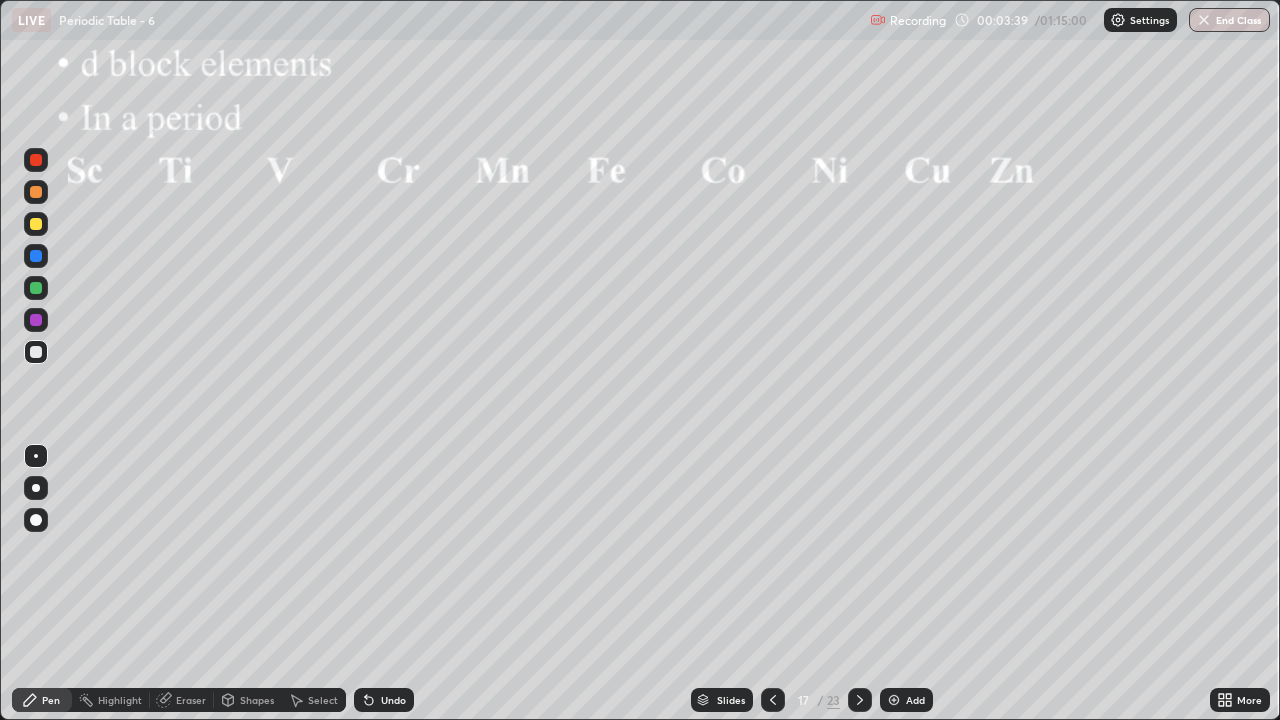 click on "Undo" at bounding box center [384, 700] 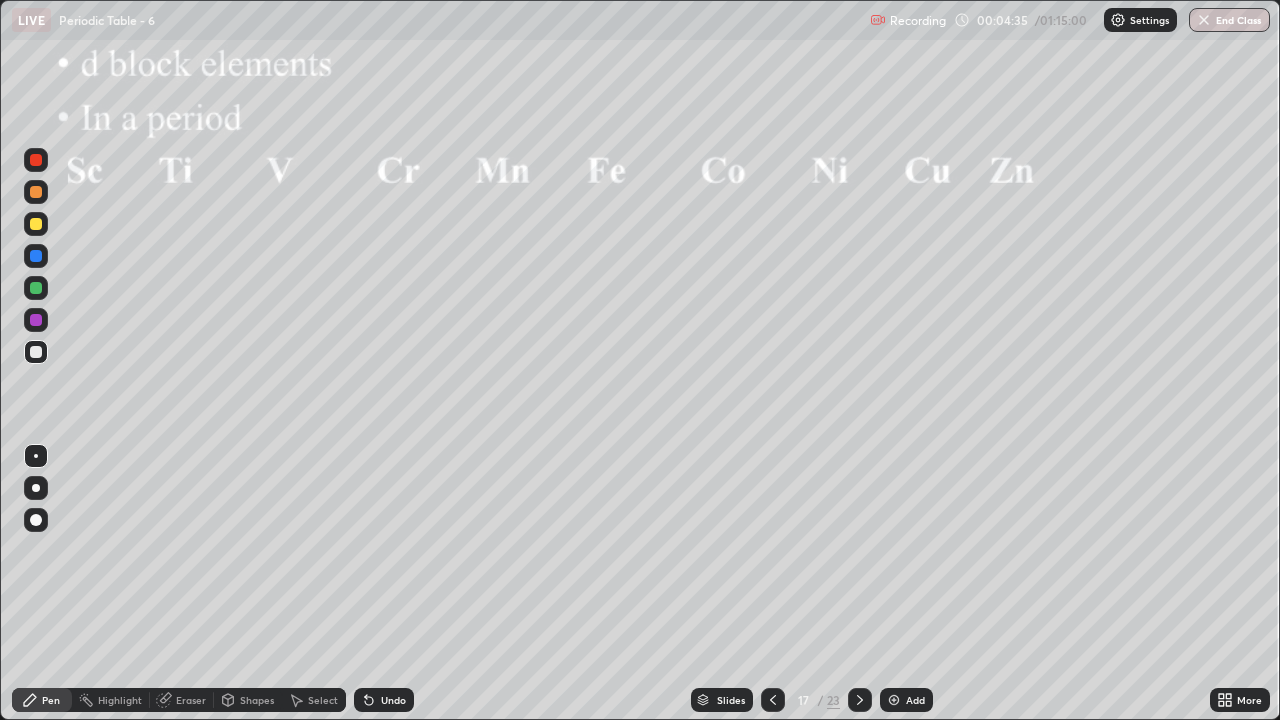 click at bounding box center (860, 700) 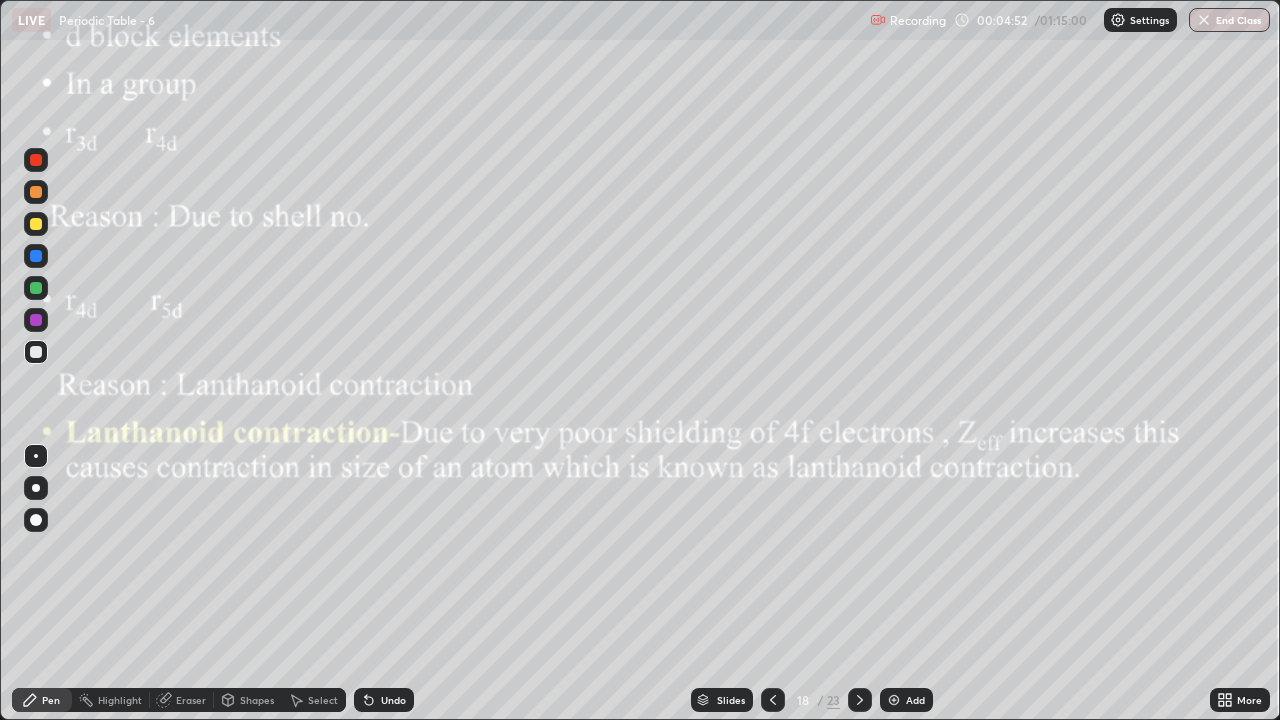 click 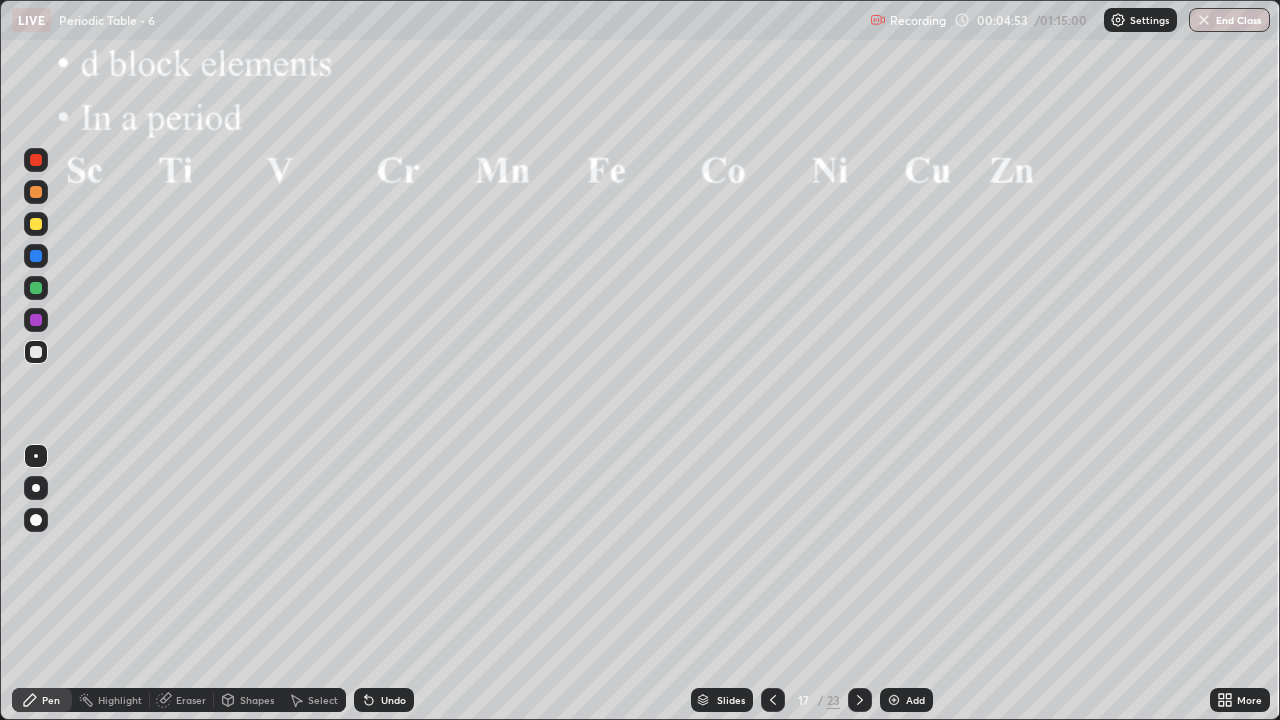click on "Add" at bounding box center [906, 700] 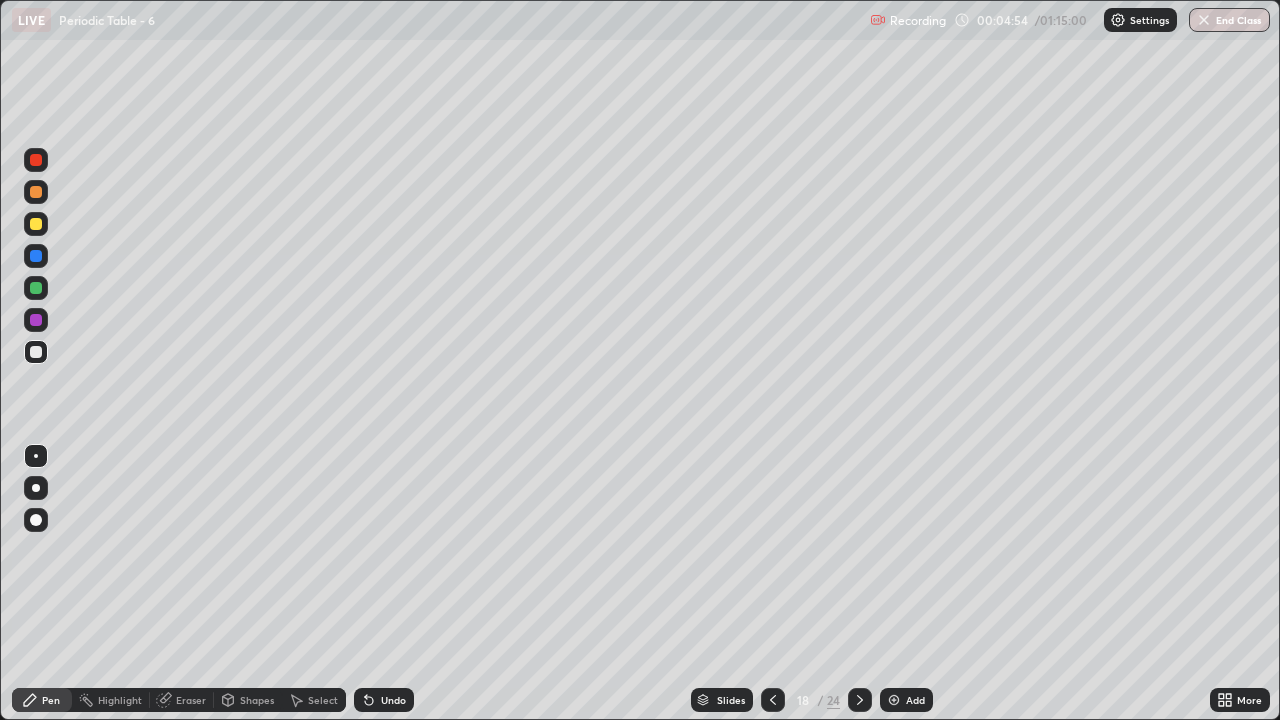 click on "Highlight" at bounding box center (120, 700) 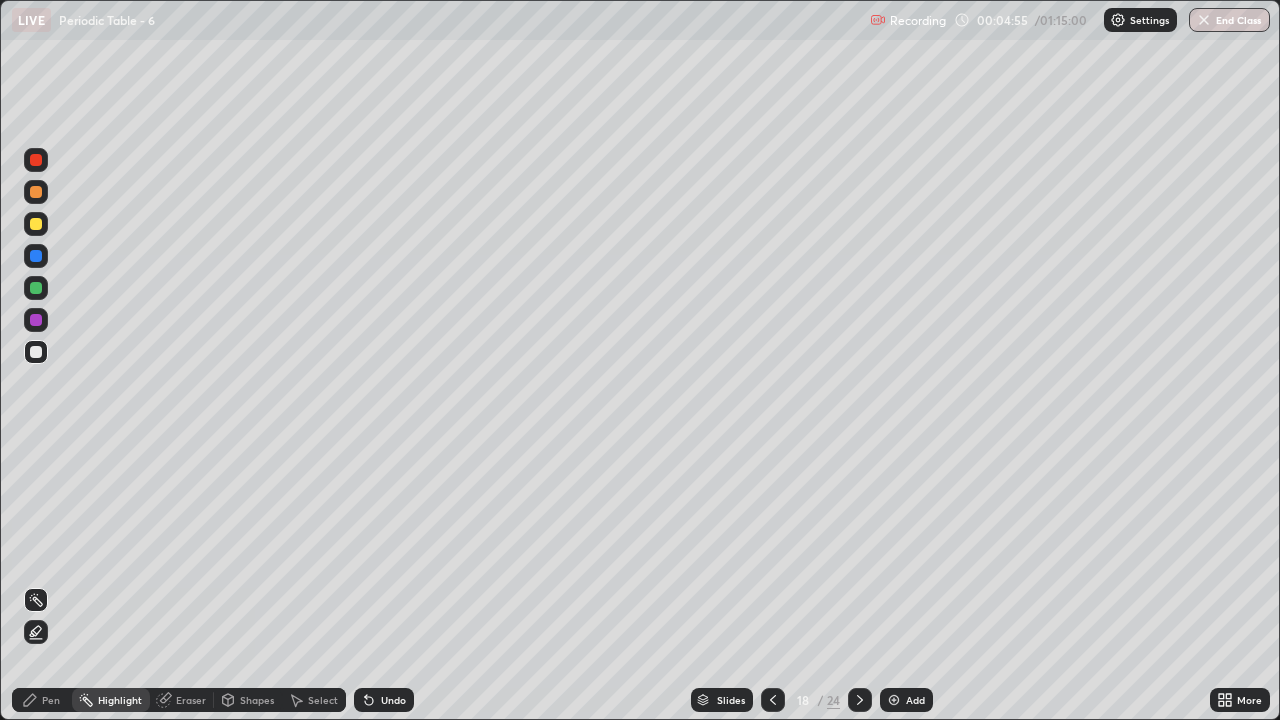 click on "Eraser" at bounding box center [191, 700] 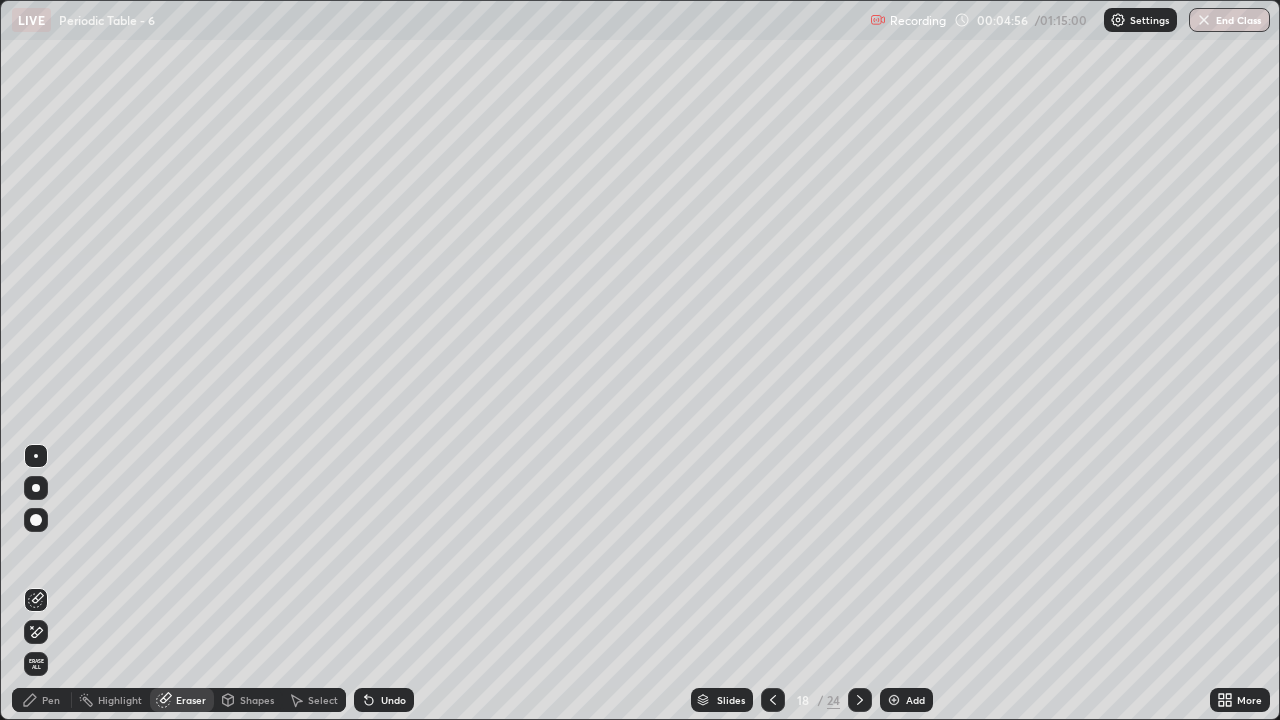 click on "Pen" at bounding box center [51, 700] 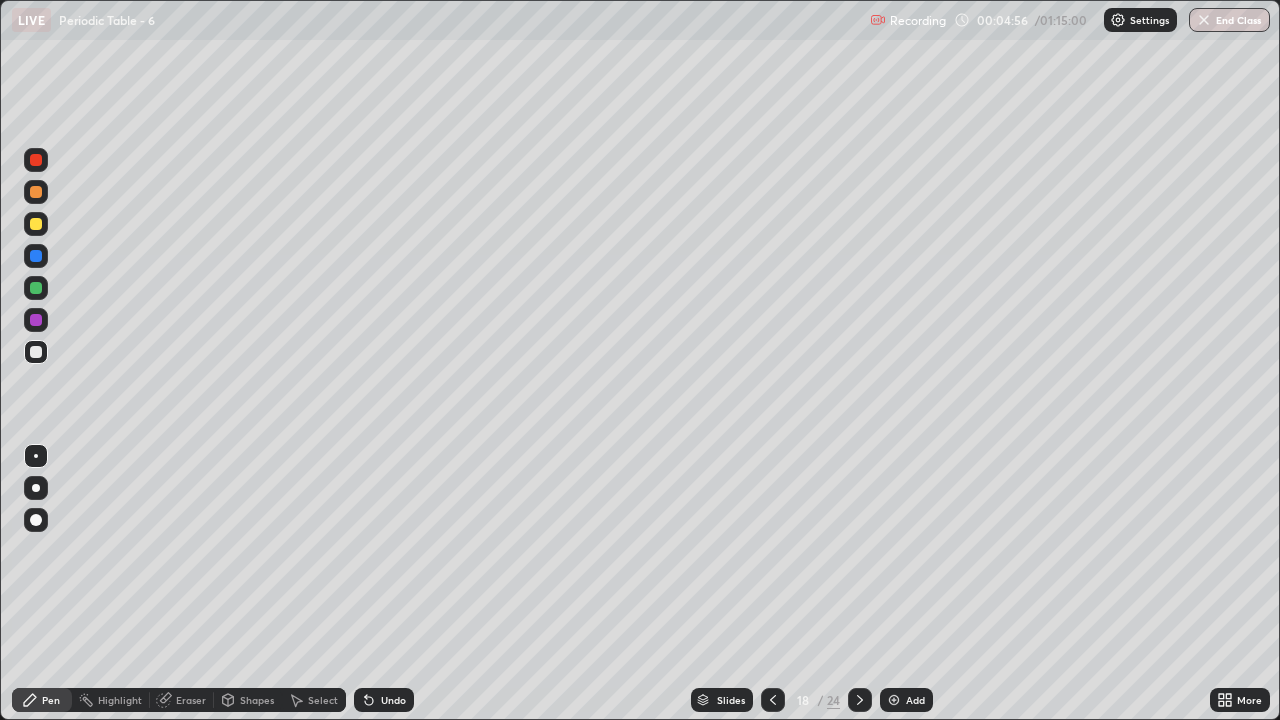 click on "Highlight" at bounding box center (120, 700) 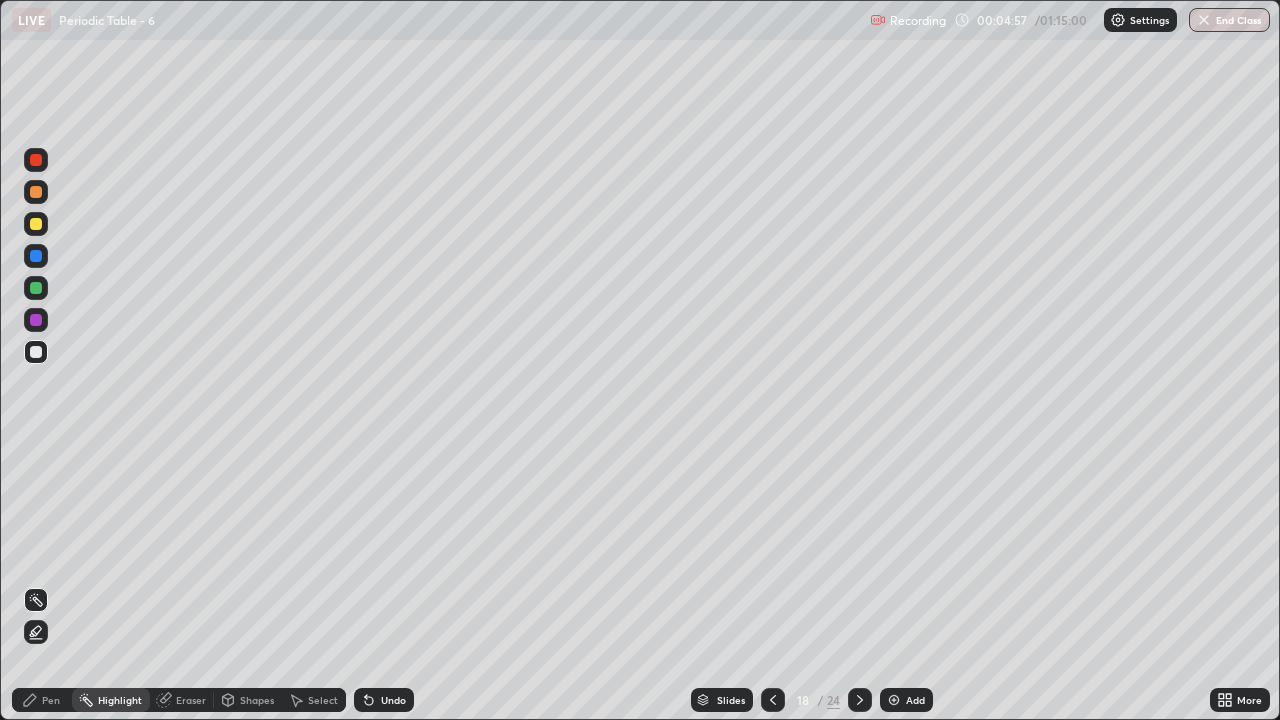 click on "Eraser" at bounding box center [182, 700] 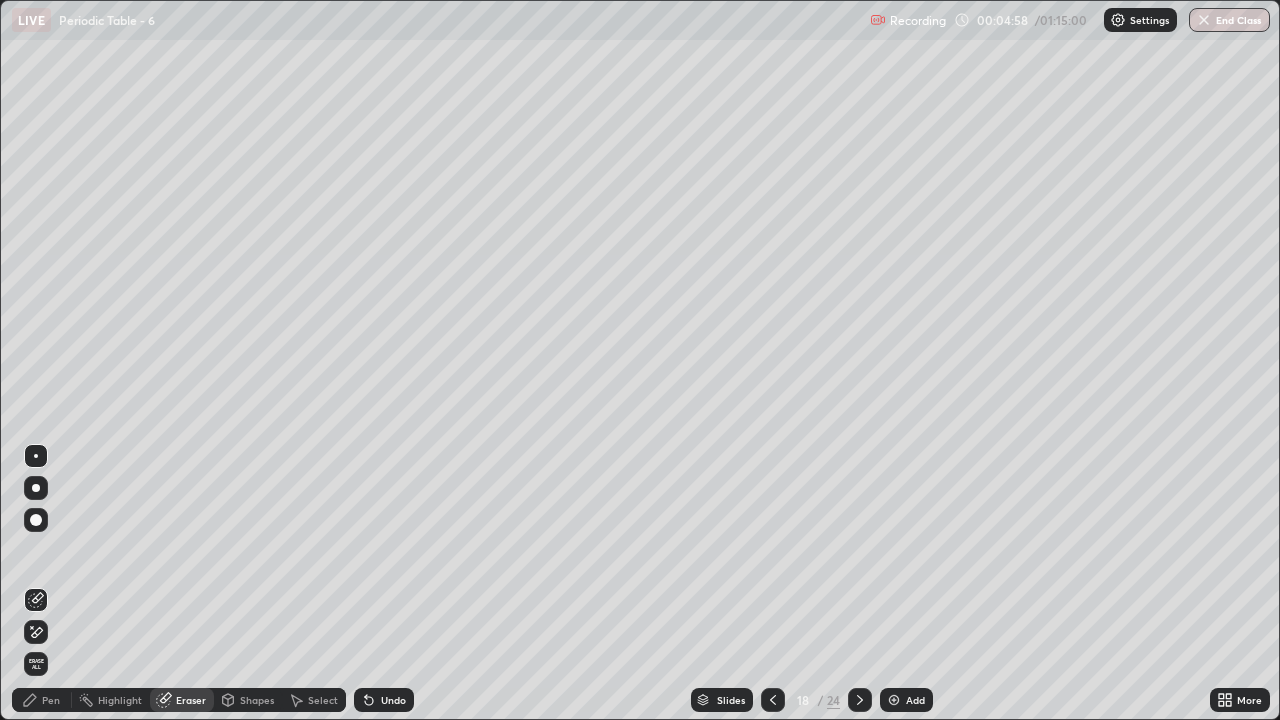 click on "Shapes" at bounding box center (257, 700) 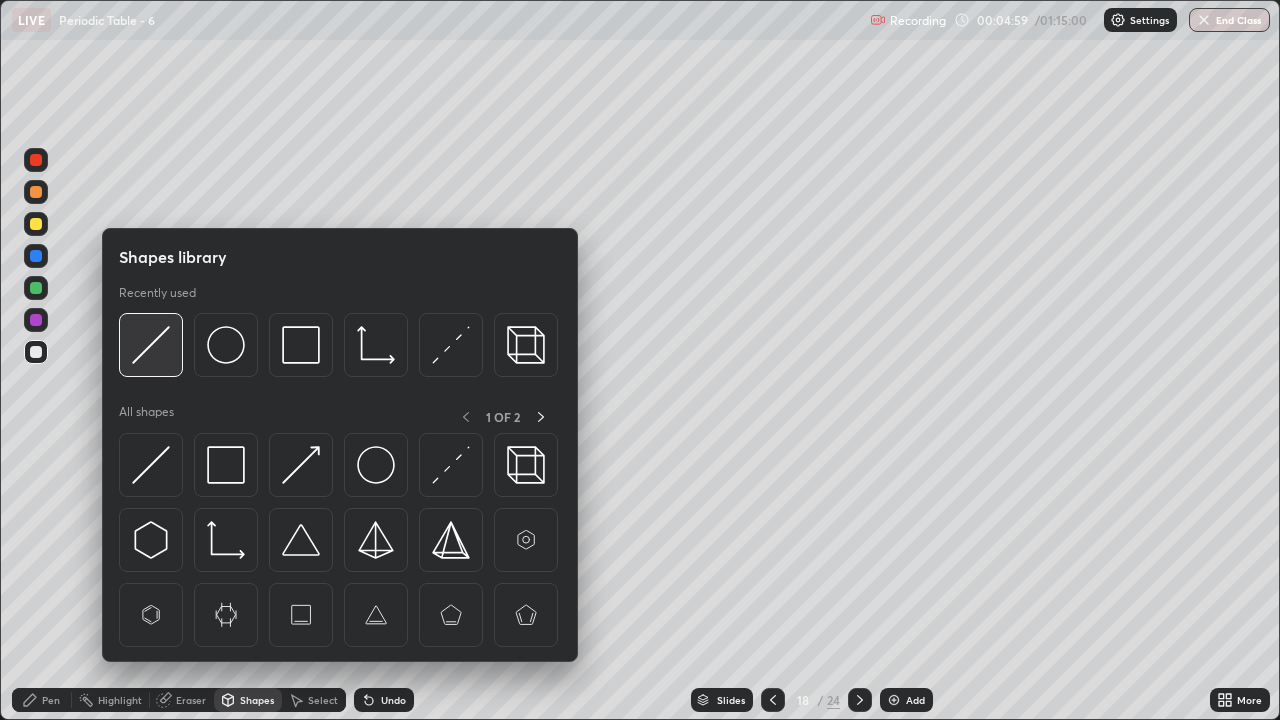 click at bounding box center [151, 345] 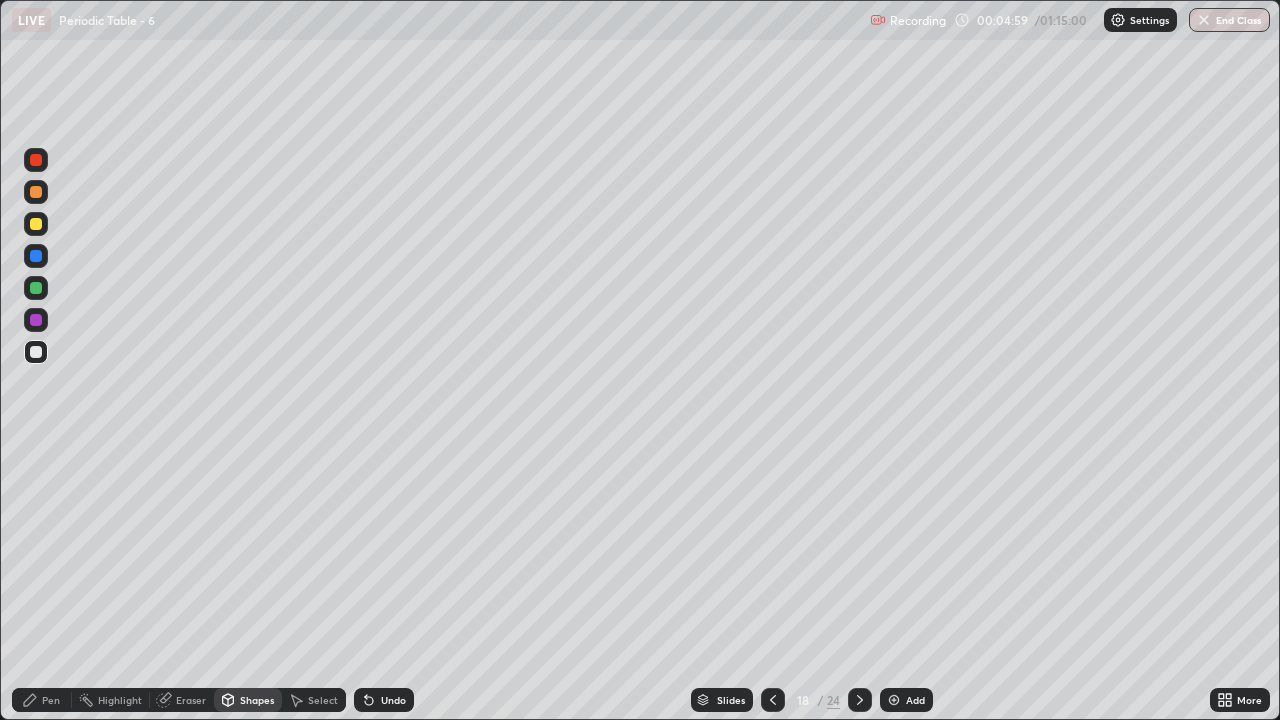 click at bounding box center (36, 224) 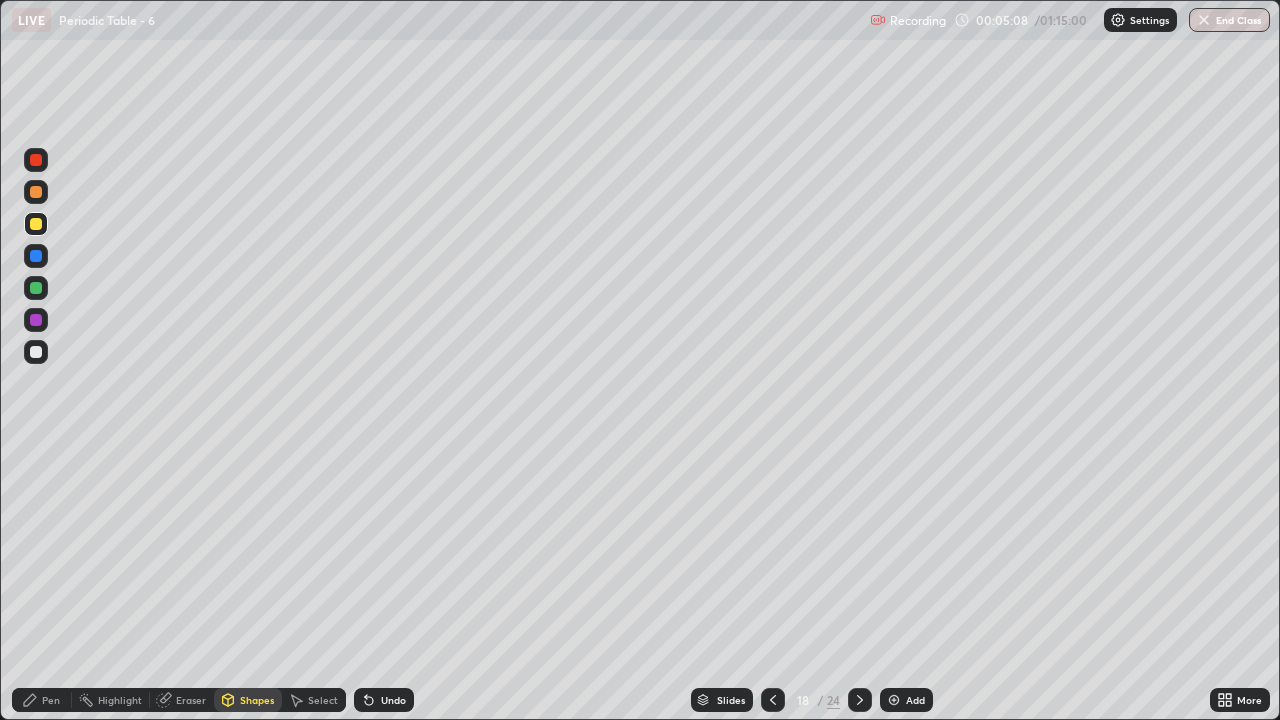 click on "Undo" at bounding box center (384, 700) 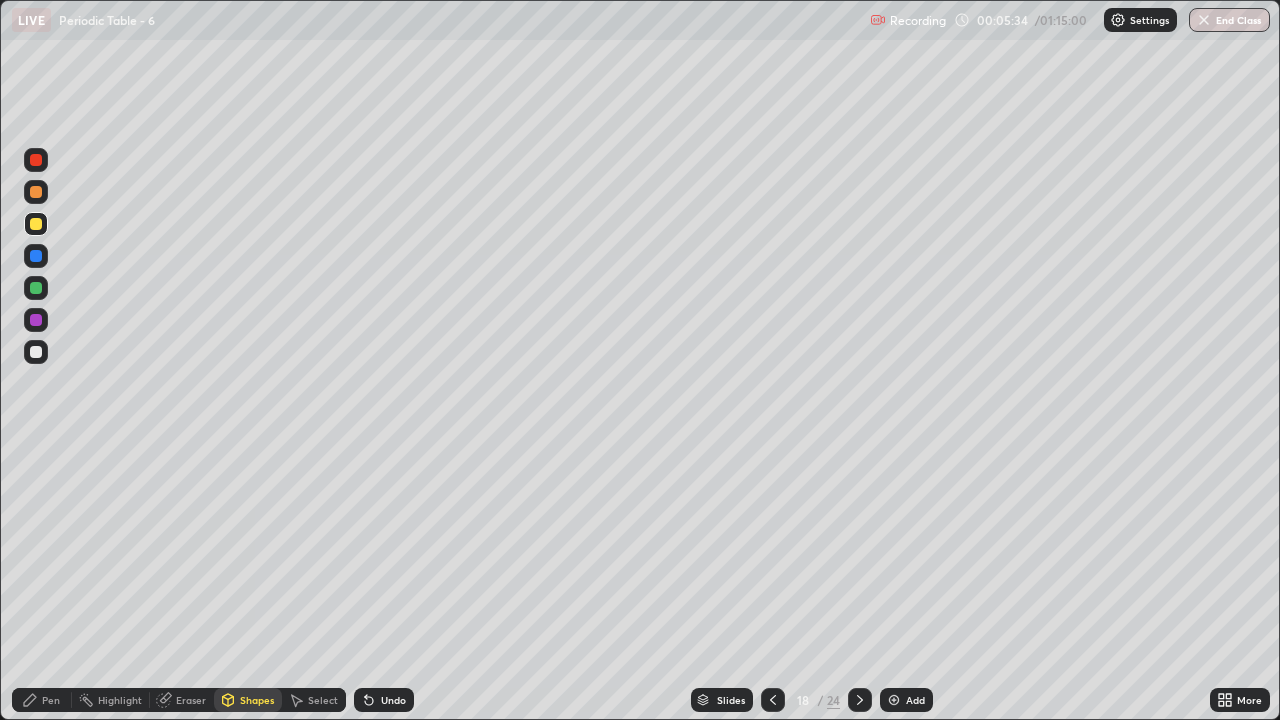 click at bounding box center (36, 352) 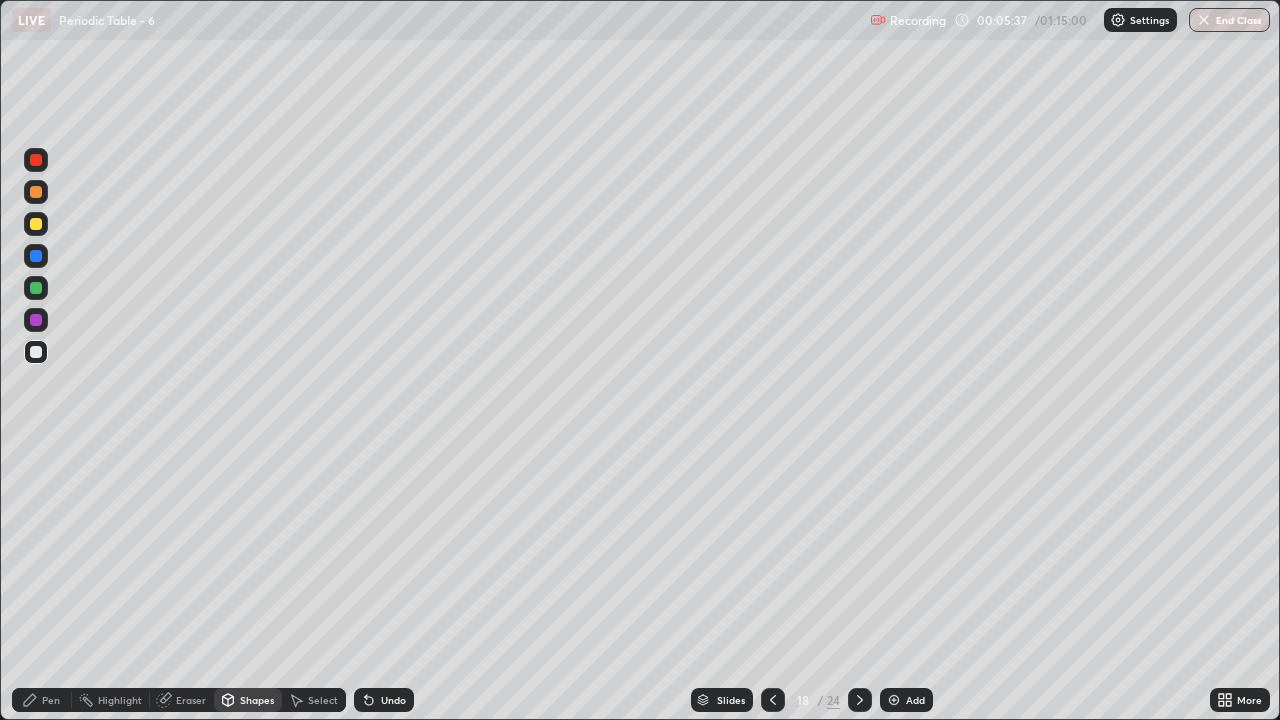 click on "Undo" at bounding box center [393, 700] 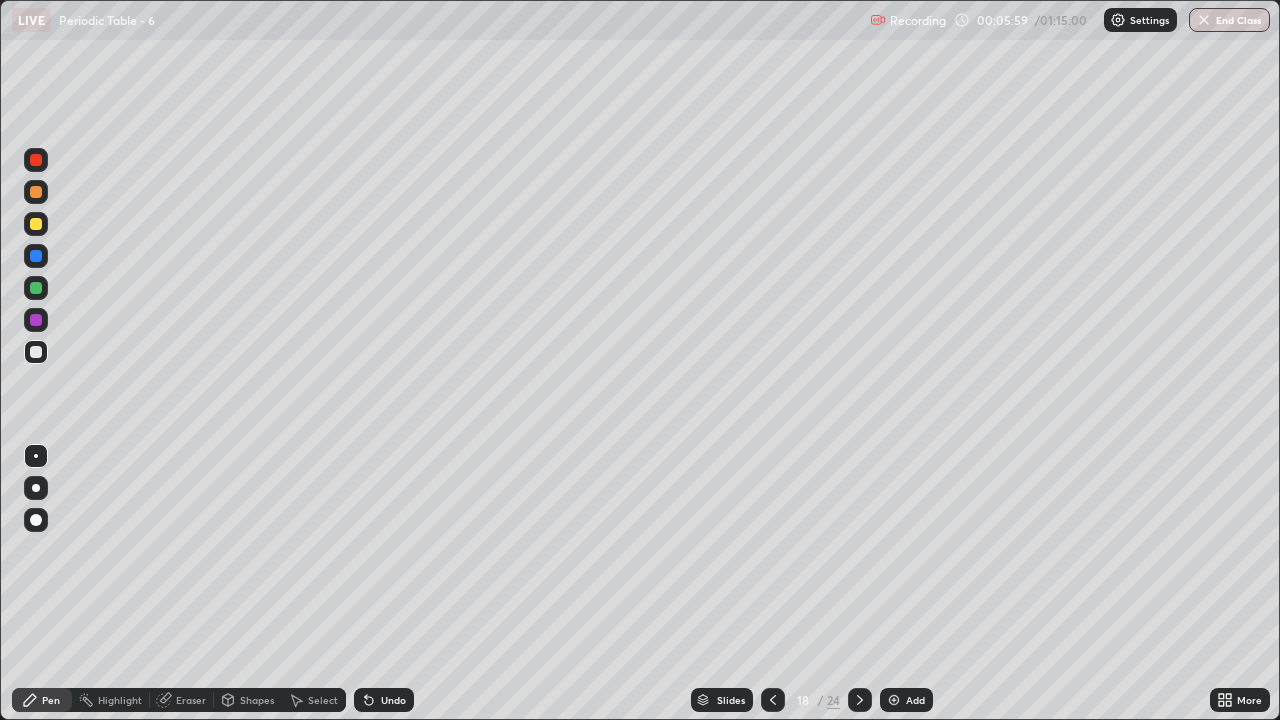 click on "Undo" at bounding box center [393, 700] 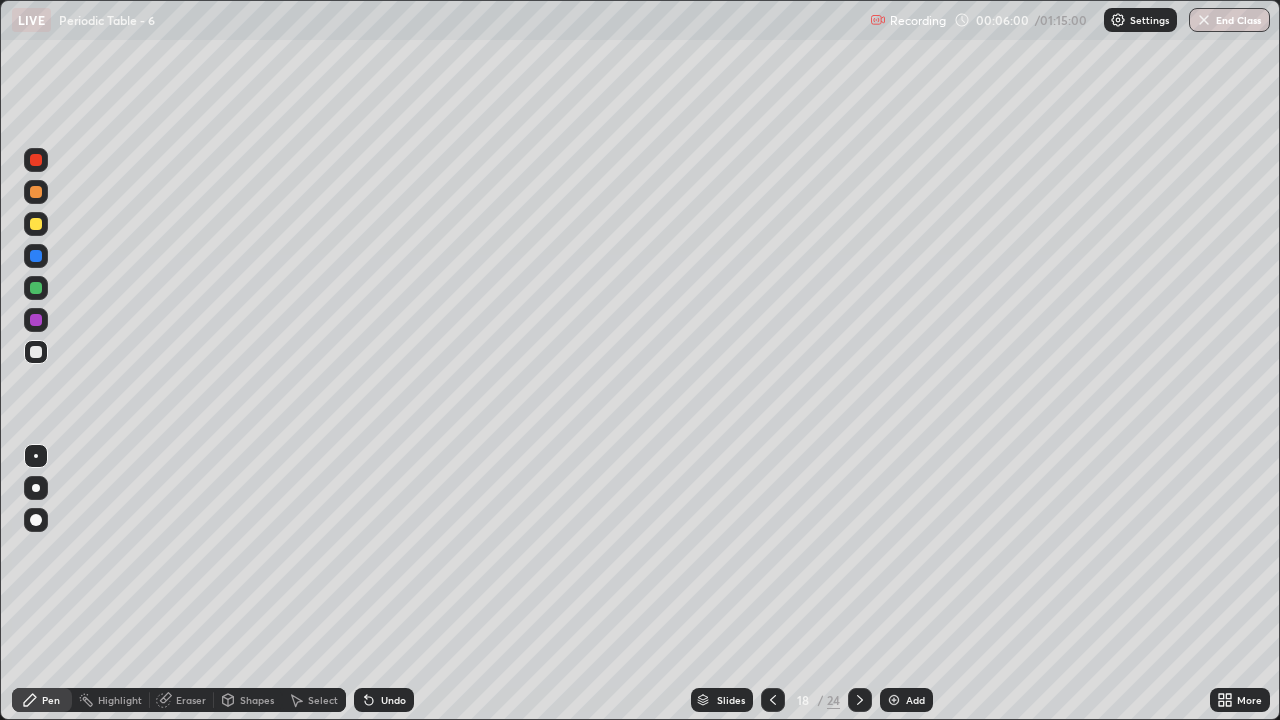 click on "Undo" at bounding box center (393, 700) 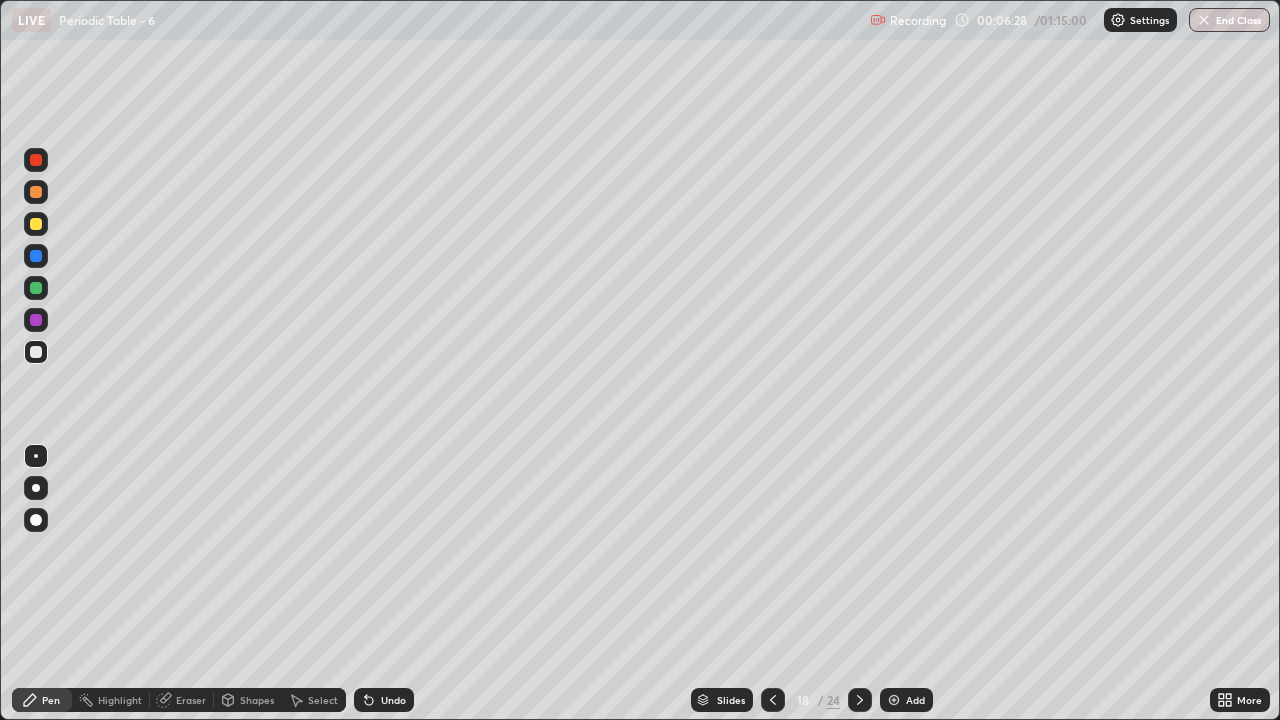 click at bounding box center (36, 320) 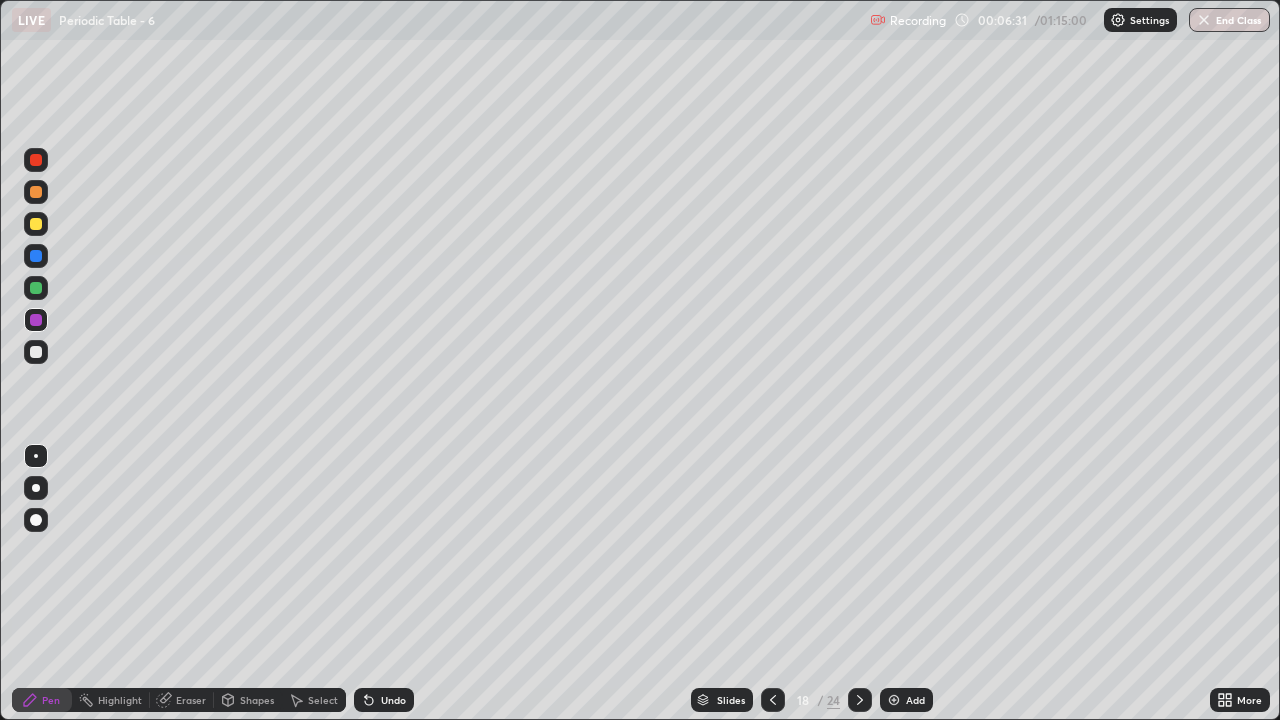 click at bounding box center (36, 224) 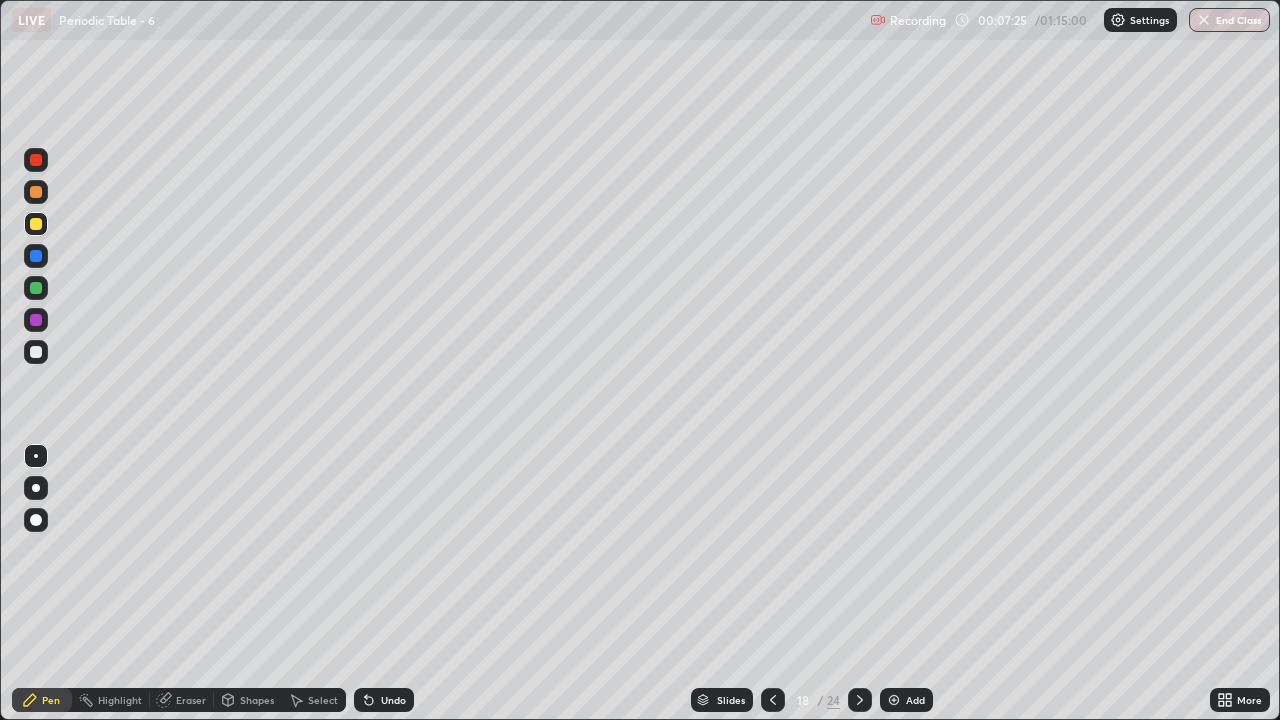 click 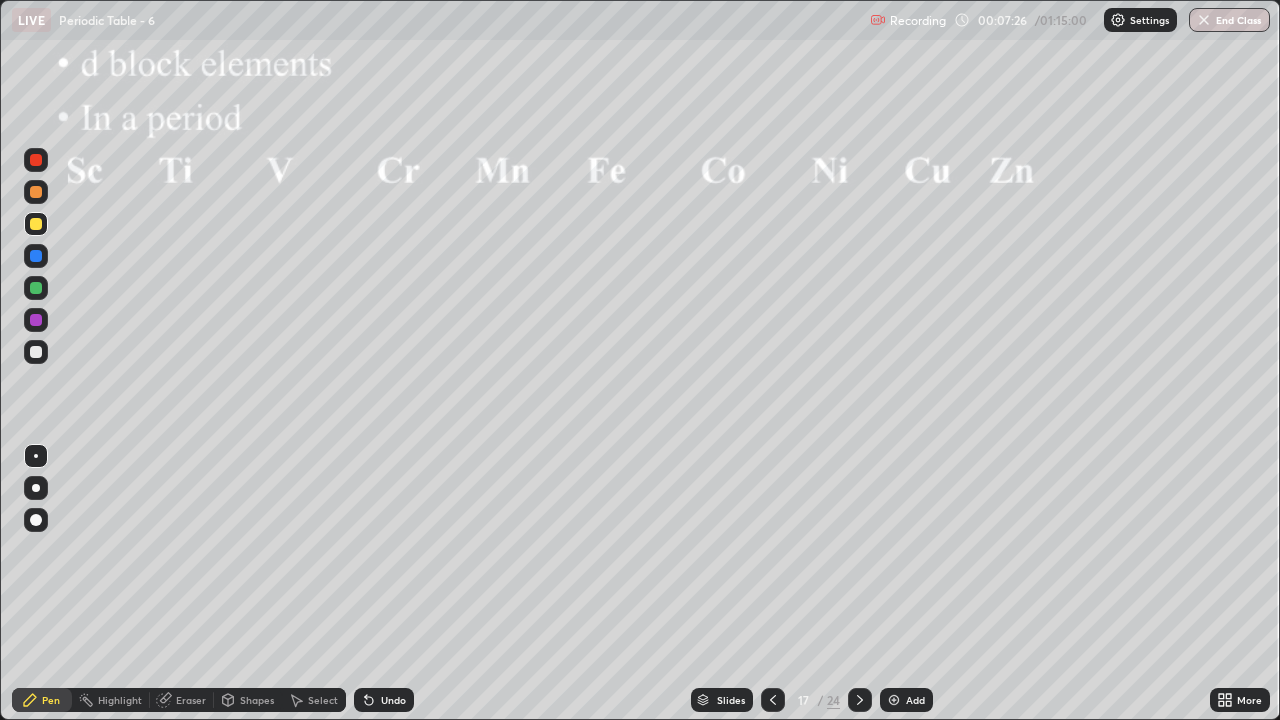 click 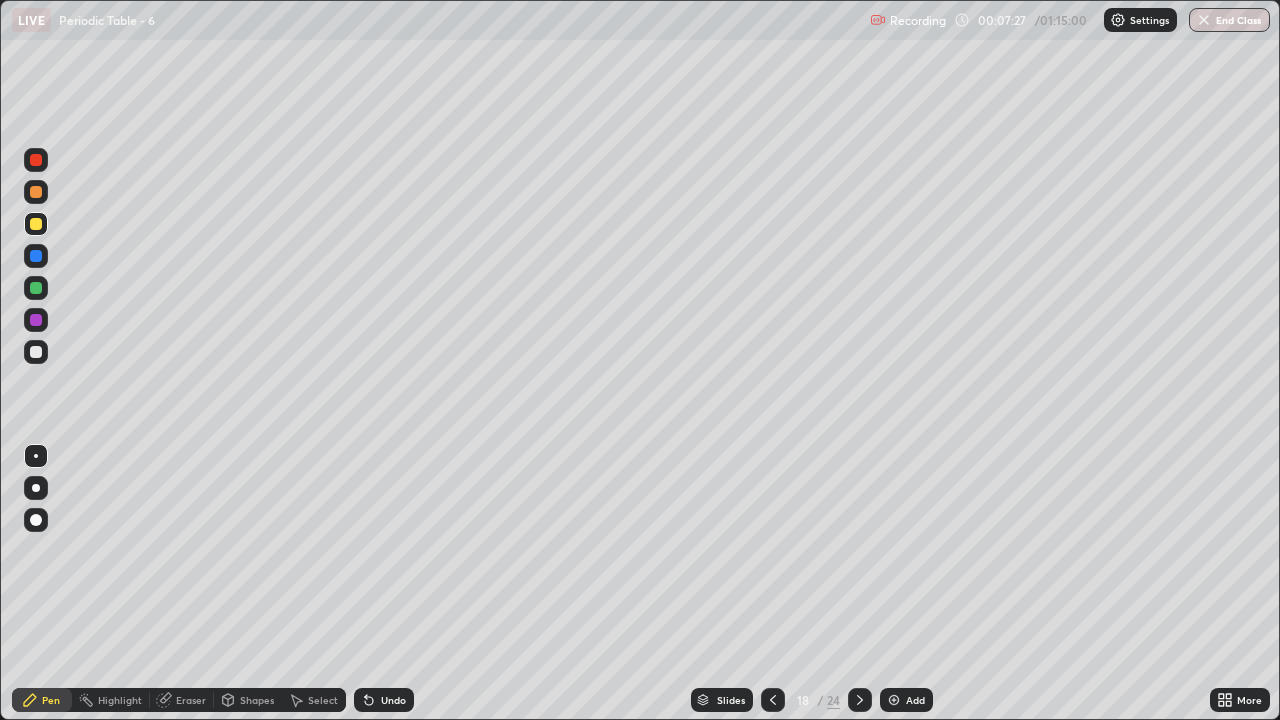 click 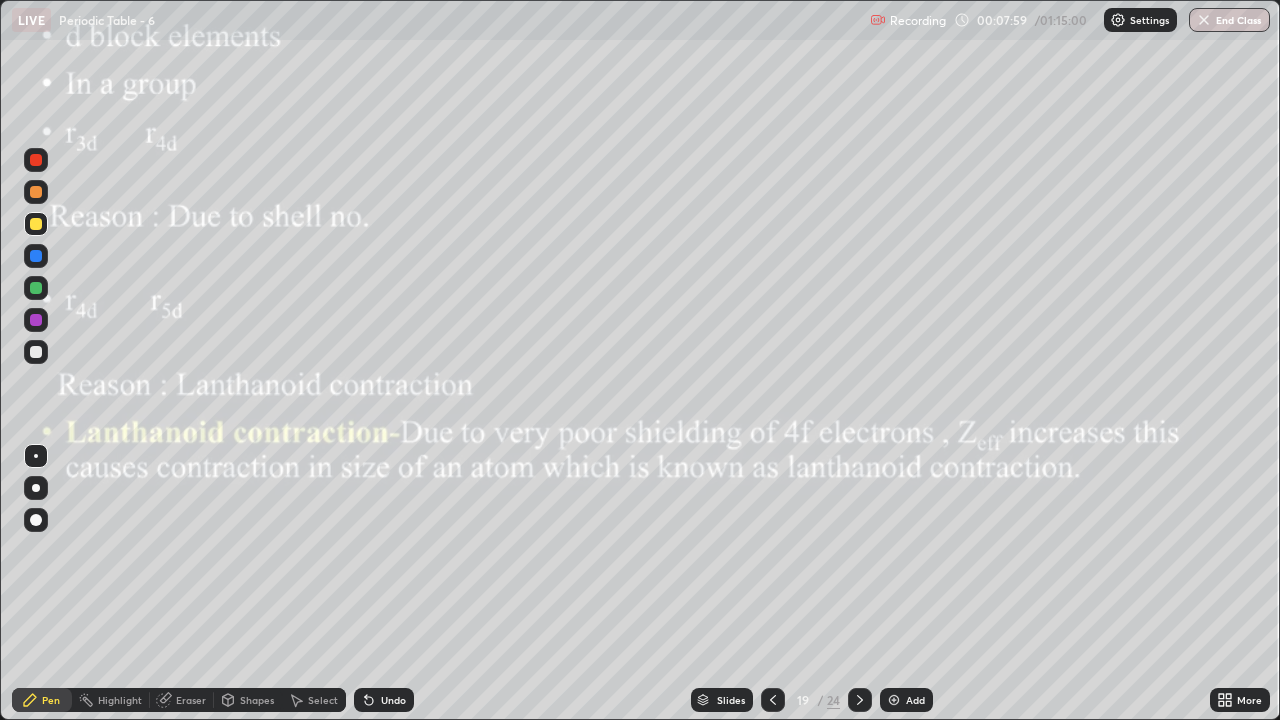 click 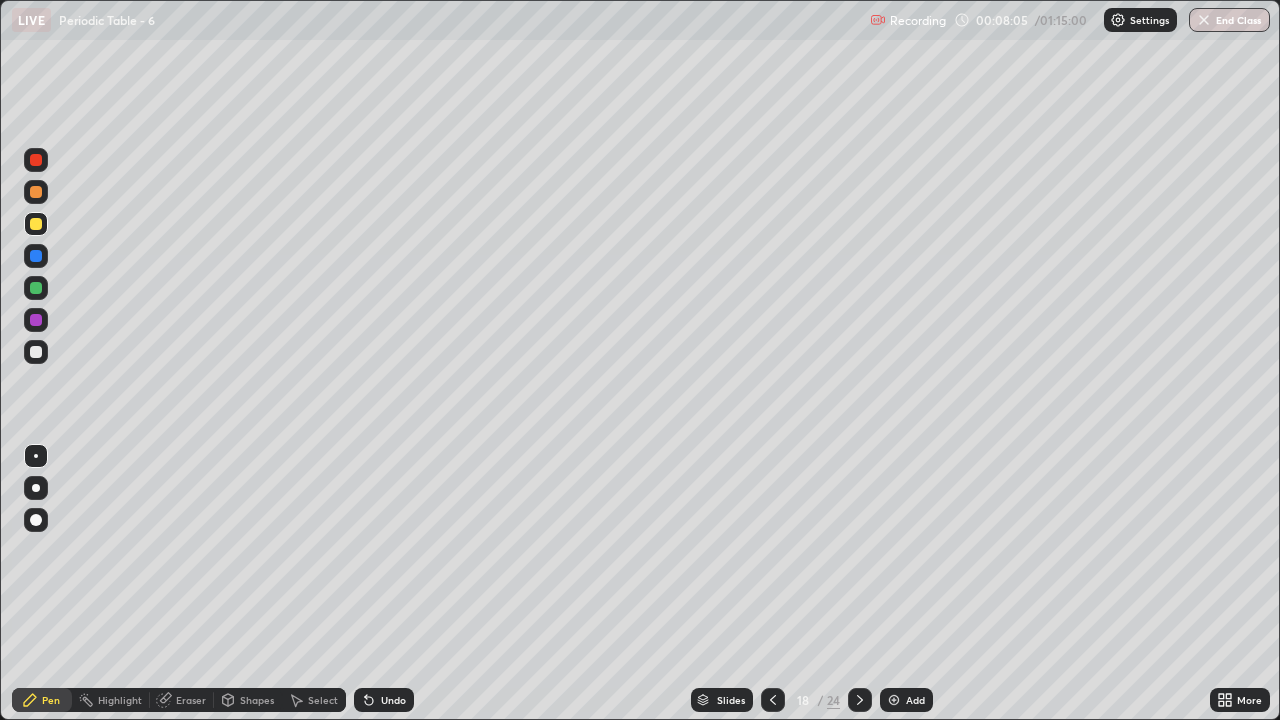 click at bounding box center (36, 288) 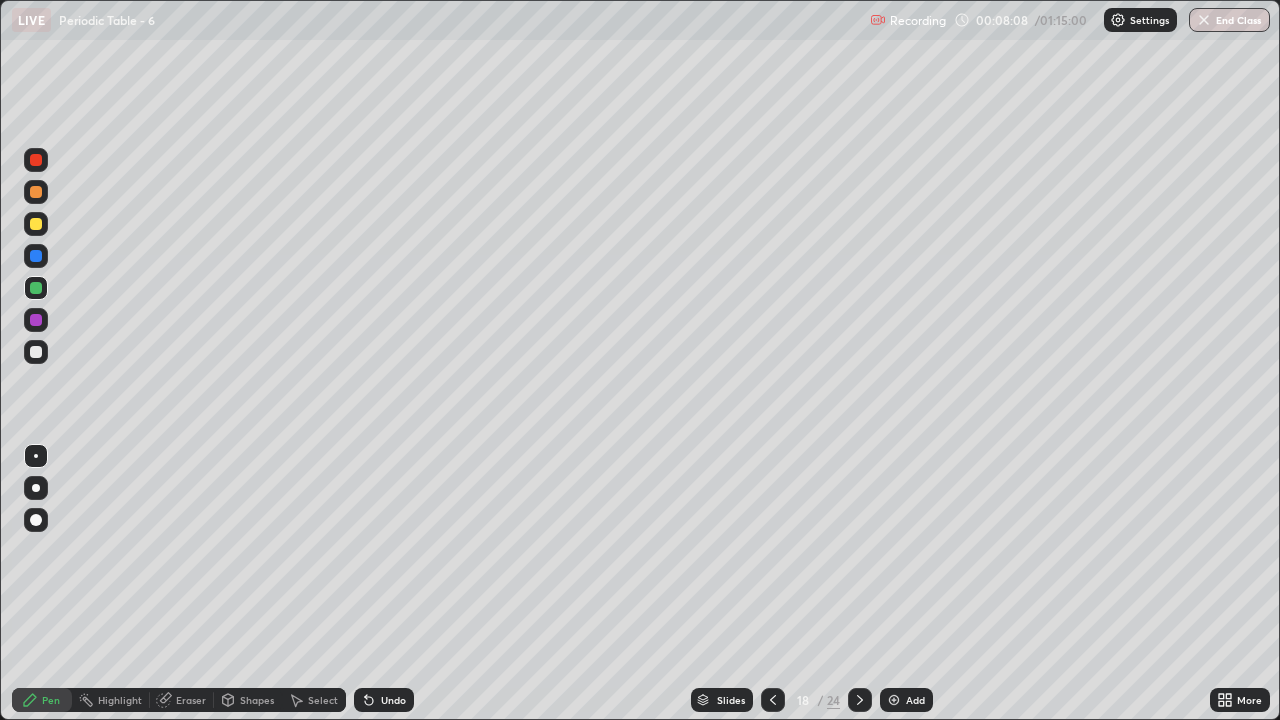 click at bounding box center [36, 320] 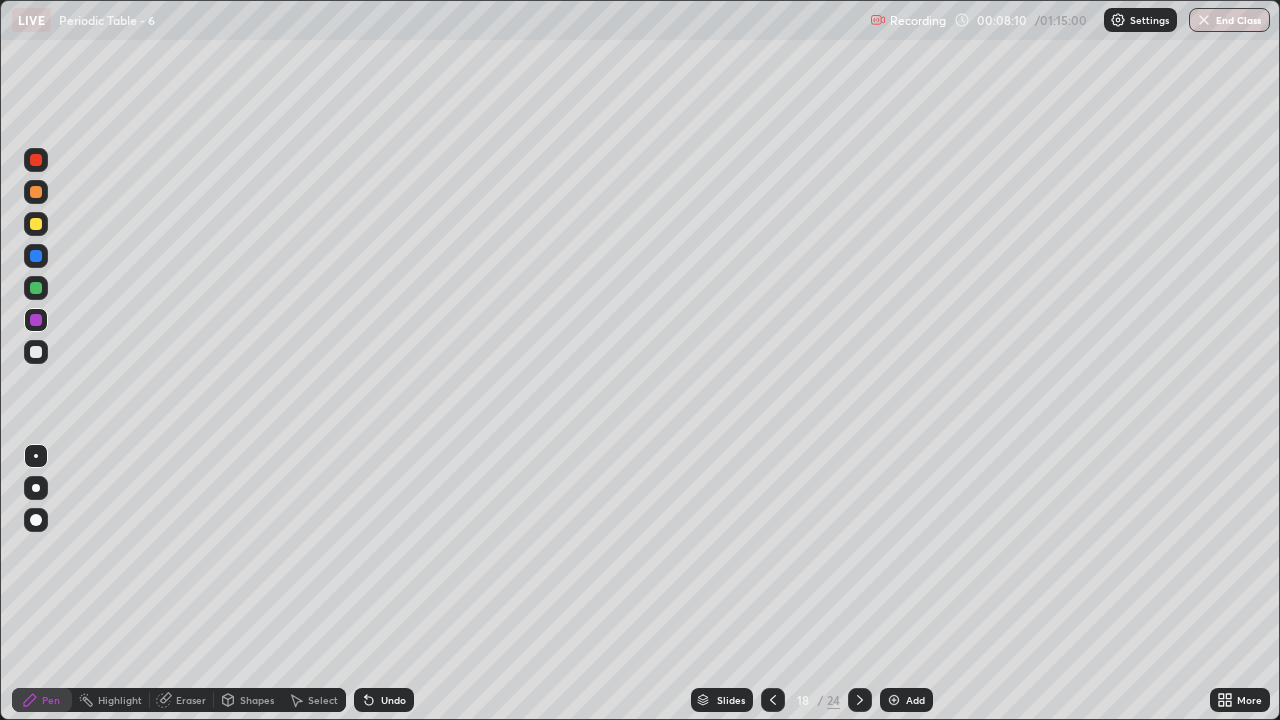 click on "Undo" at bounding box center [393, 700] 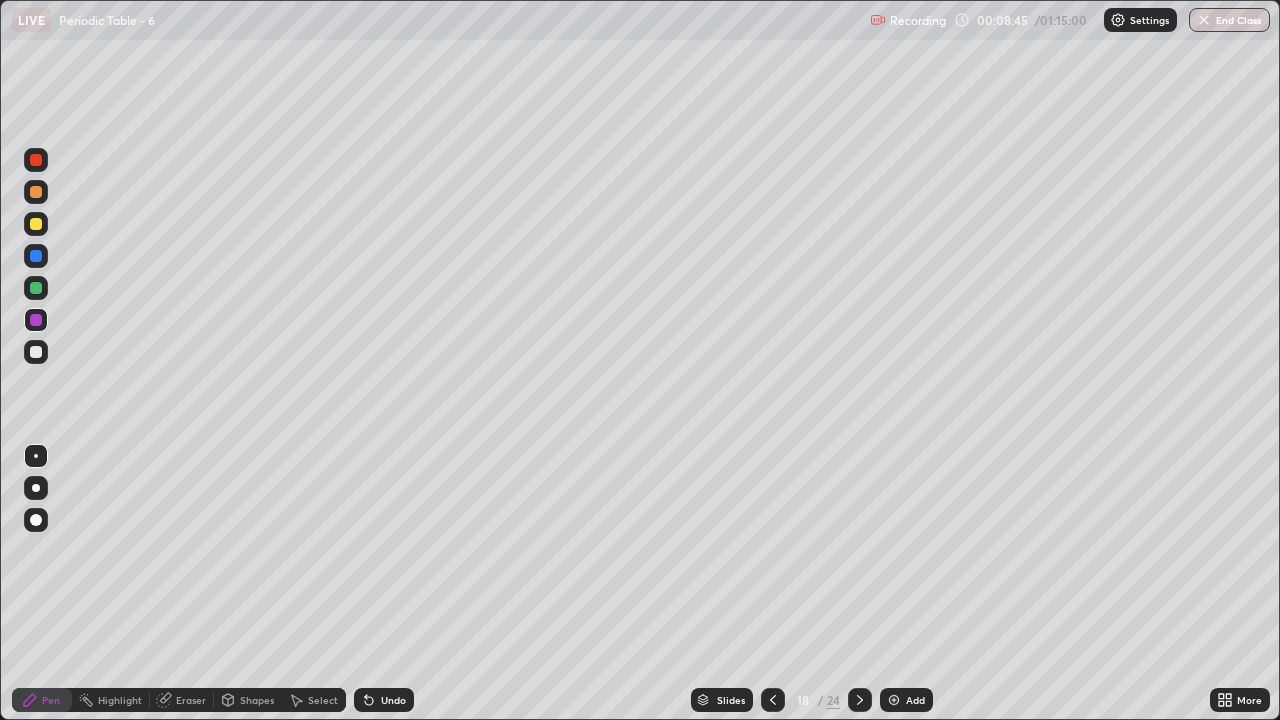 click at bounding box center [36, 224] 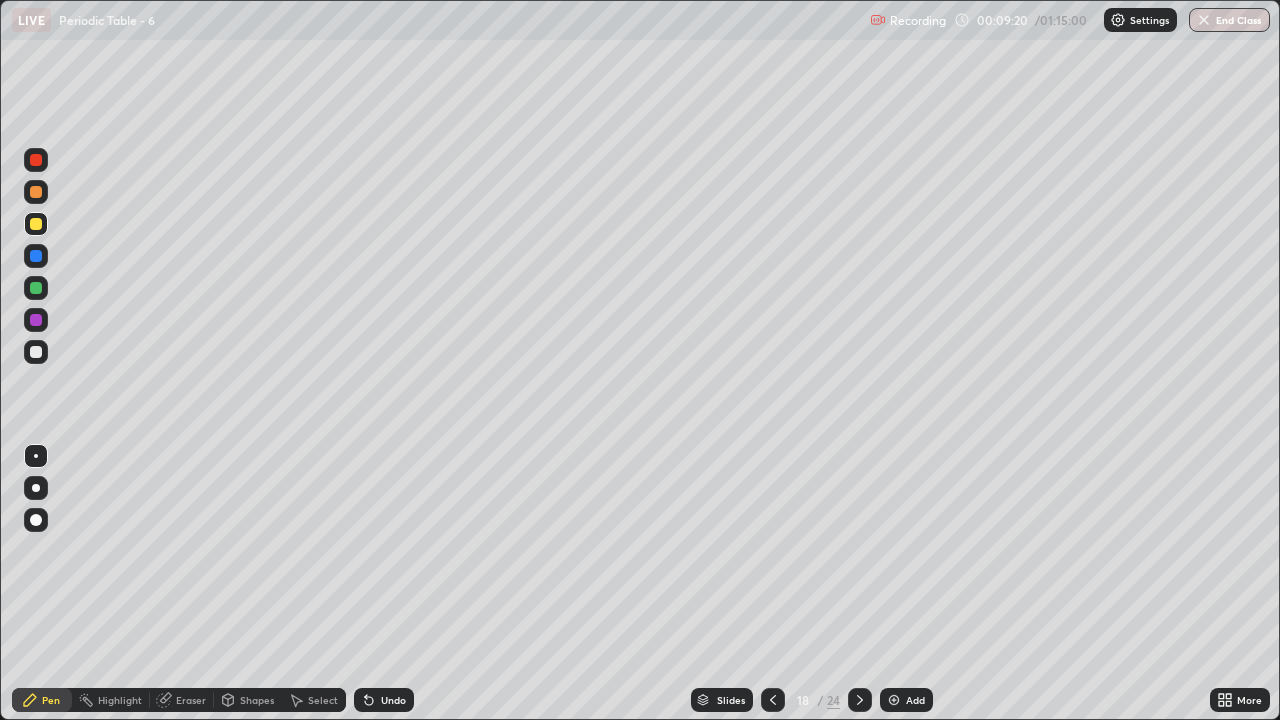 click on "Undo" at bounding box center [393, 700] 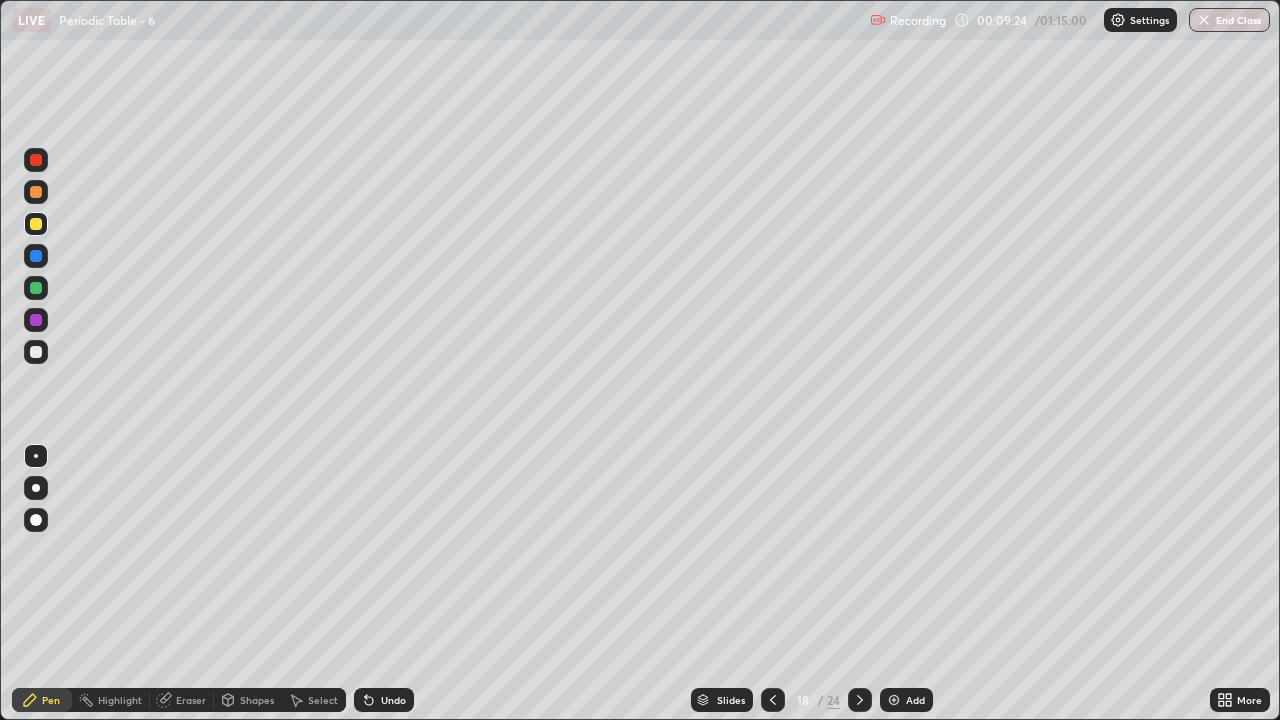 click on "Eraser" at bounding box center [191, 700] 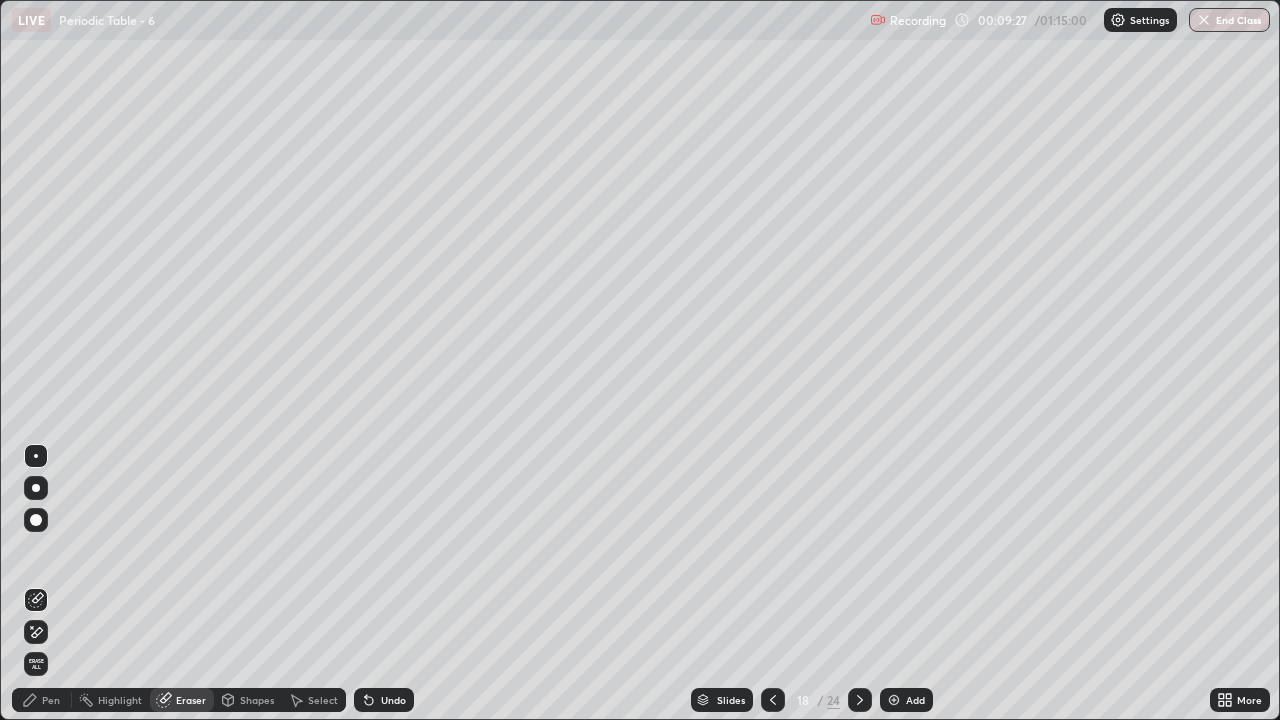 click on "Pen" at bounding box center [51, 700] 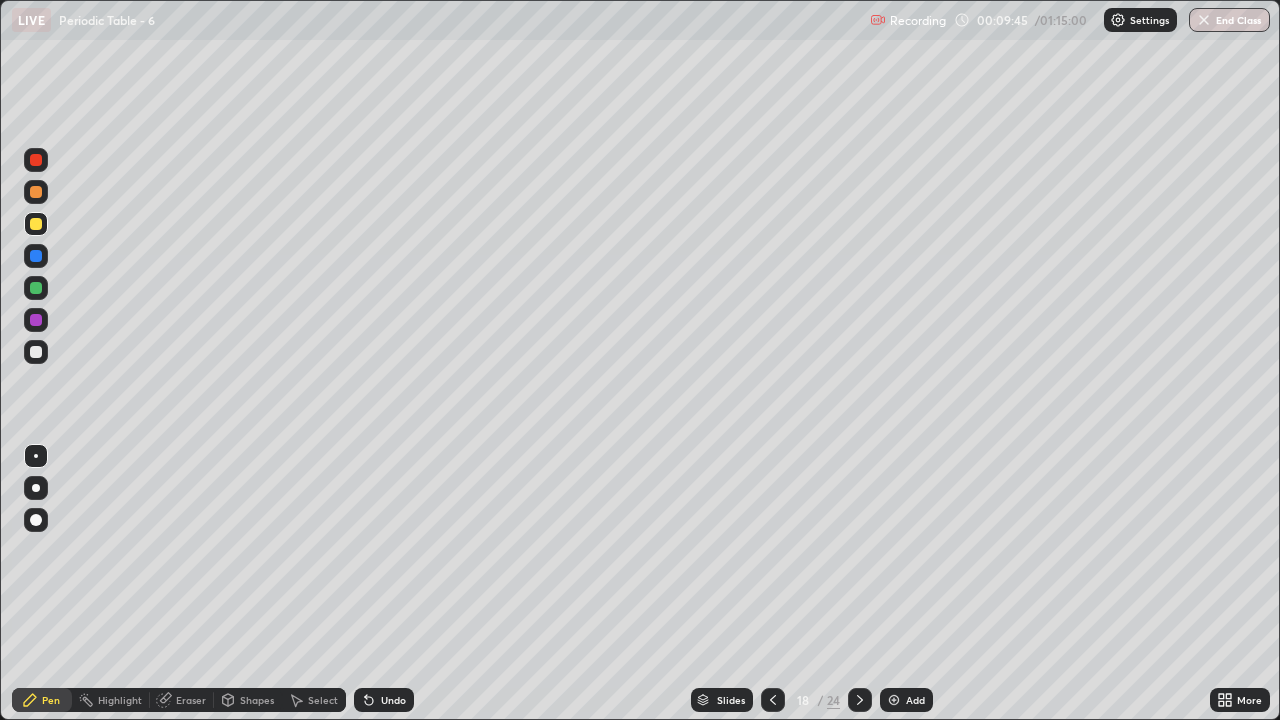 click on "Eraser" at bounding box center [191, 700] 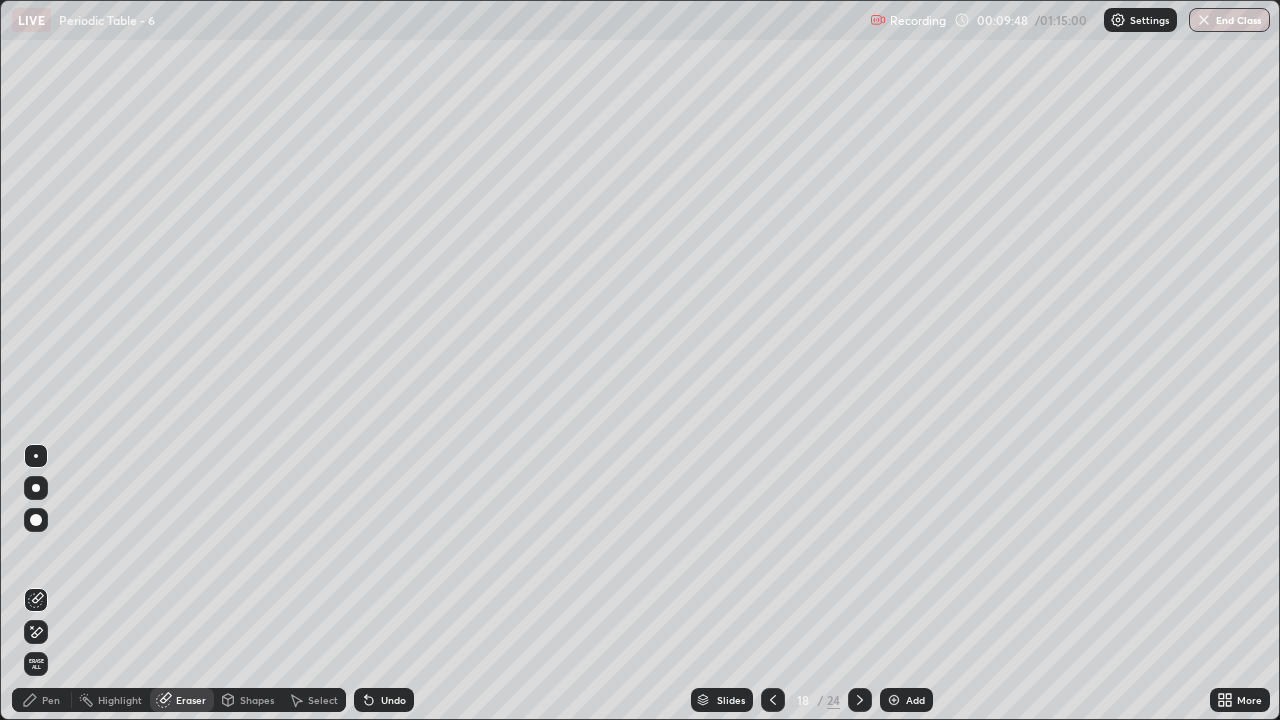 click on "Pen" at bounding box center [51, 700] 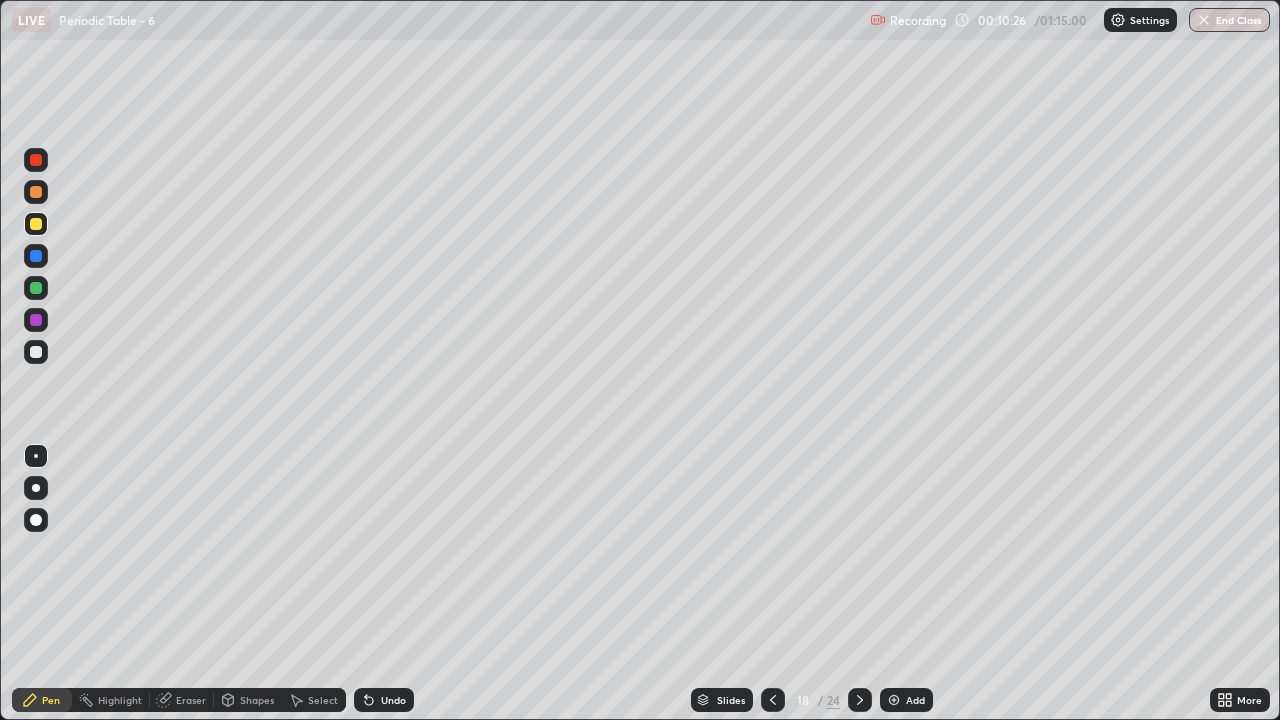 click on "Undo" at bounding box center (384, 700) 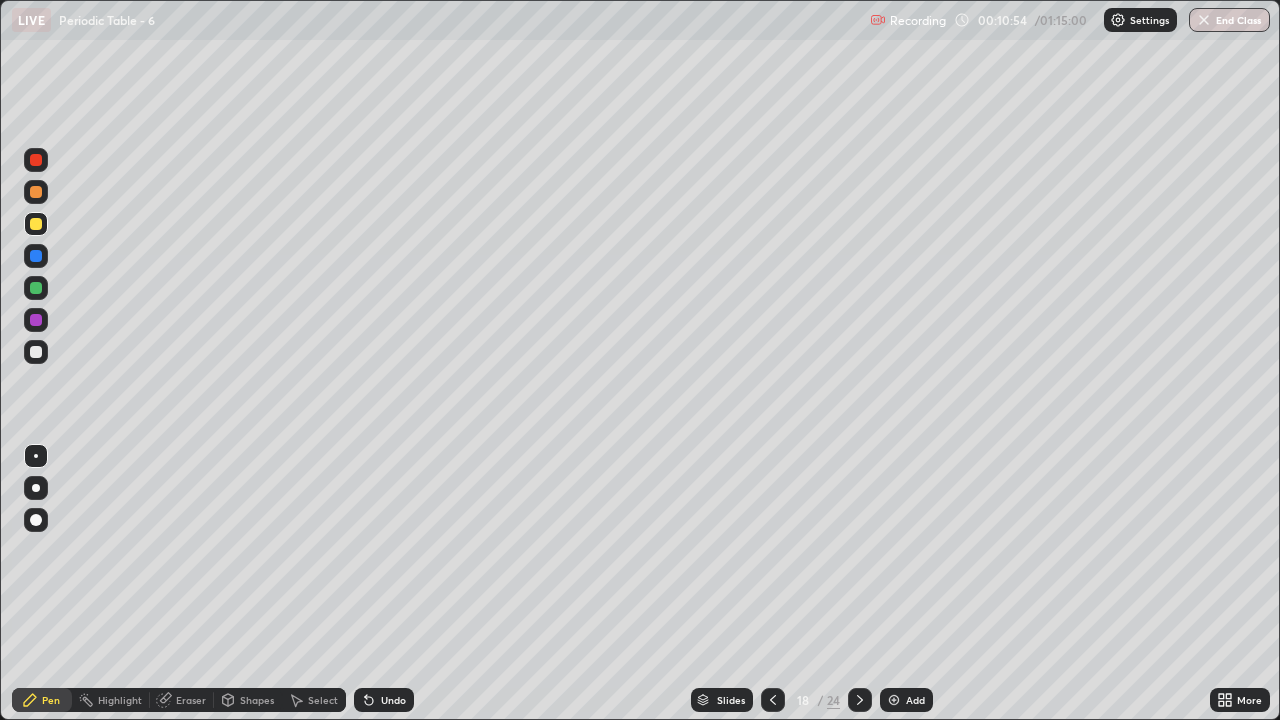 click on "Eraser" at bounding box center [182, 700] 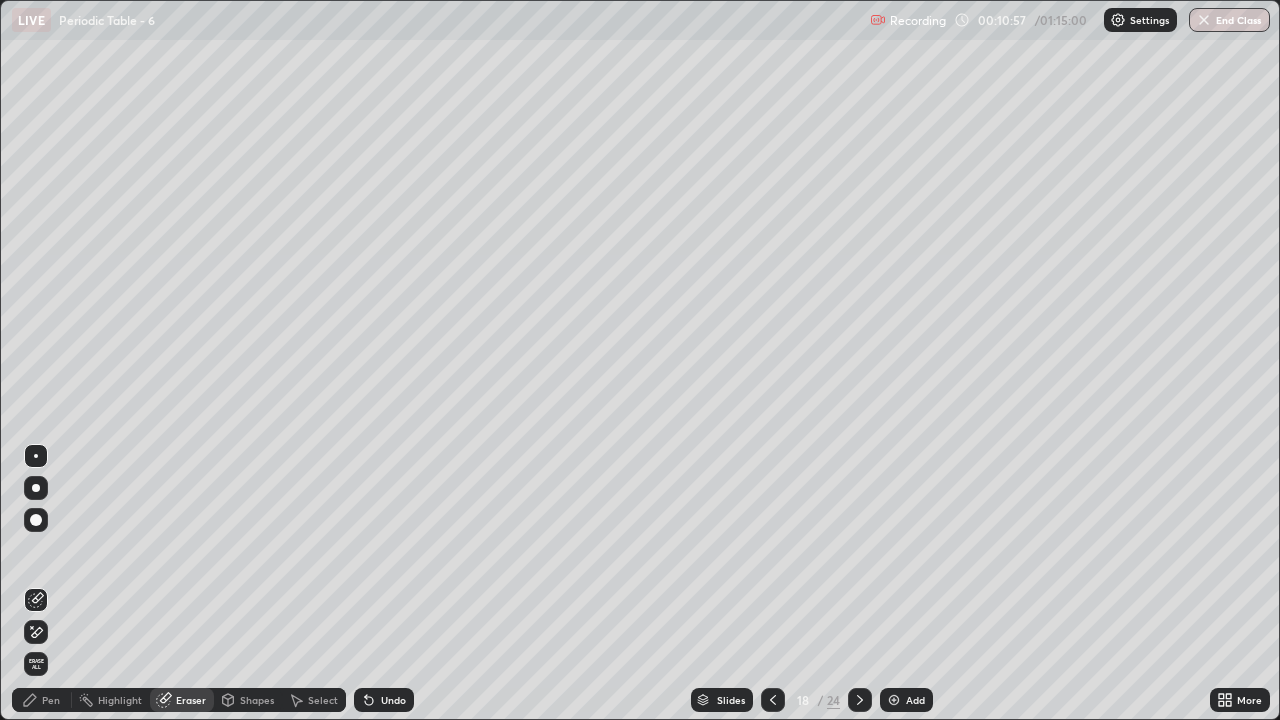 click on "Pen" at bounding box center [42, 700] 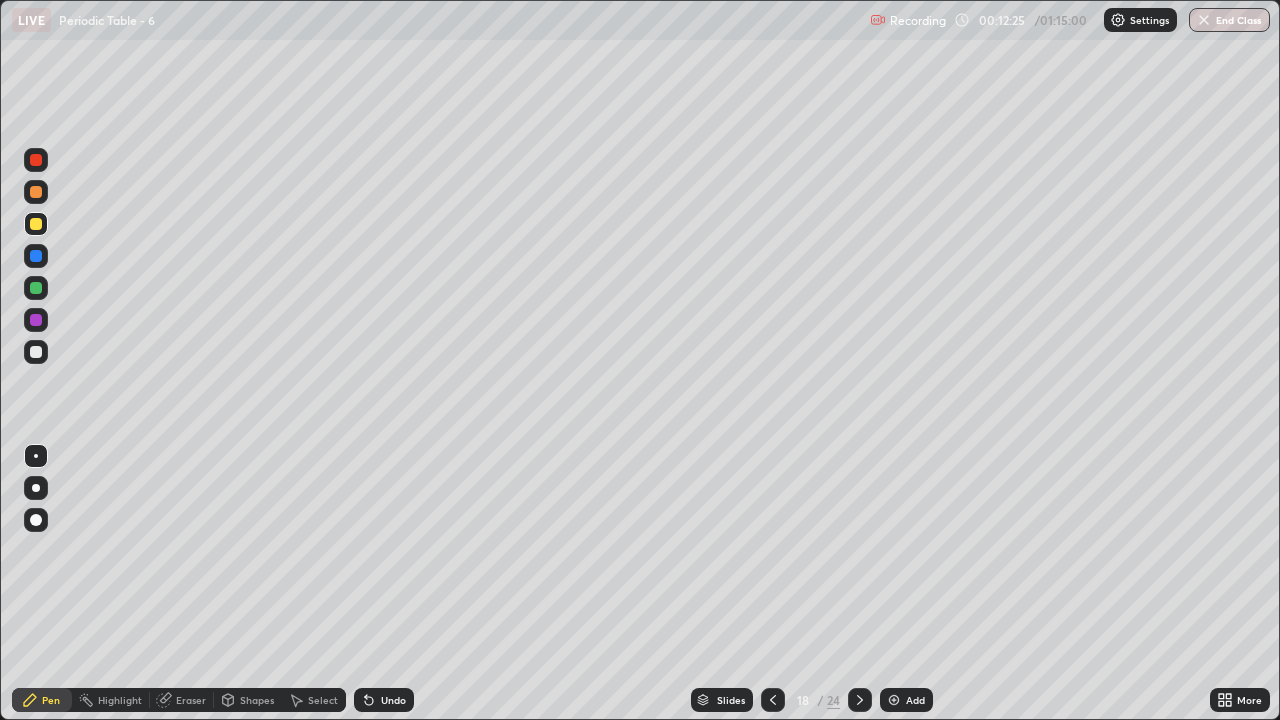 click at bounding box center [36, 224] 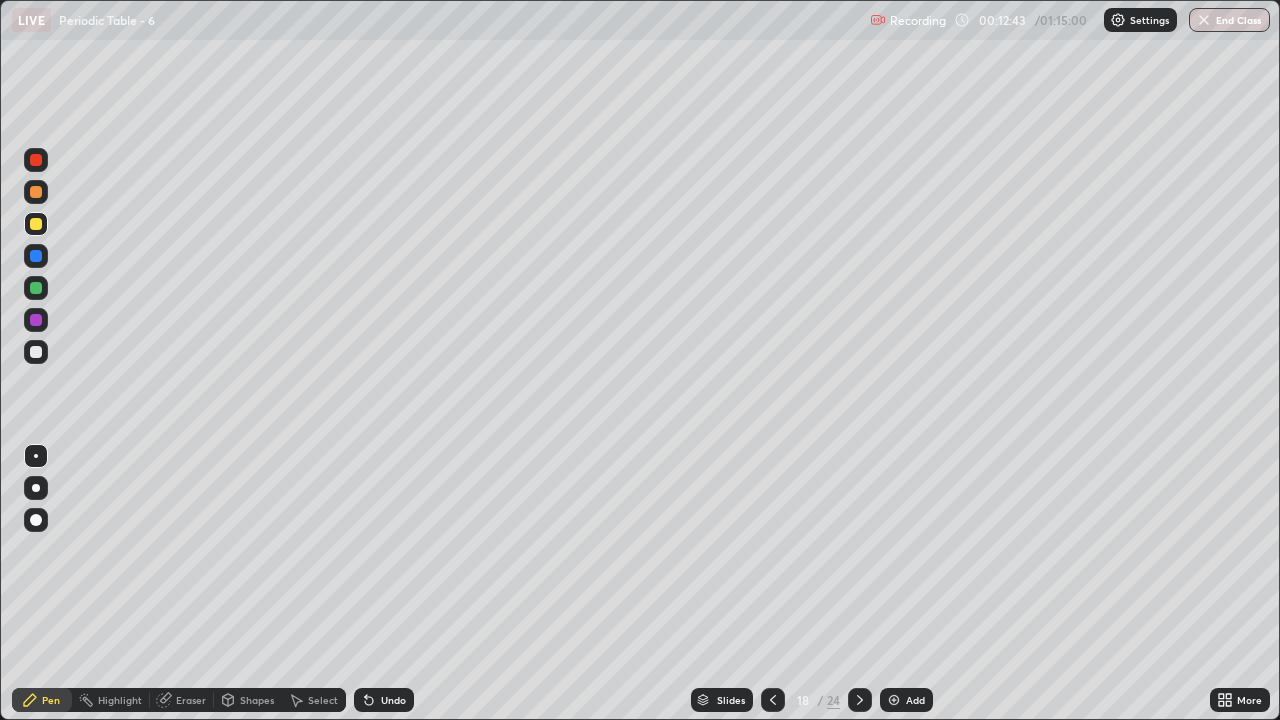 click at bounding box center (36, 320) 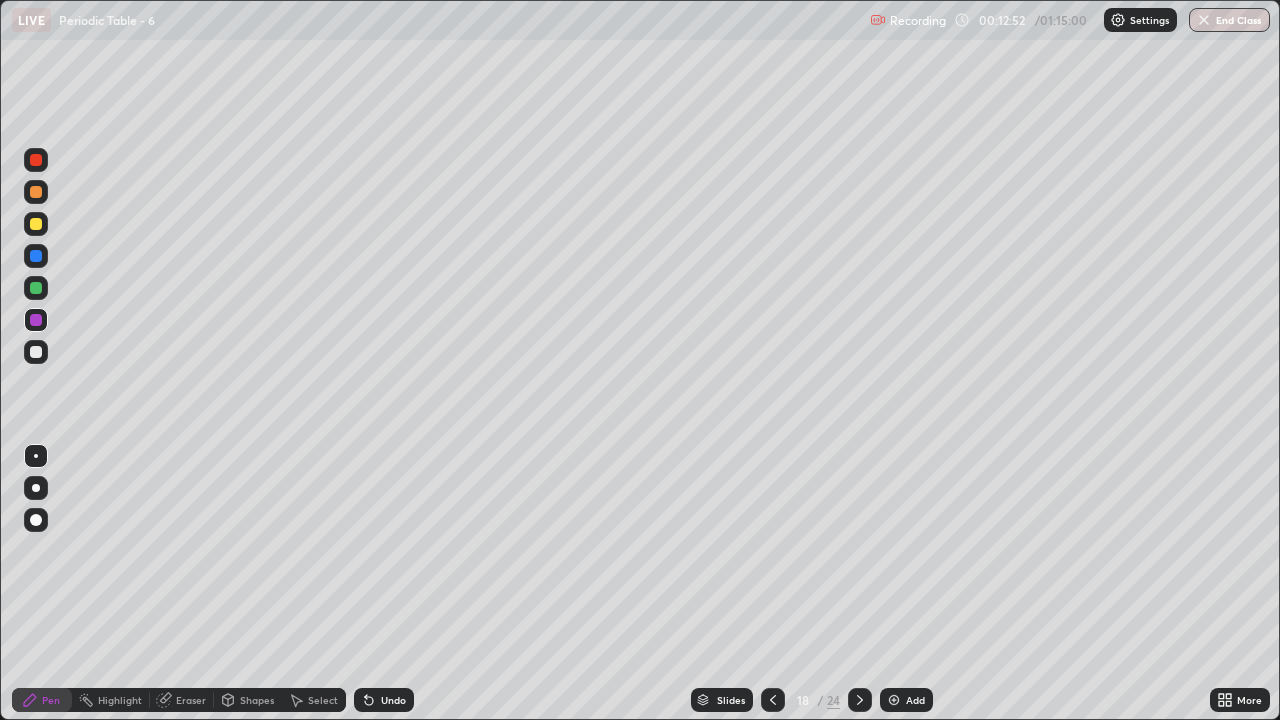 click at bounding box center (773, 700) 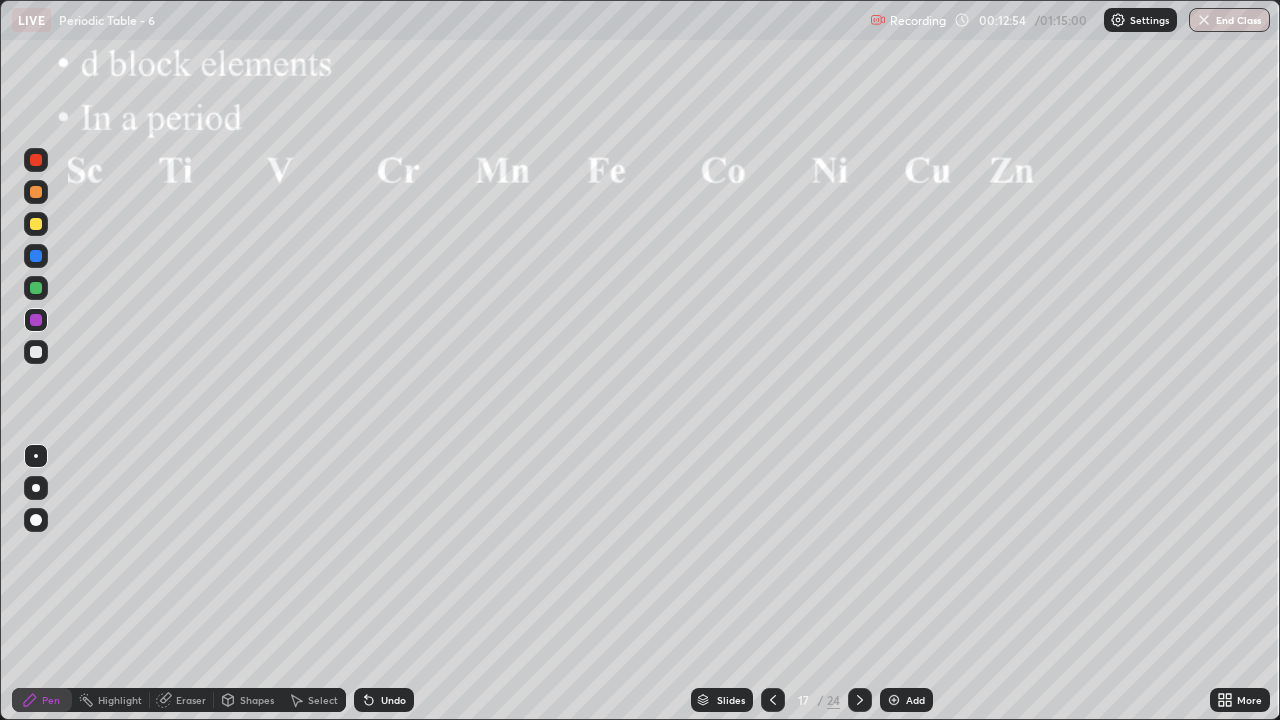click at bounding box center (860, 700) 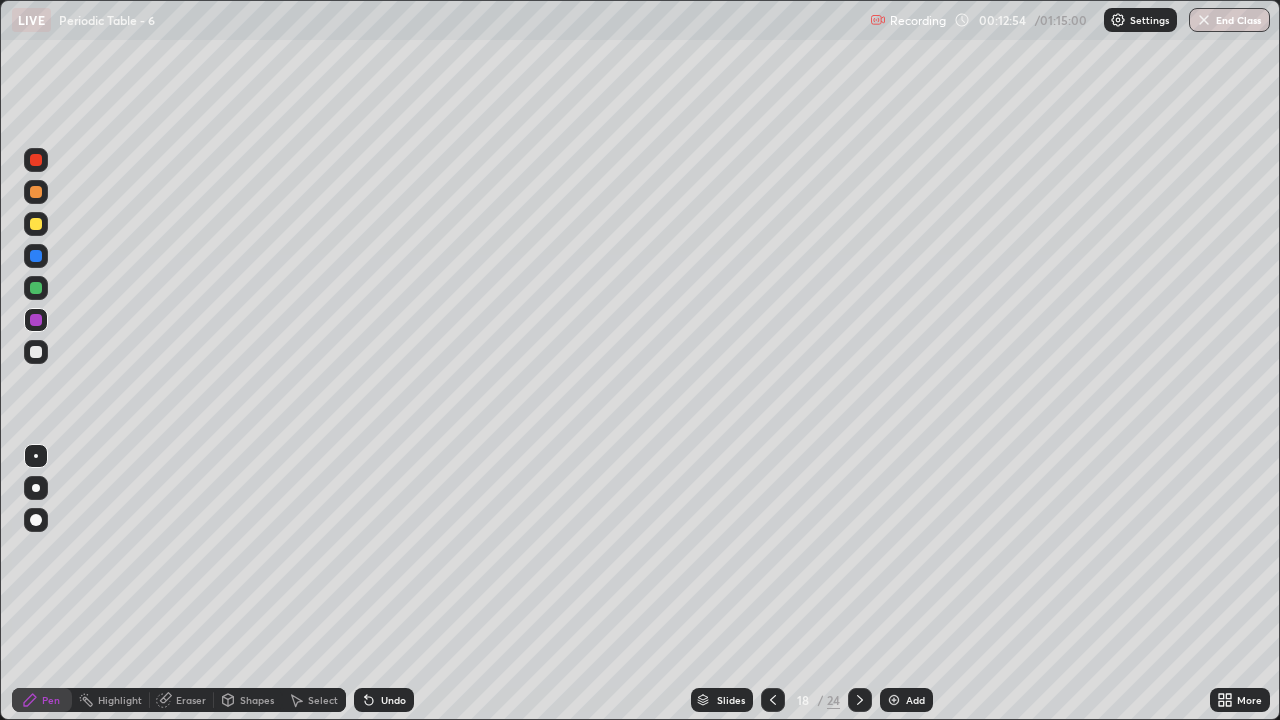 click at bounding box center [860, 700] 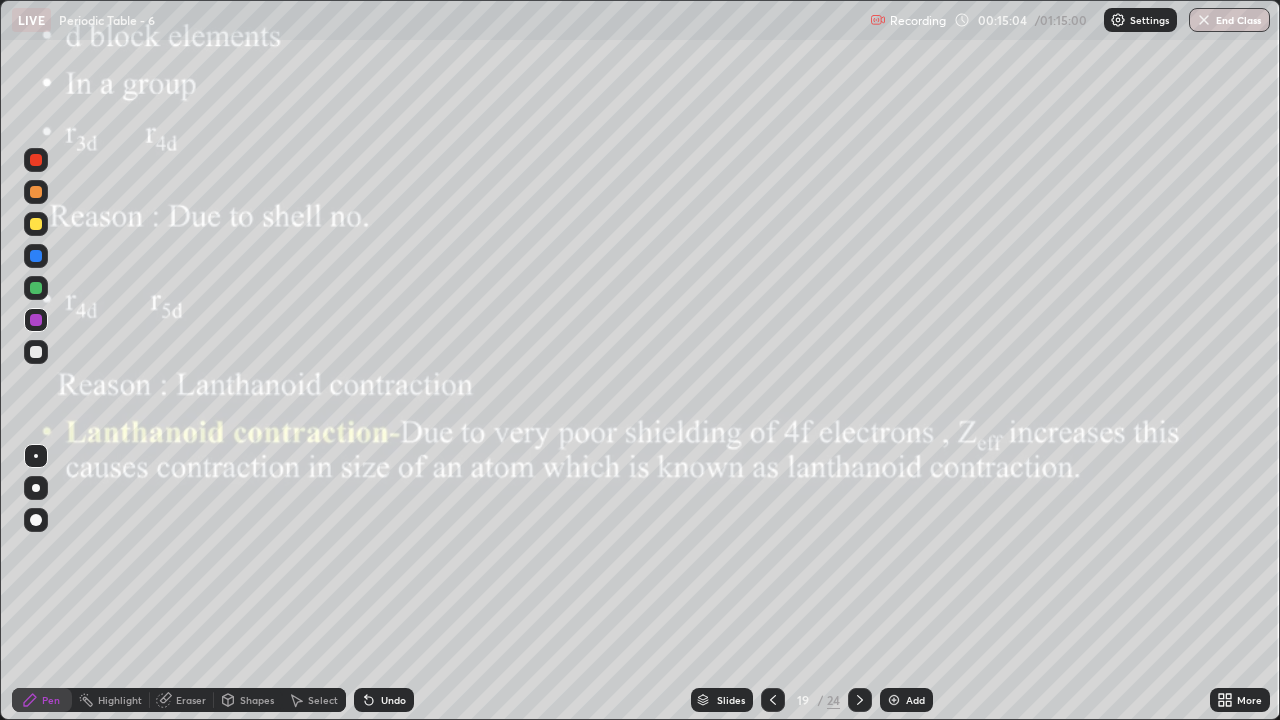 click on "Undo" at bounding box center (393, 700) 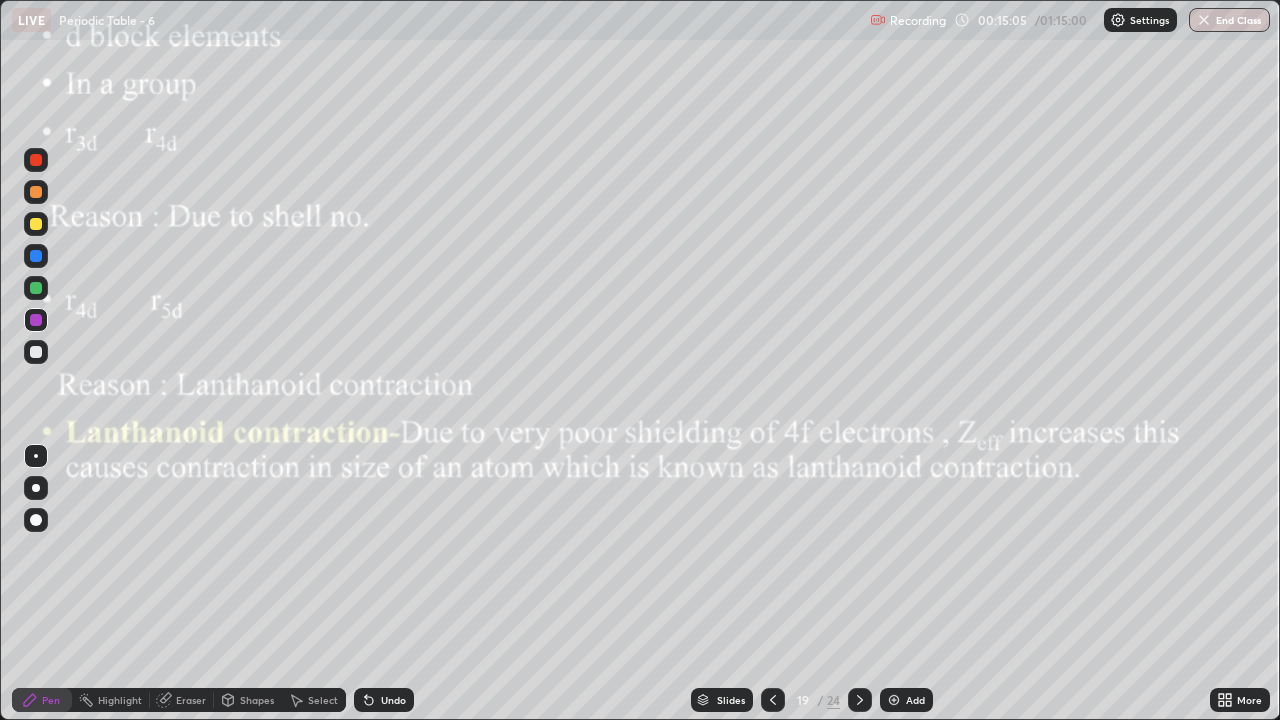 click at bounding box center (36, 224) 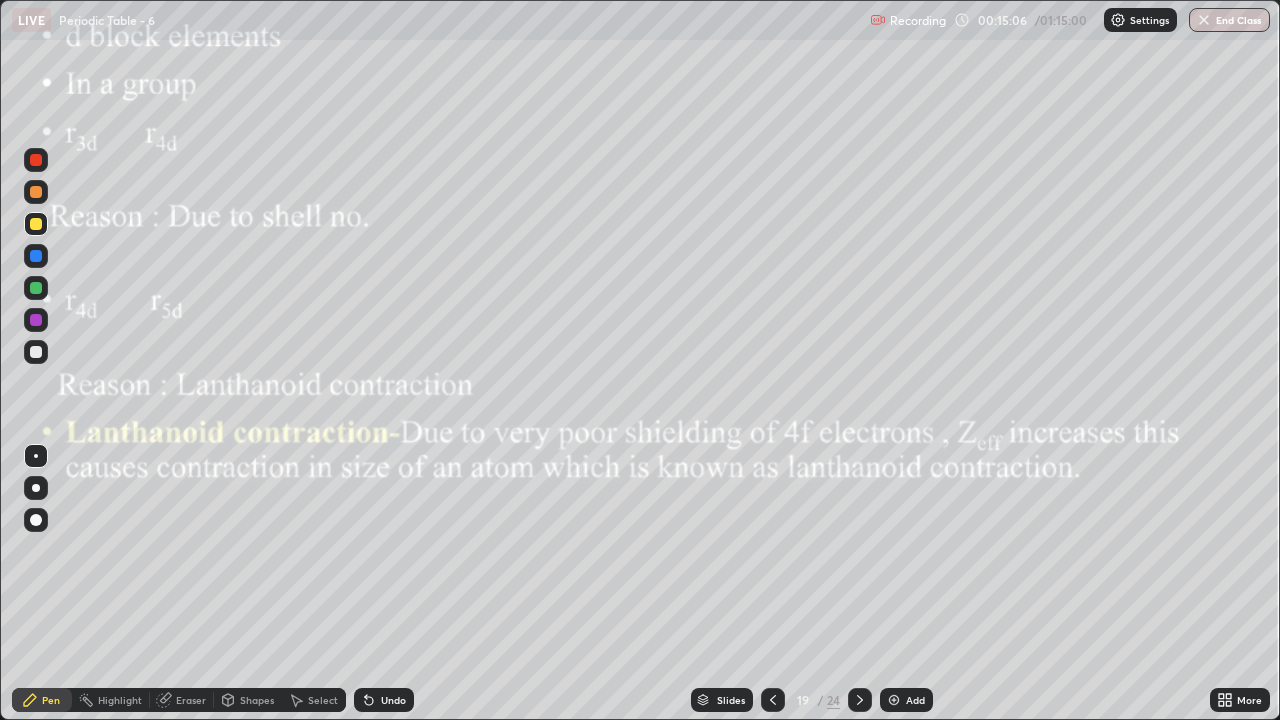 click at bounding box center (36, 192) 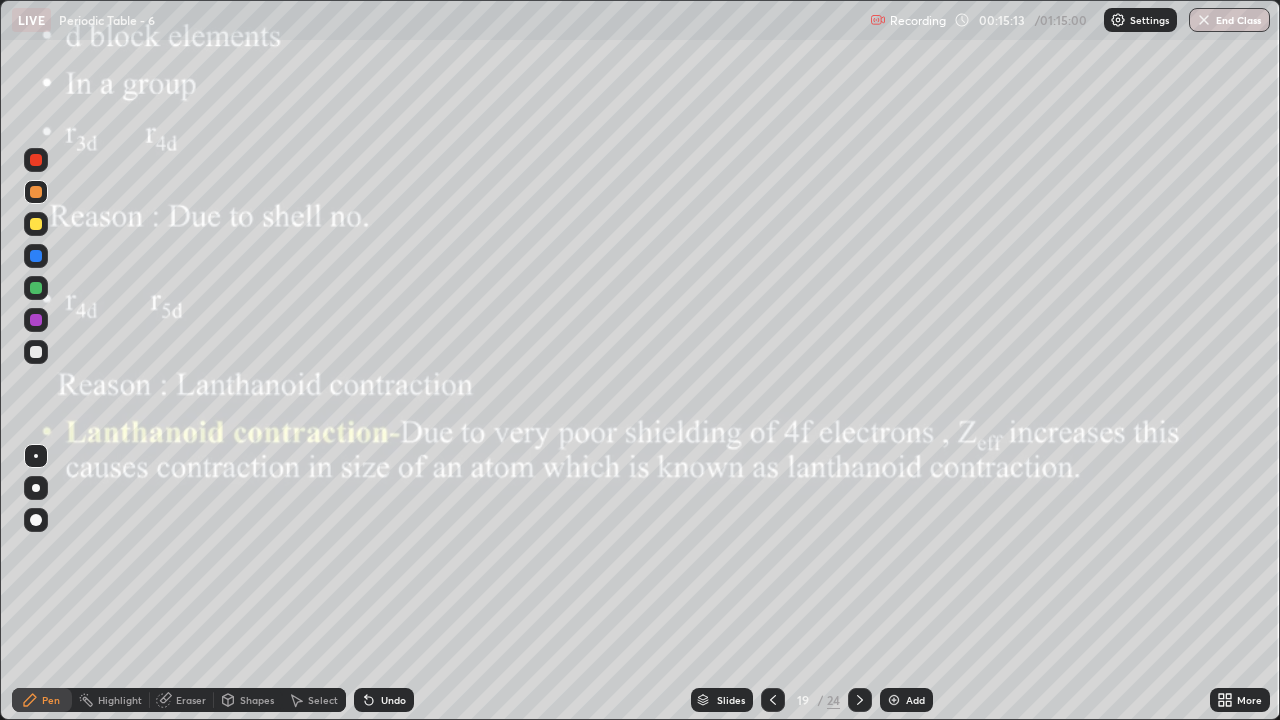 click on "Undo" at bounding box center (393, 700) 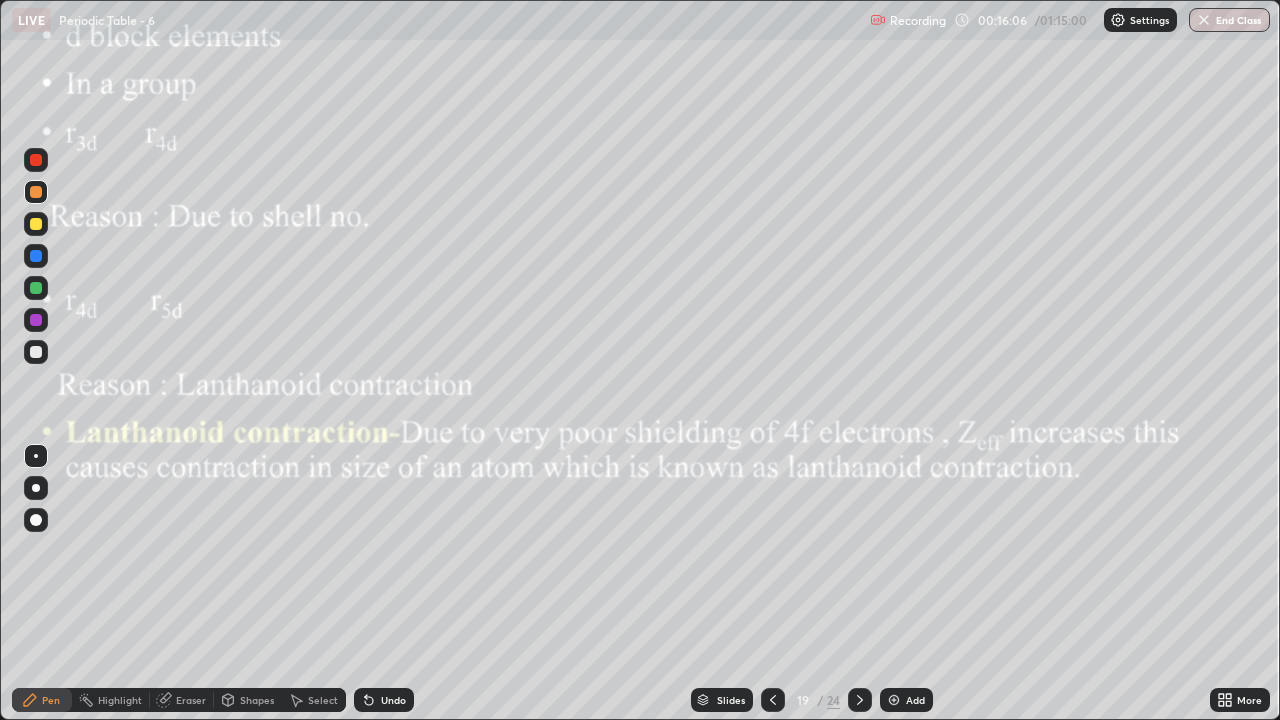 click 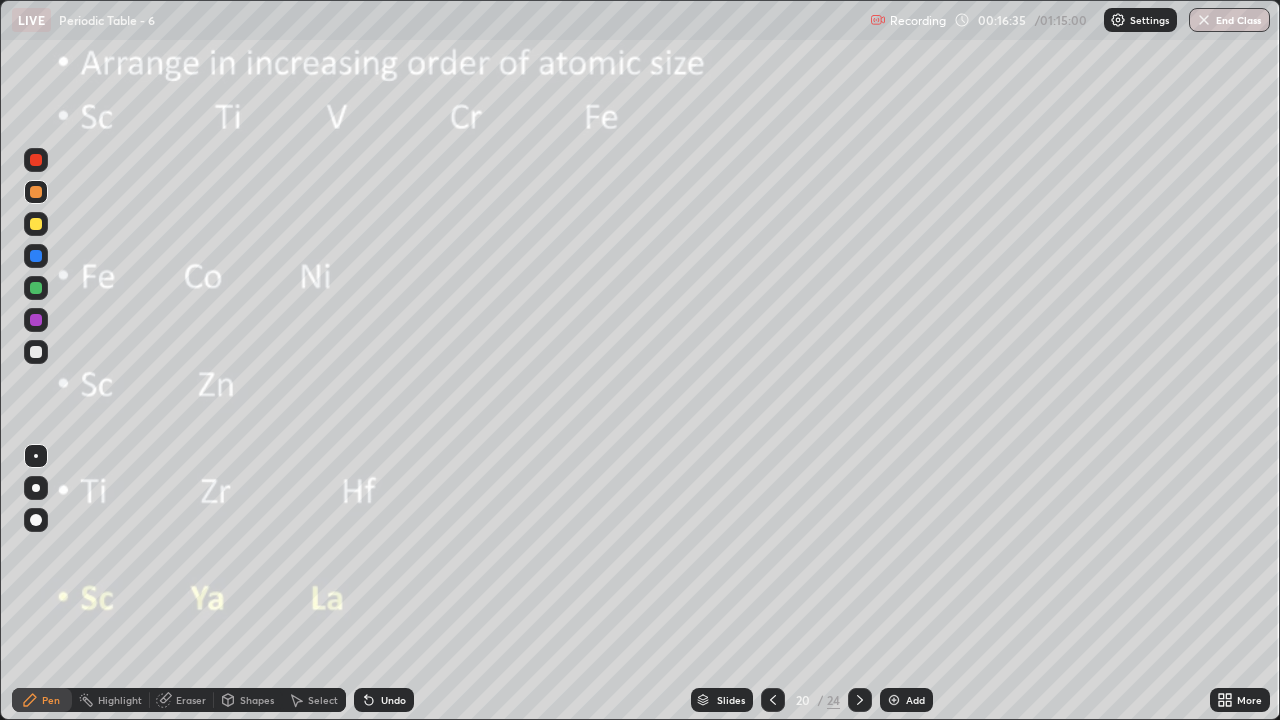 click on "Undo" at bounding box center [393, 700] 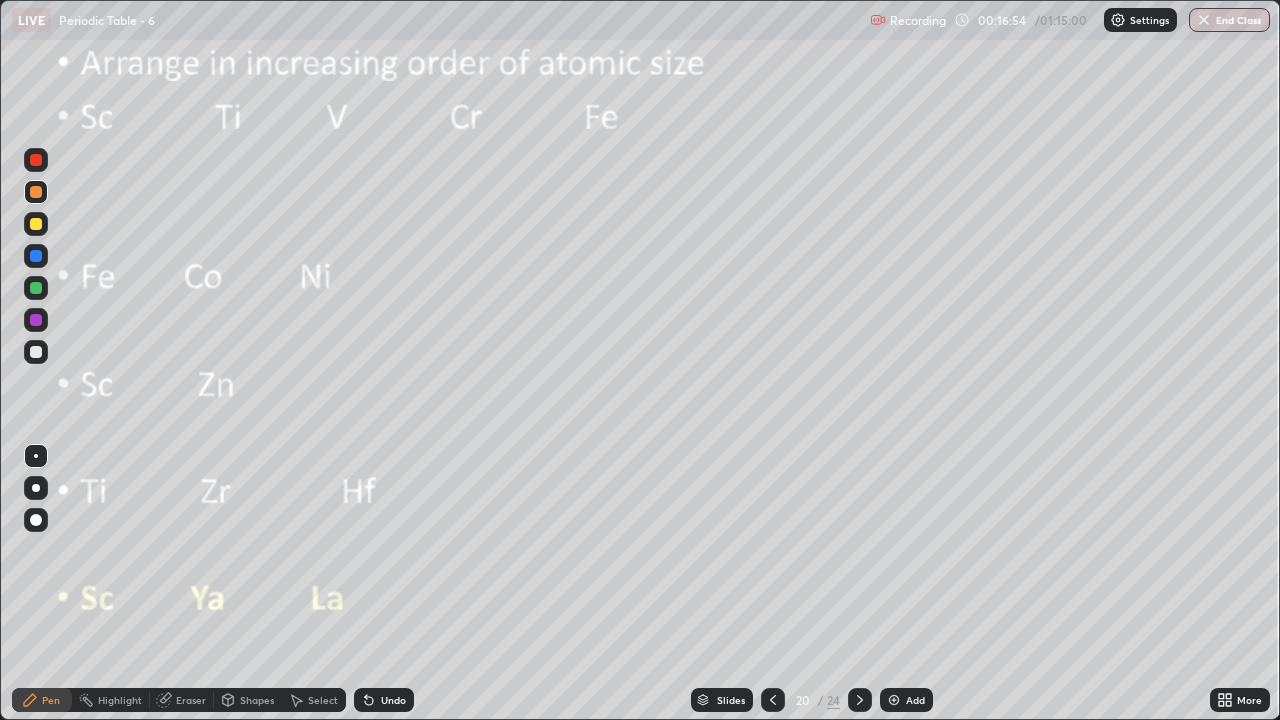 click 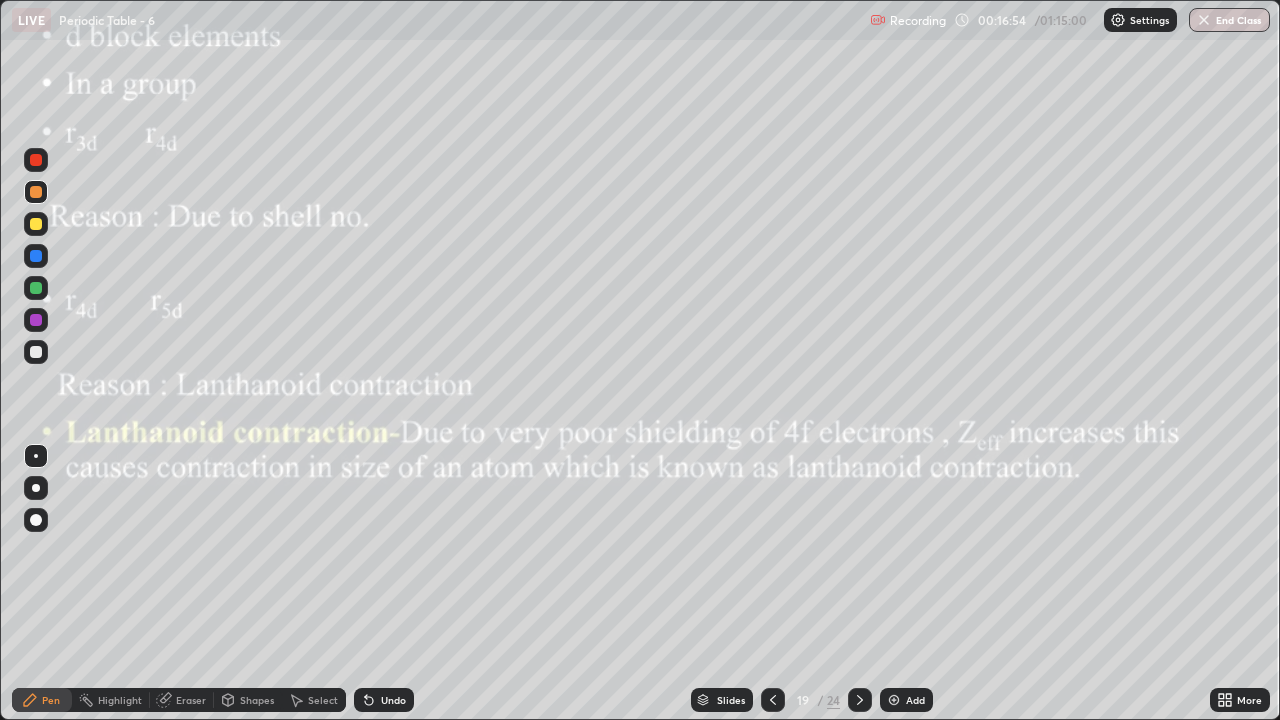 click at bounding box center (773, 700) 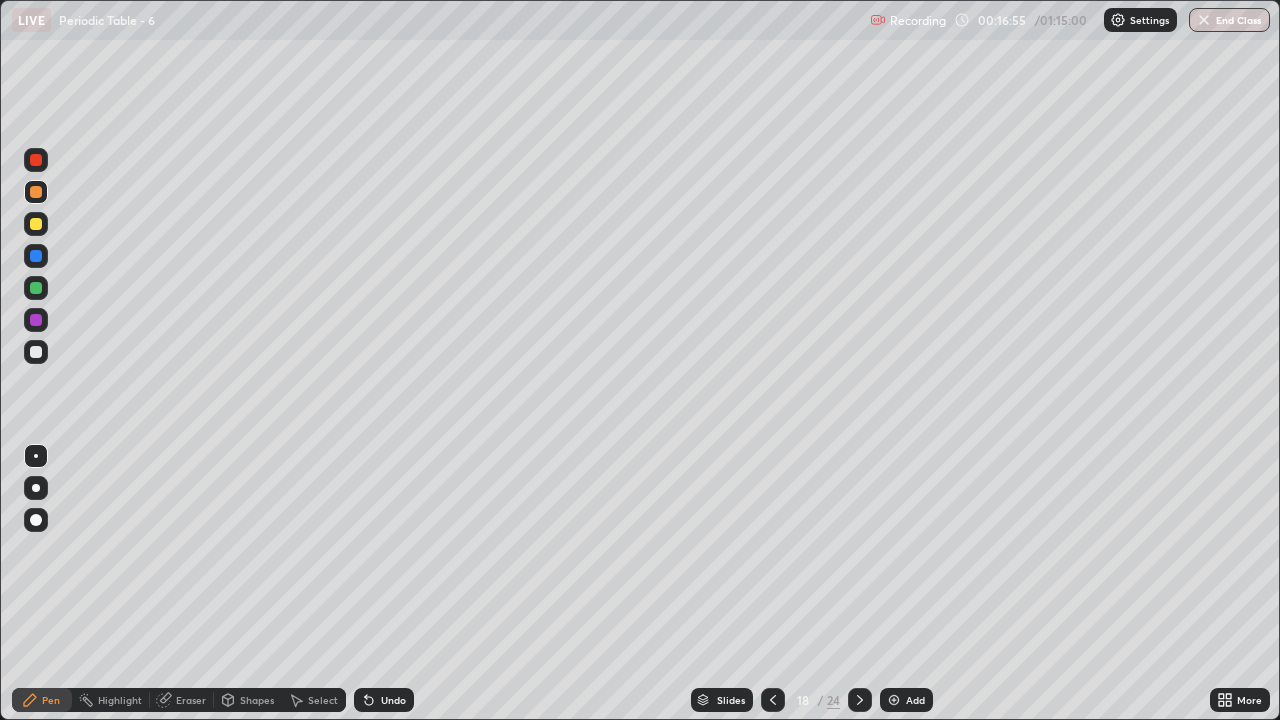 click at bounding box center [773, 700] 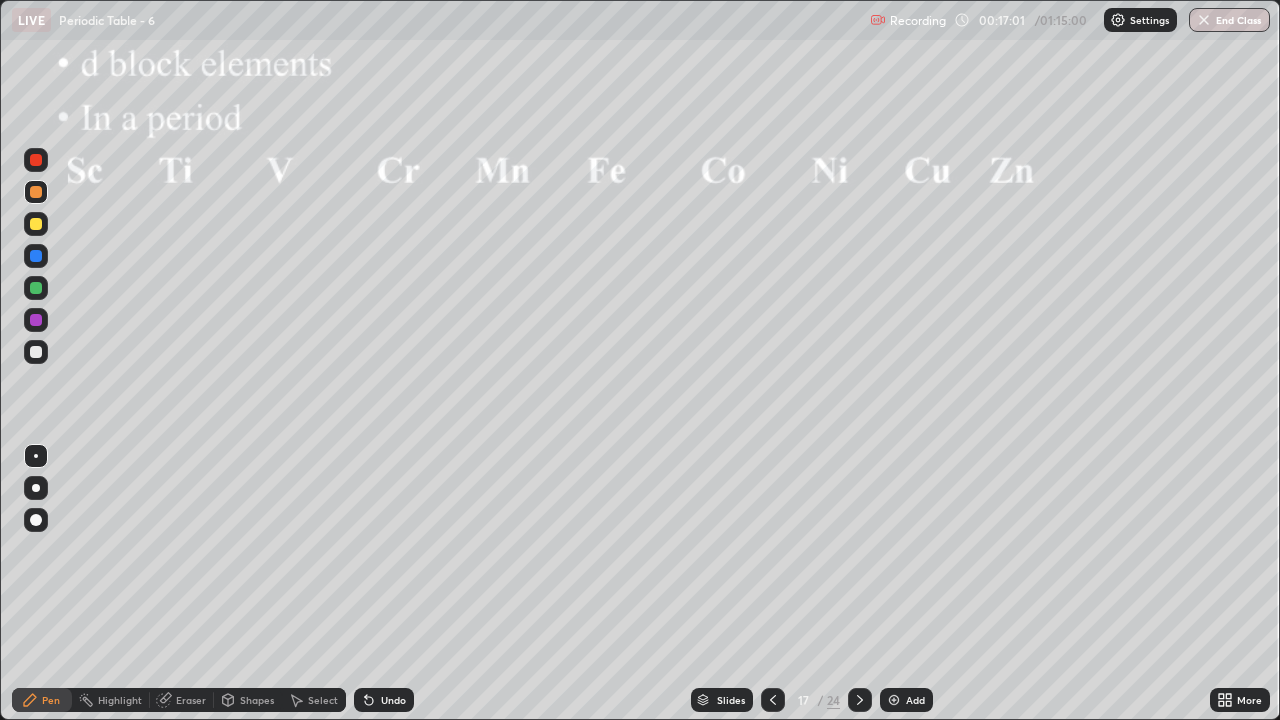 click on "Undo" at bounding box center [384, 700] 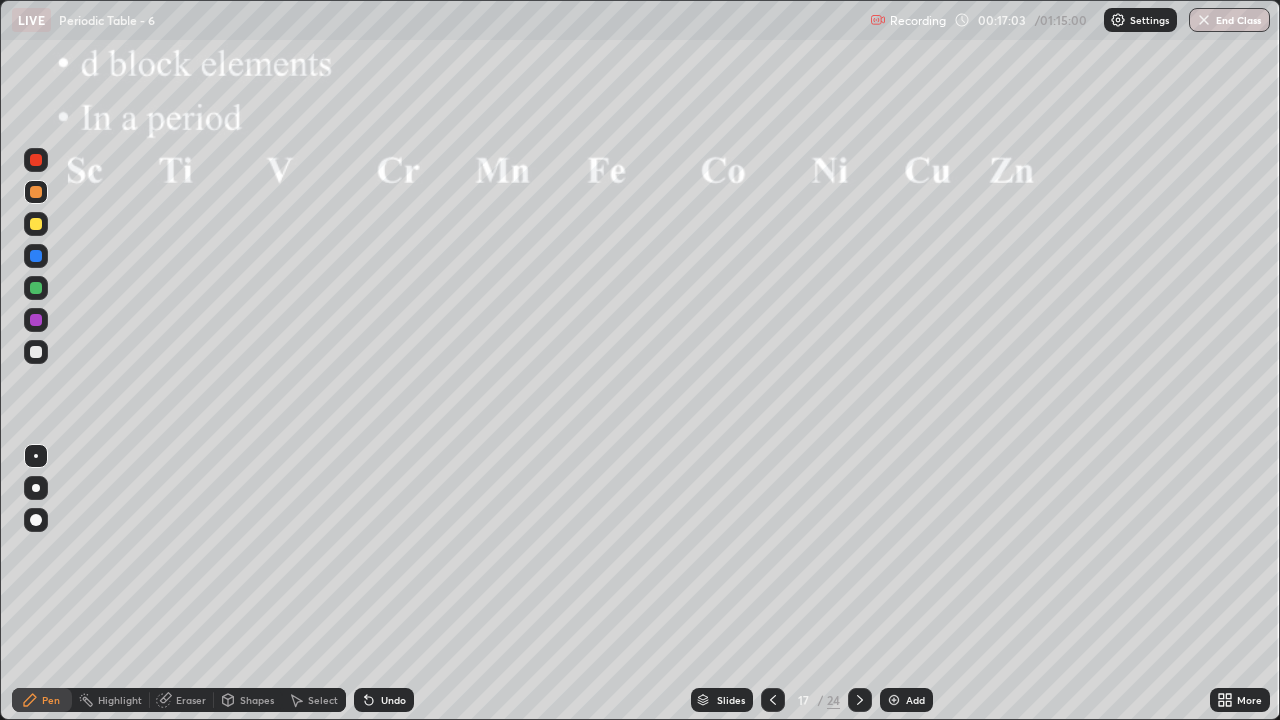 click 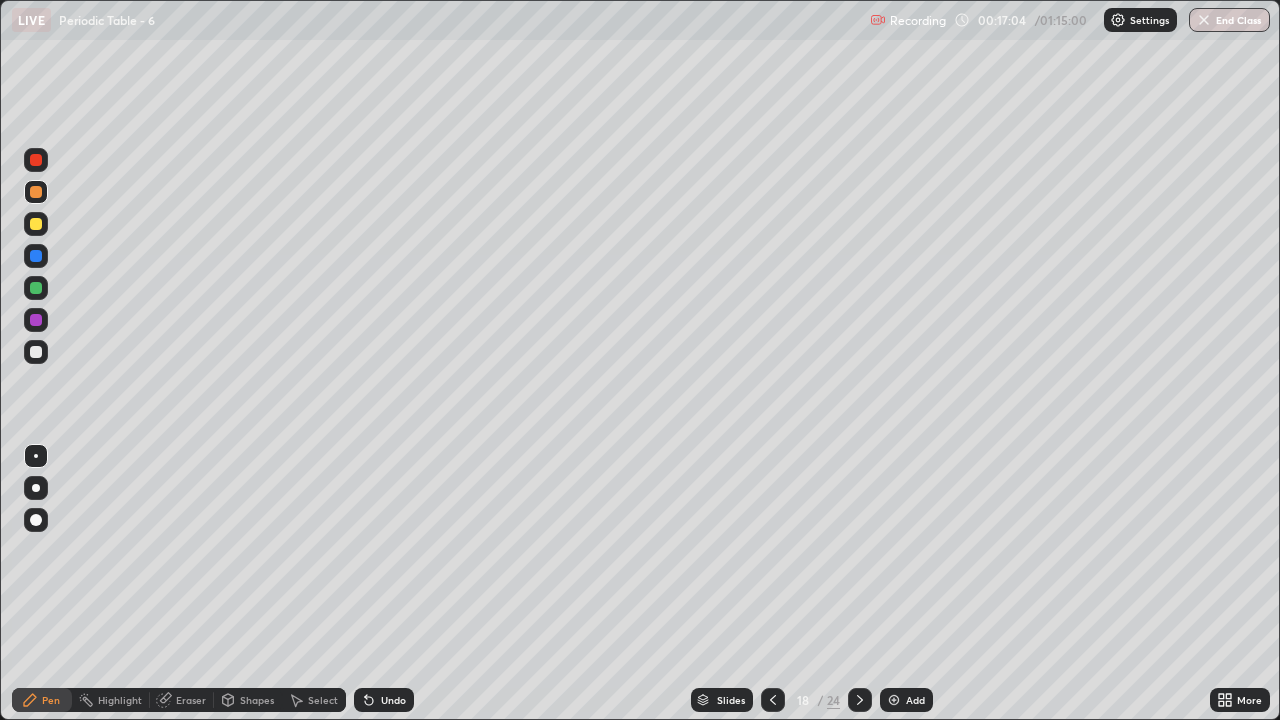 click at bounding box center (860, 700) 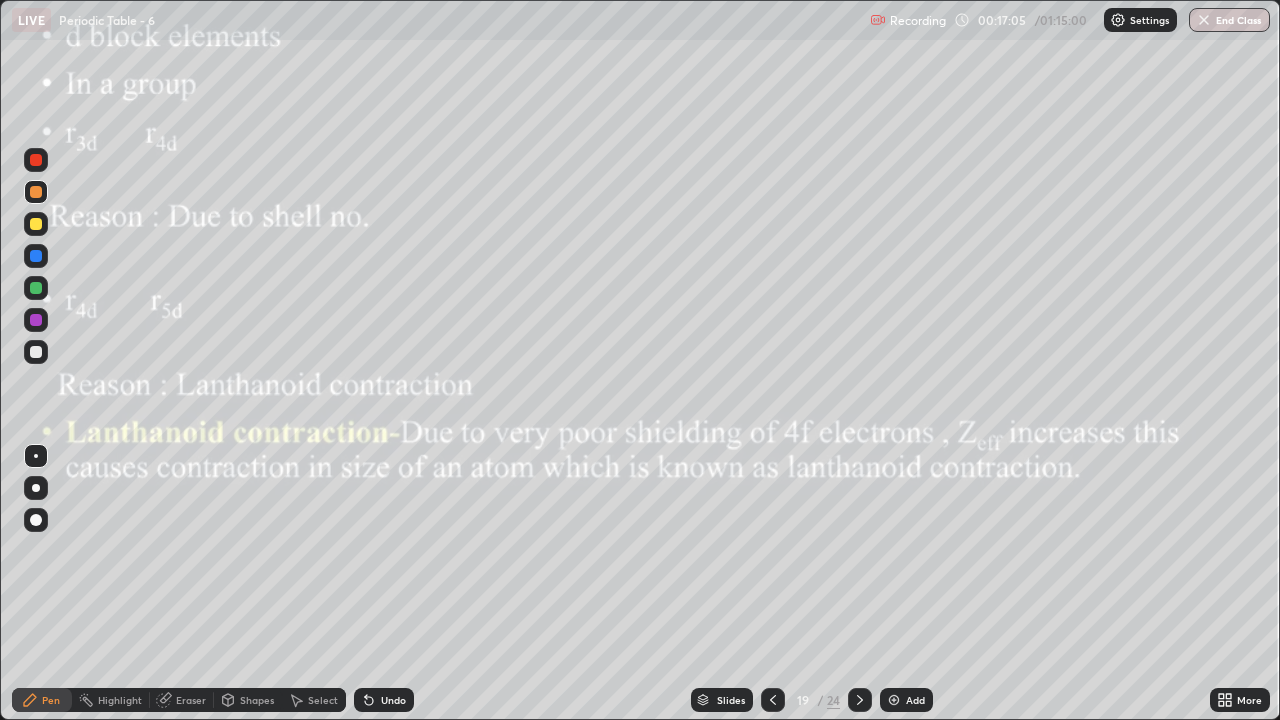 click 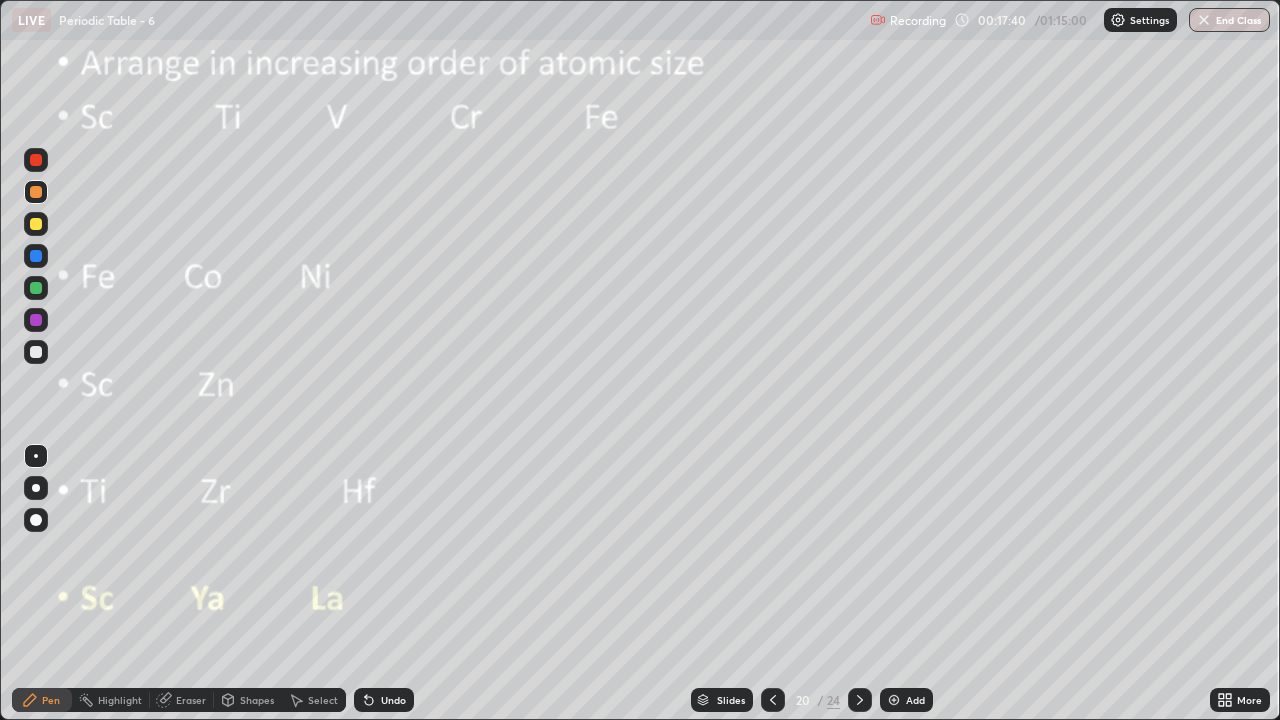 click on "Undo" at bounding box center (384, 700) 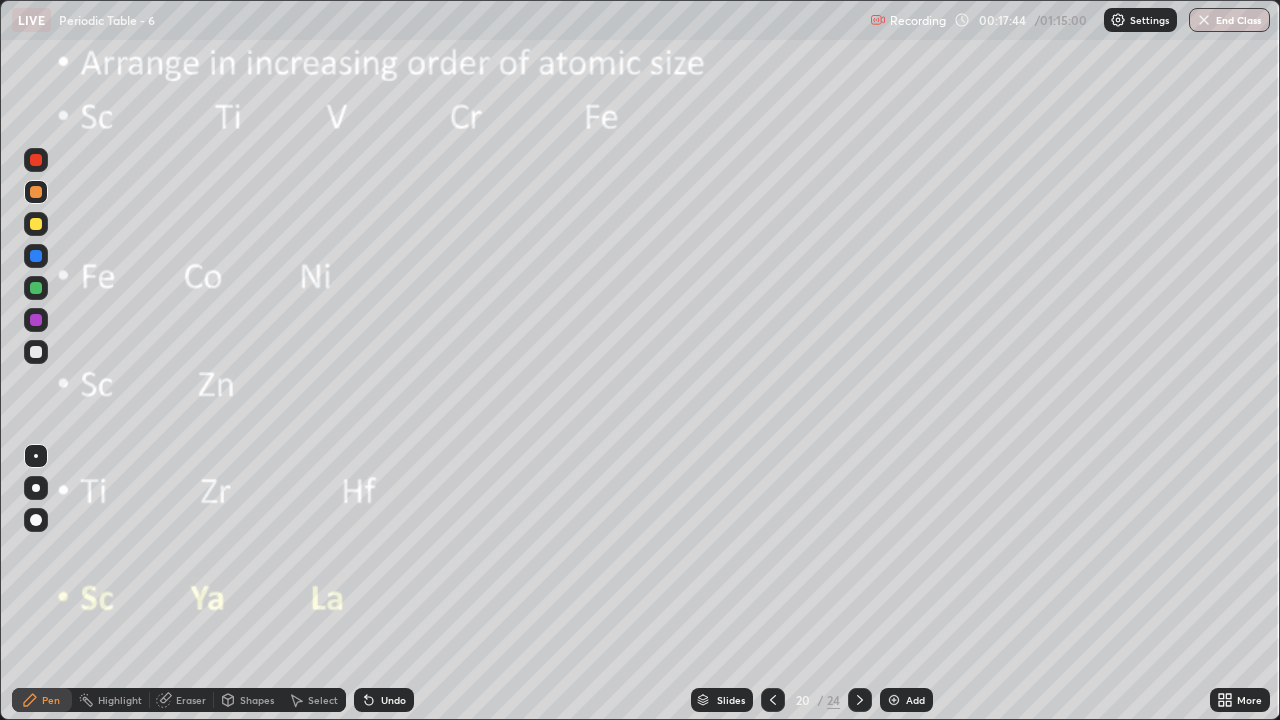 click at bounding box center (36, 288) 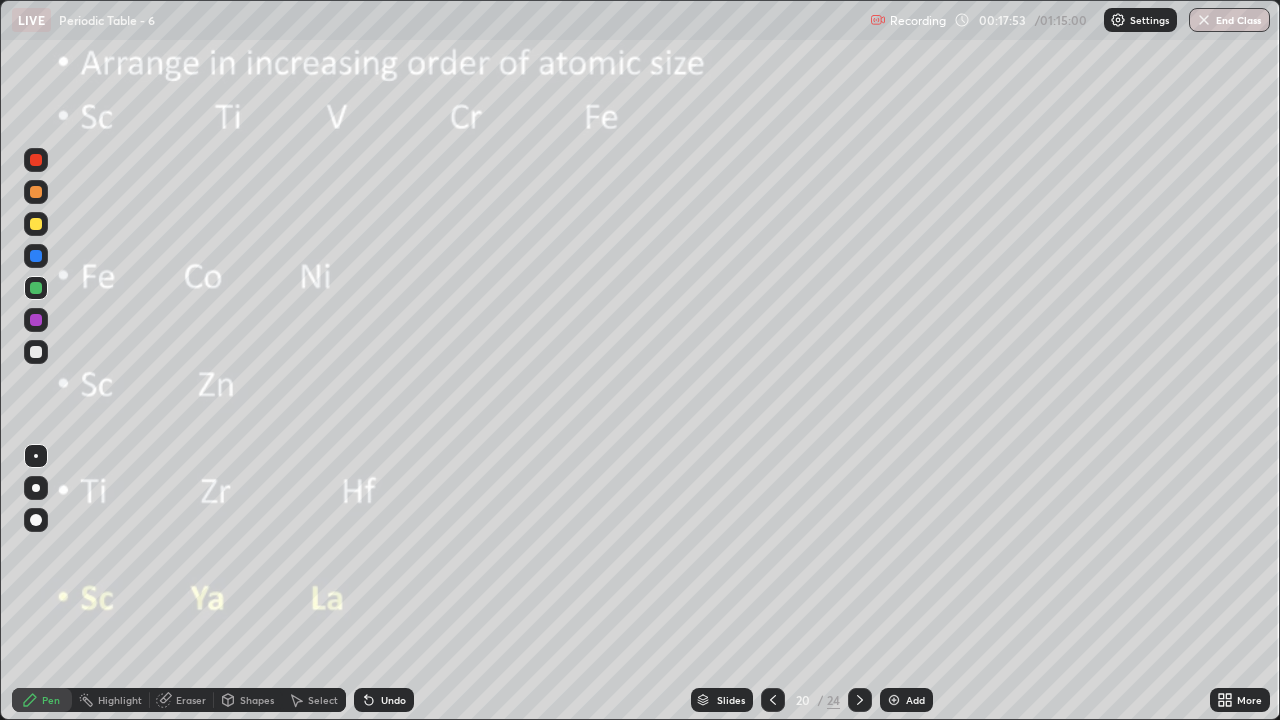 click at bounding box center [36, 224] 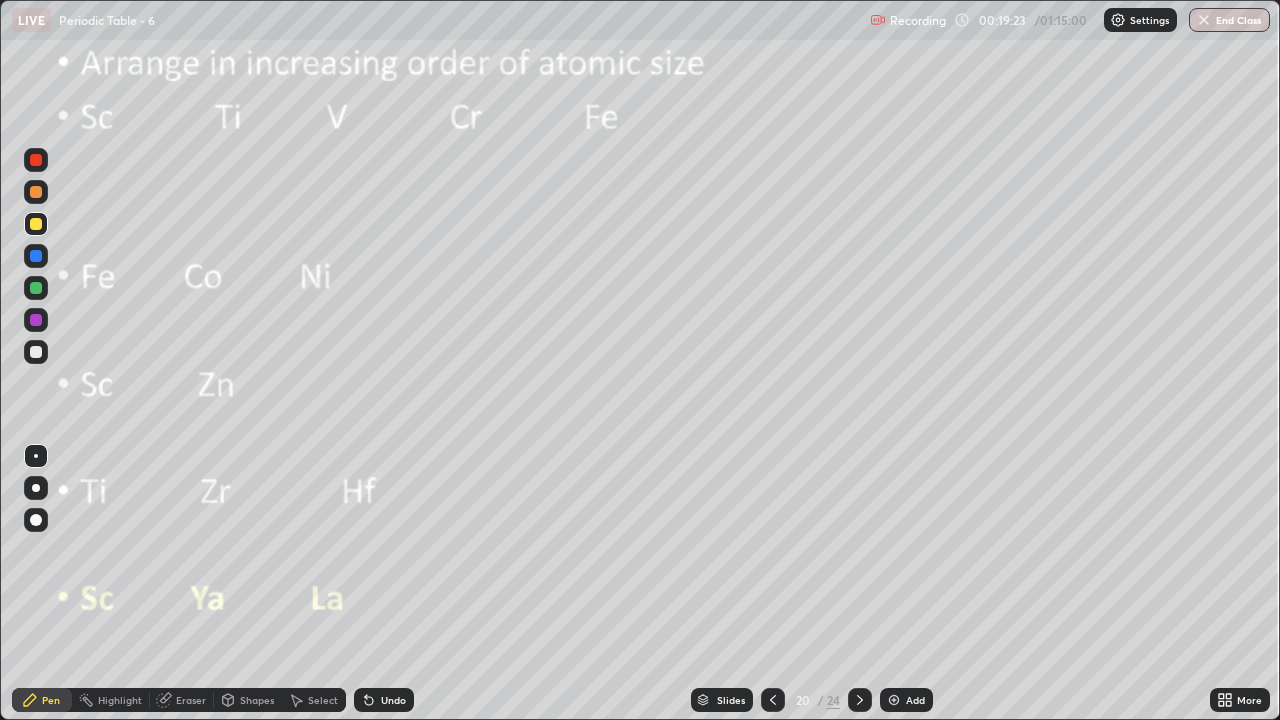 click 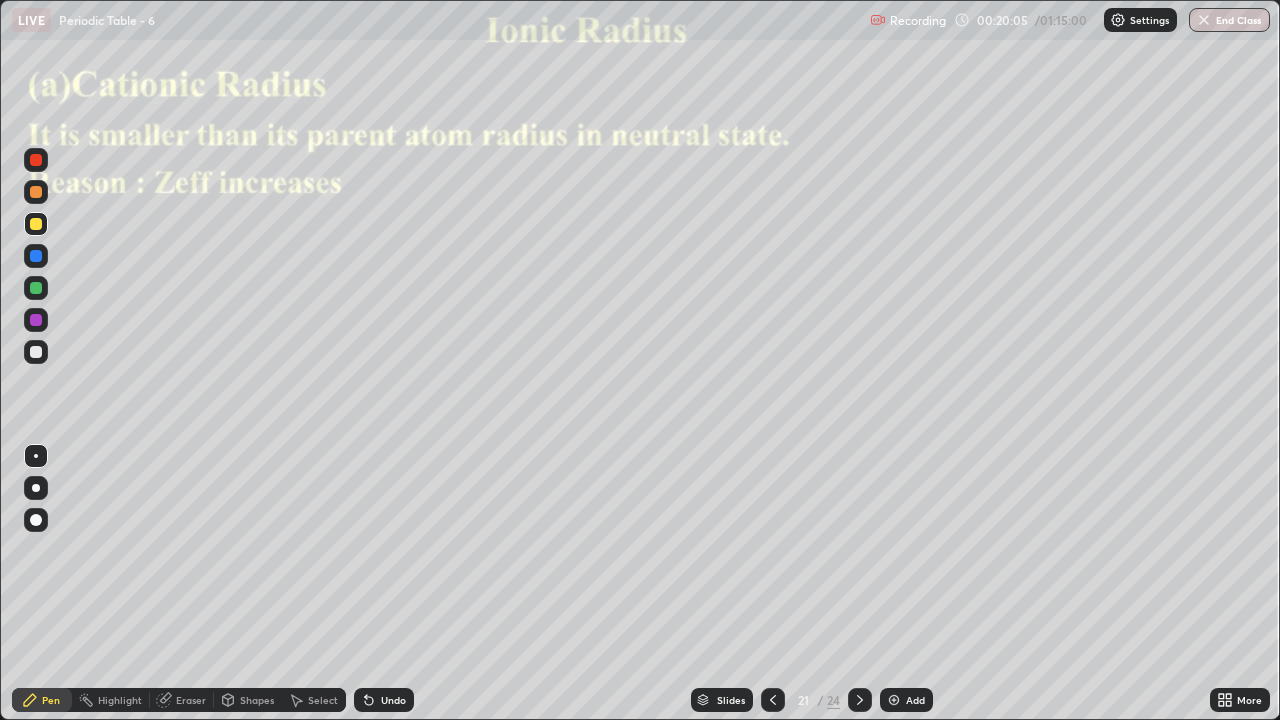 click at bounding box center [36, 352] 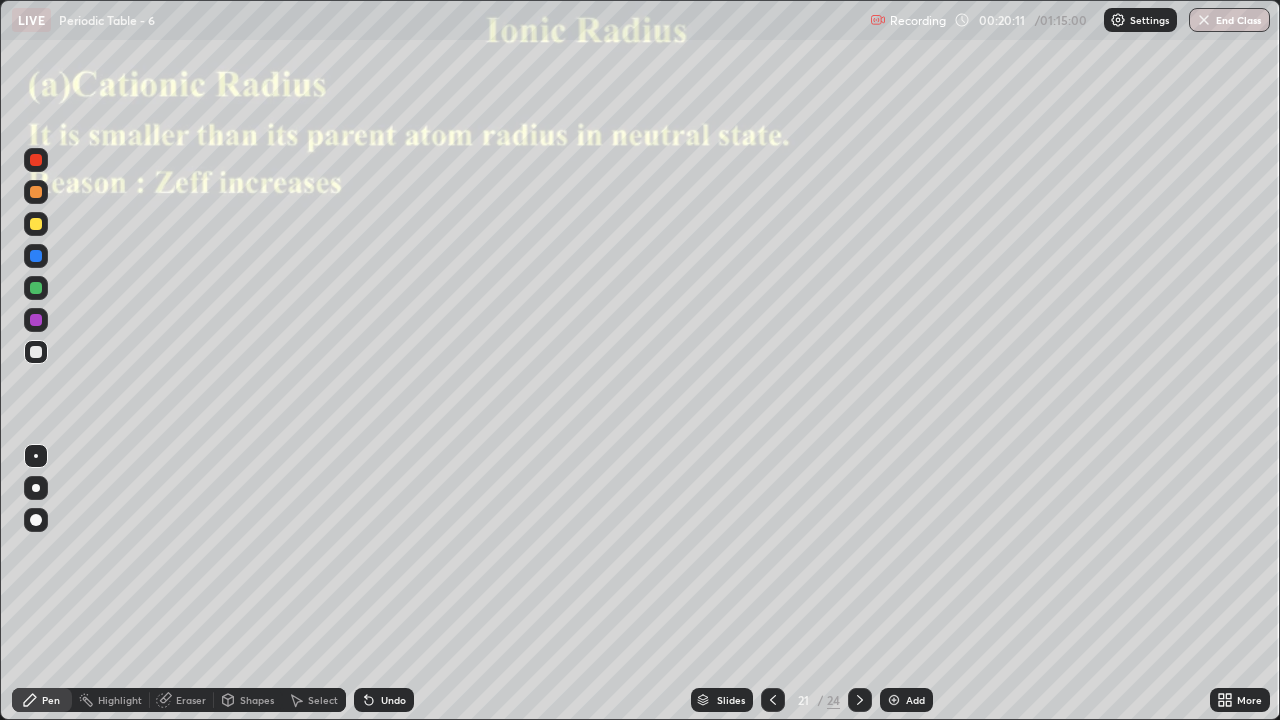 click on "Undo" at bounding box center [393, 700] 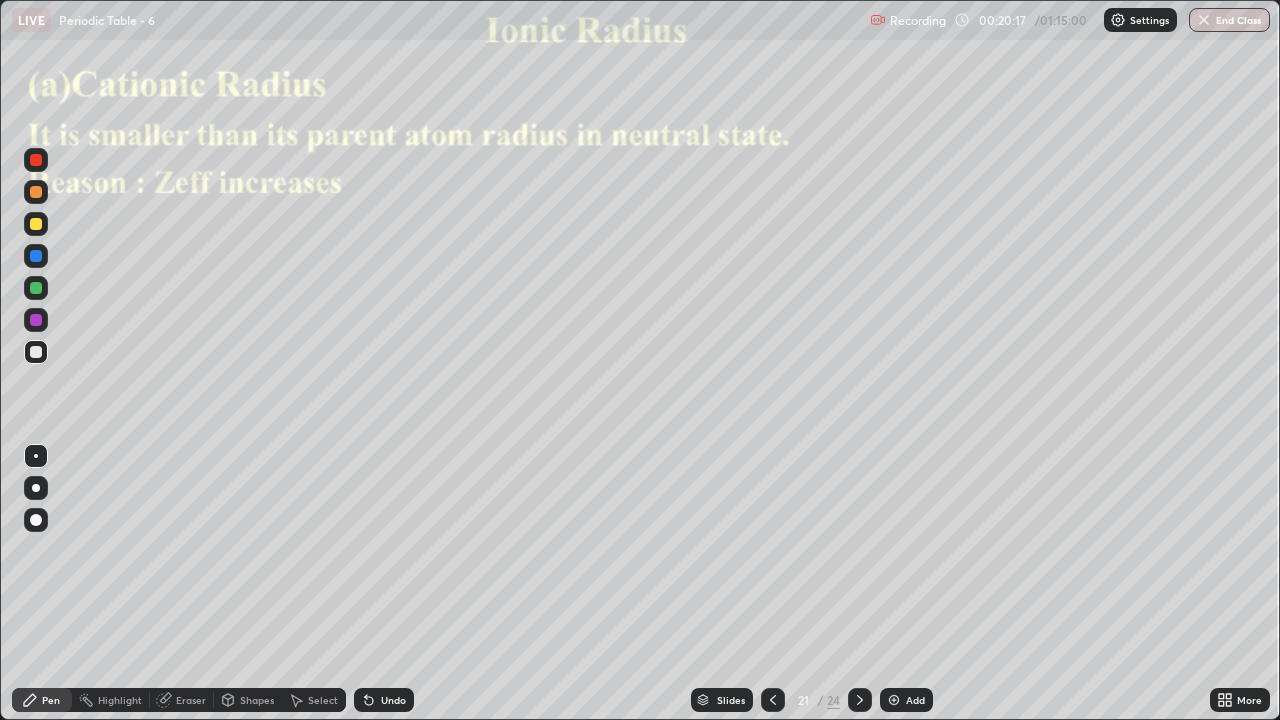 click on "Undo" at bounding box center (393, 700) 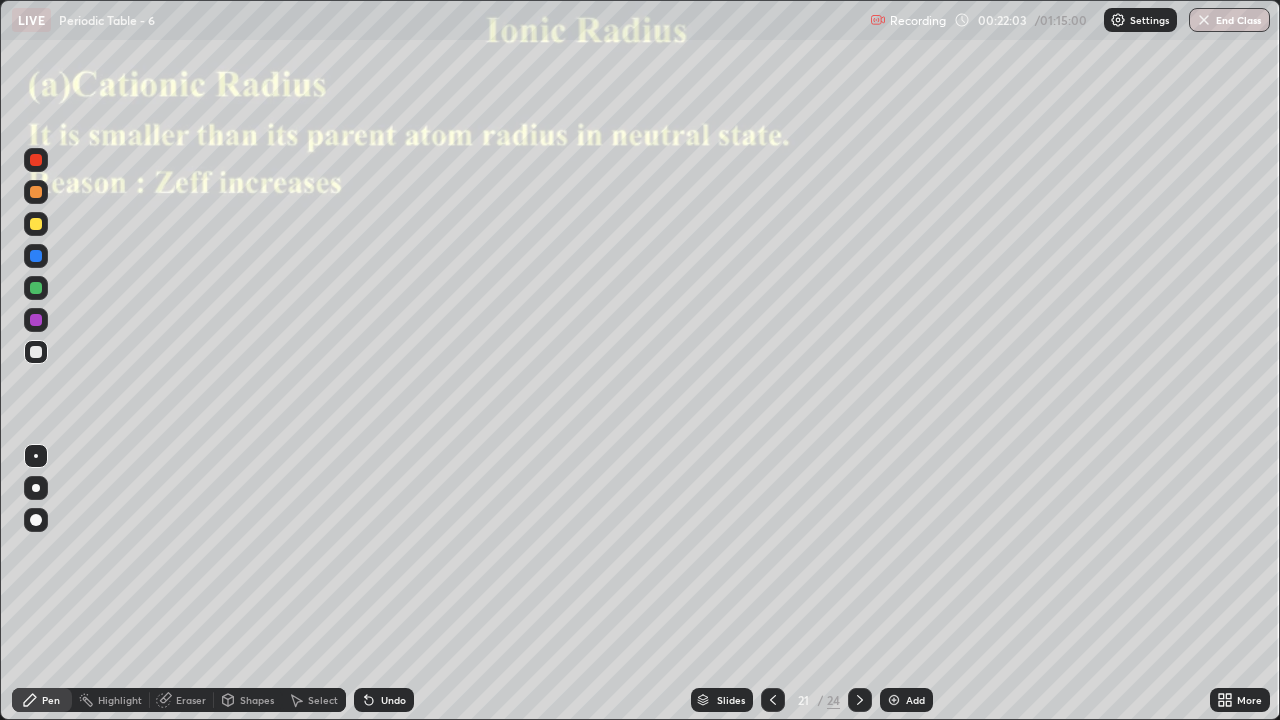click on "Undo" at bounding box center [384, 700] 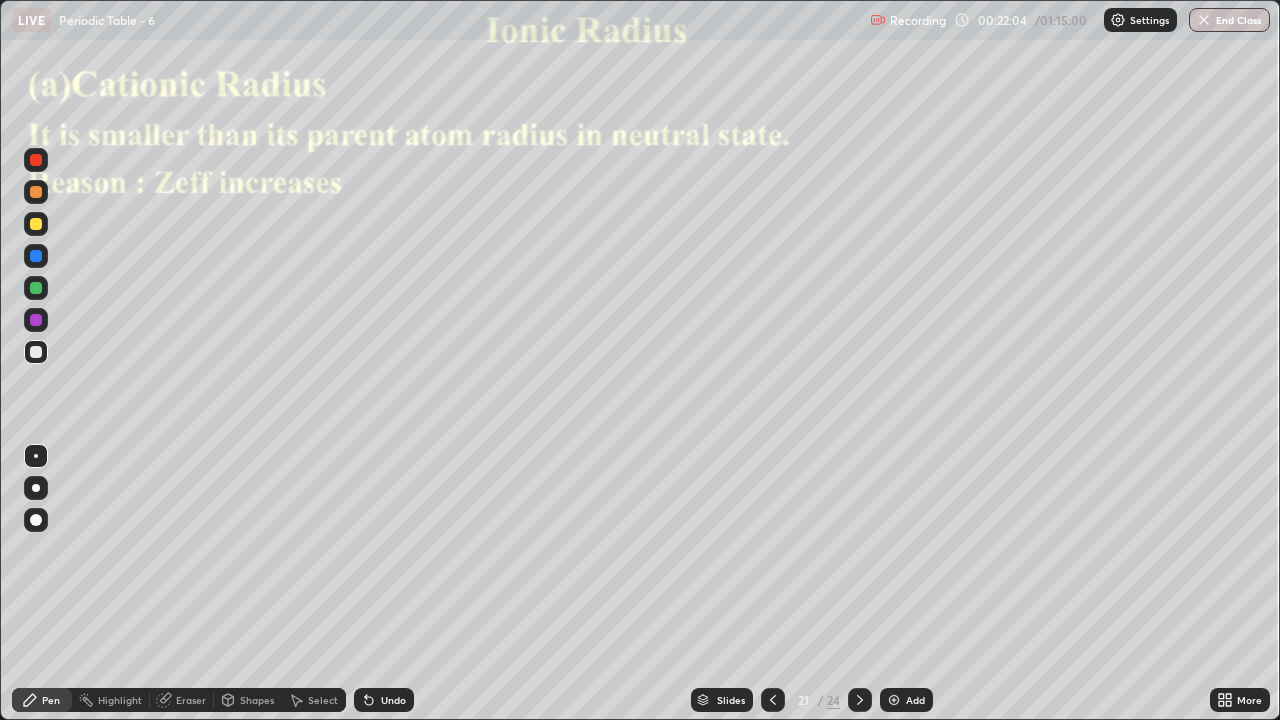 click on "Undo" at bounding box center (393, 700) 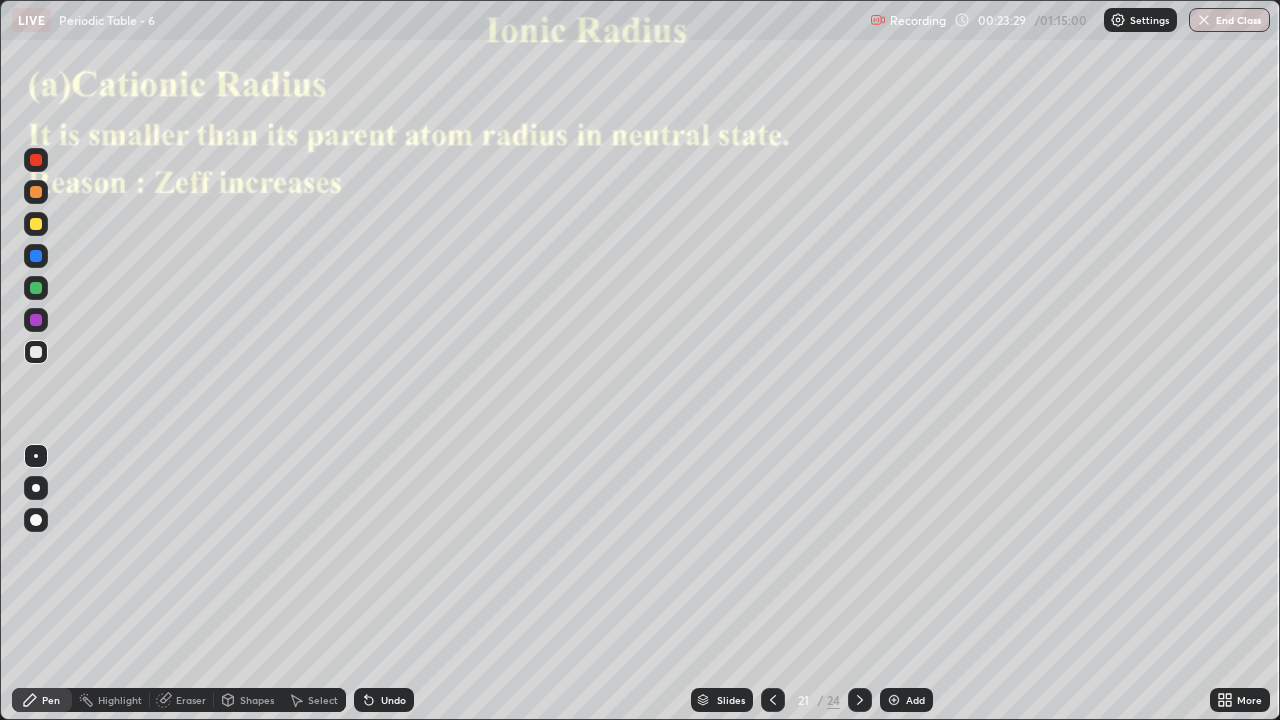 click on "Undo" at bounding box center [384, 700] 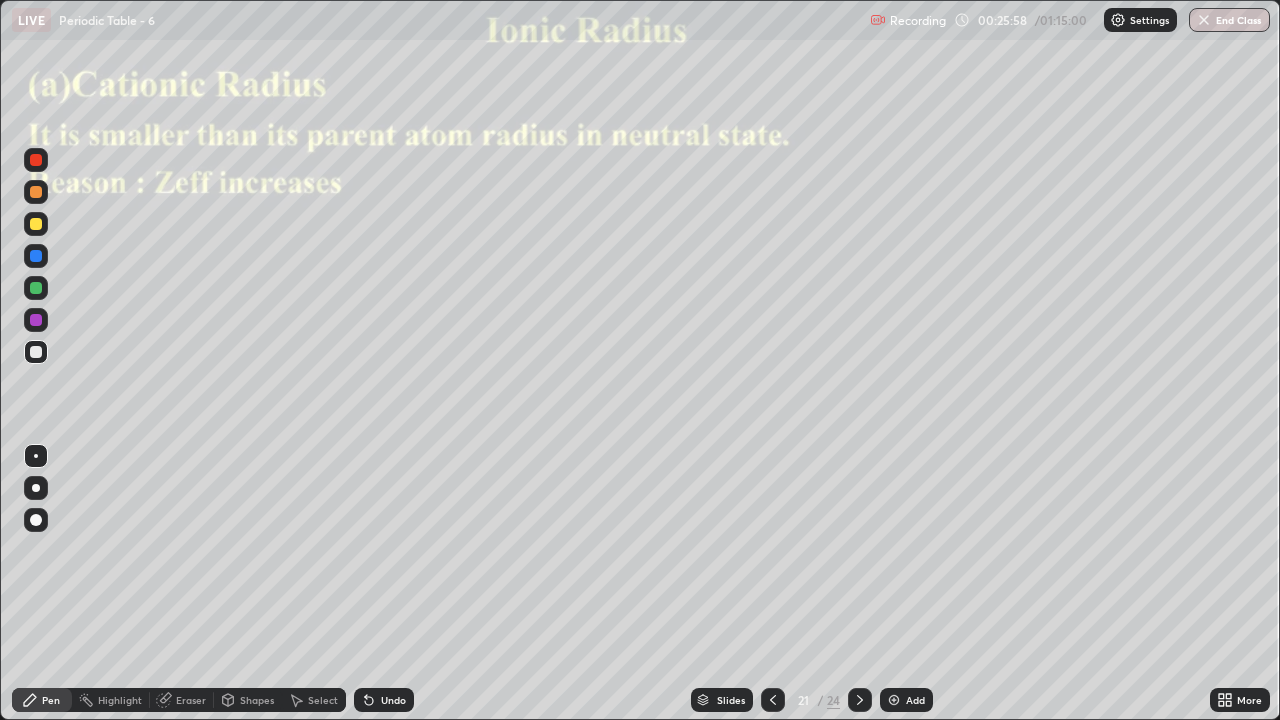 click 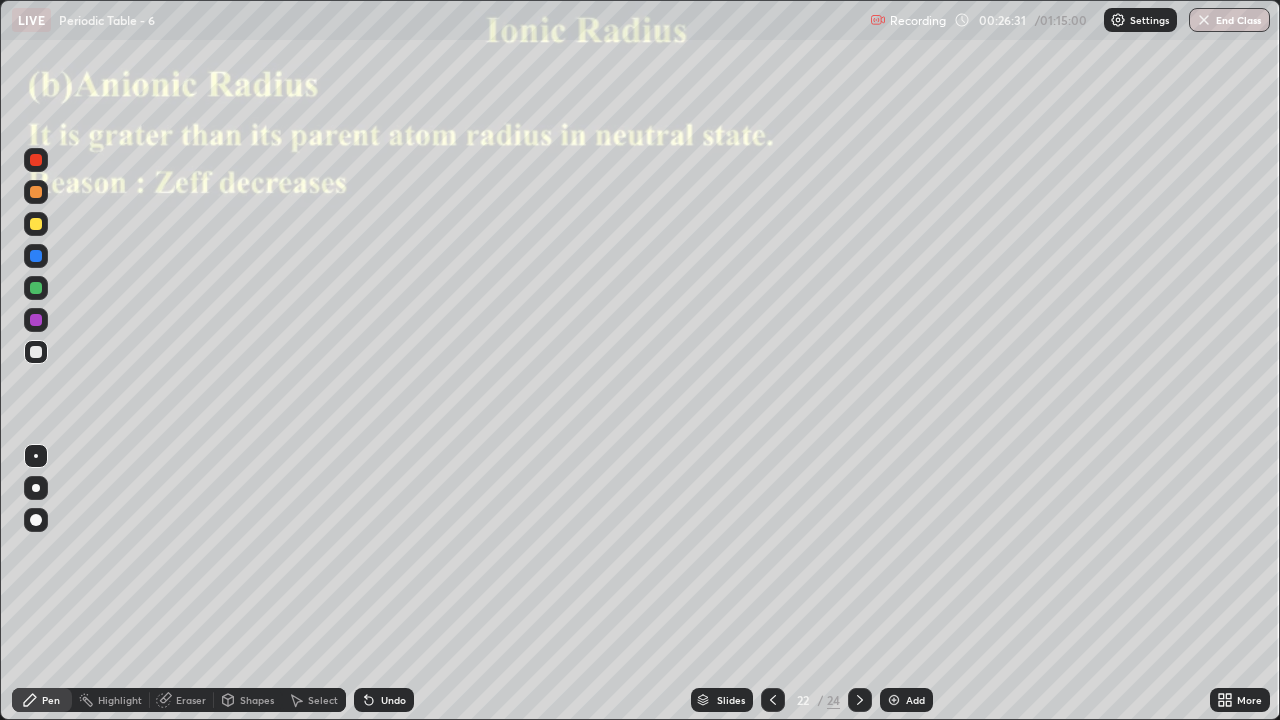 click on "Undo" at bounding box center (384, 700) 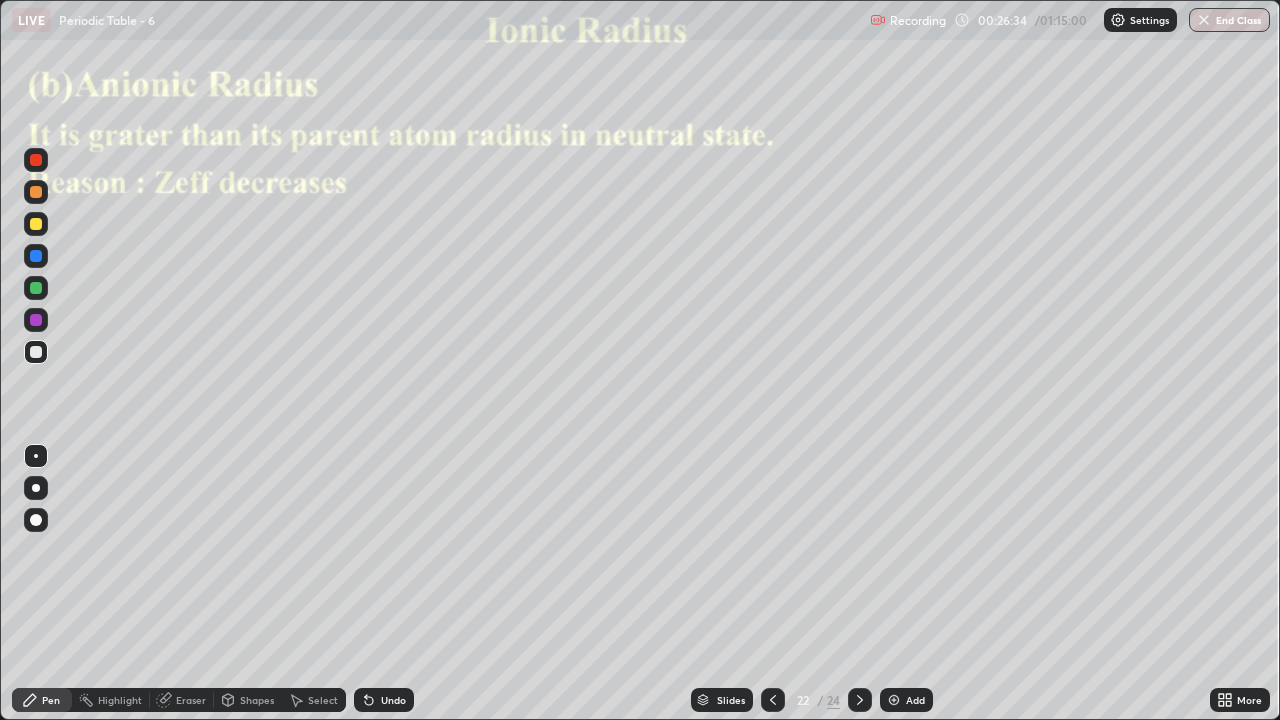 click on "Undo" at bounding box center [393, 700] 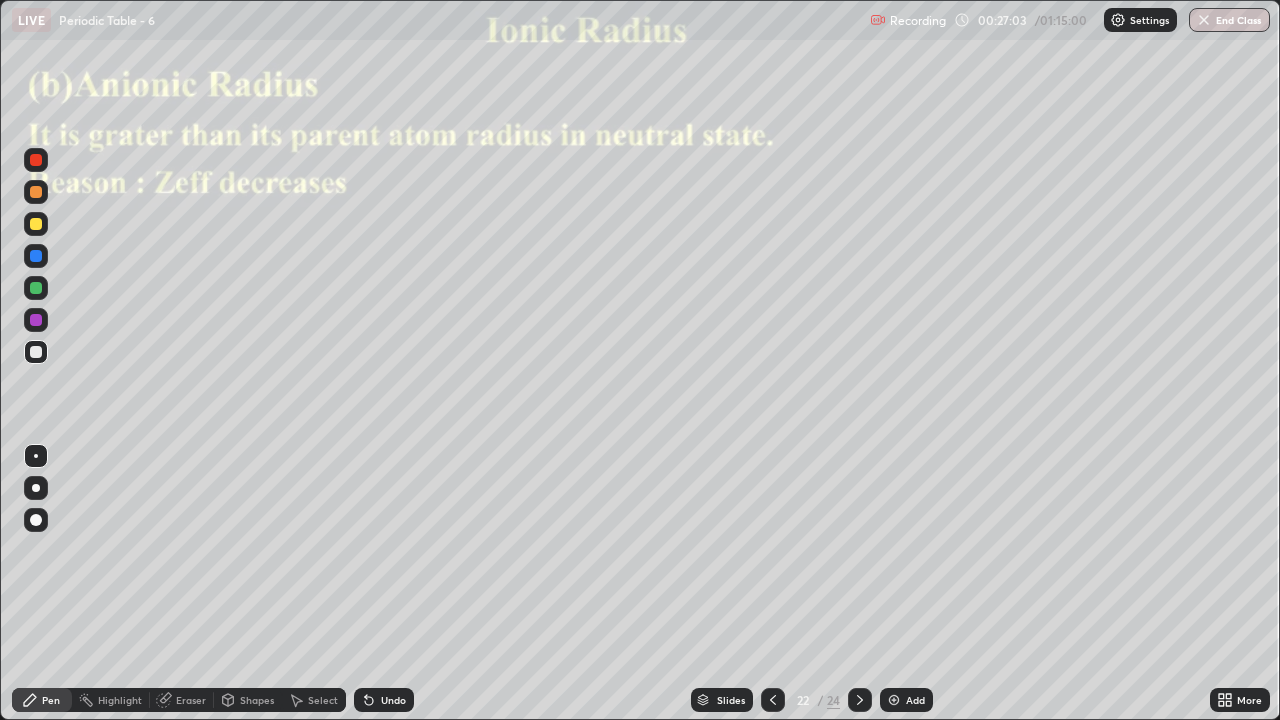 click on "Undo" at bounding box center (384, 700) 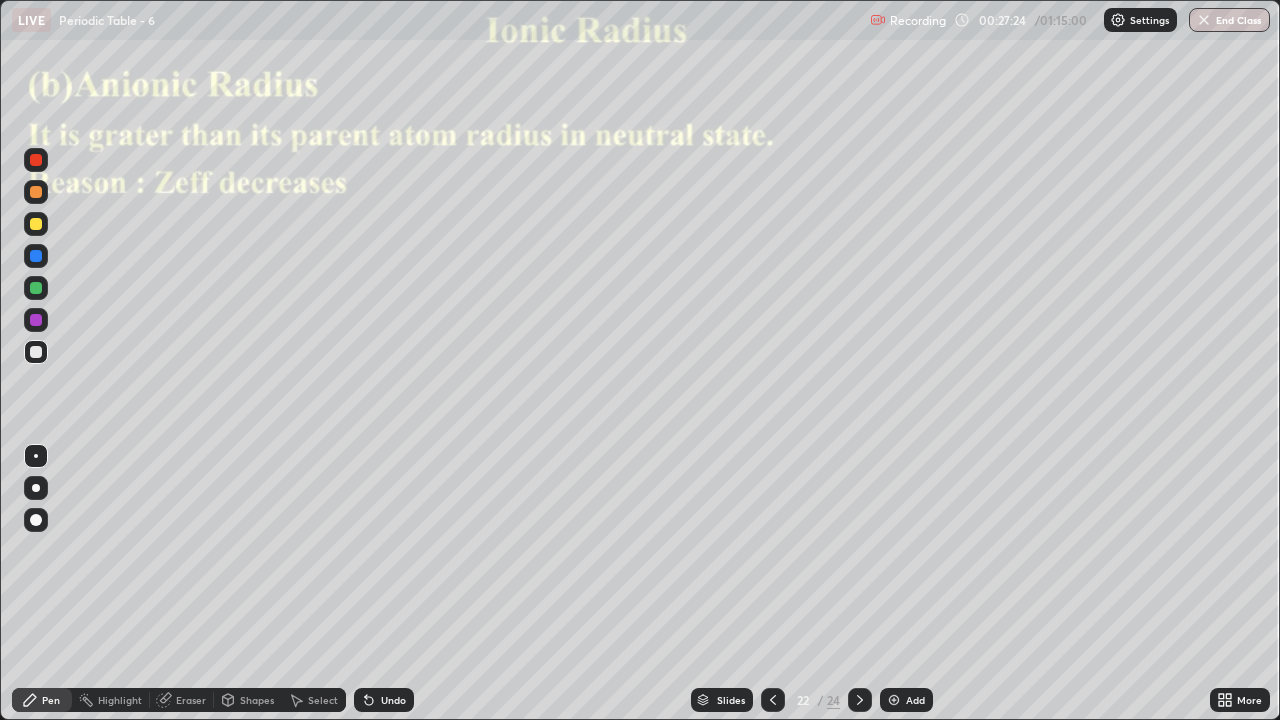 click at bounding box center [36, 224] 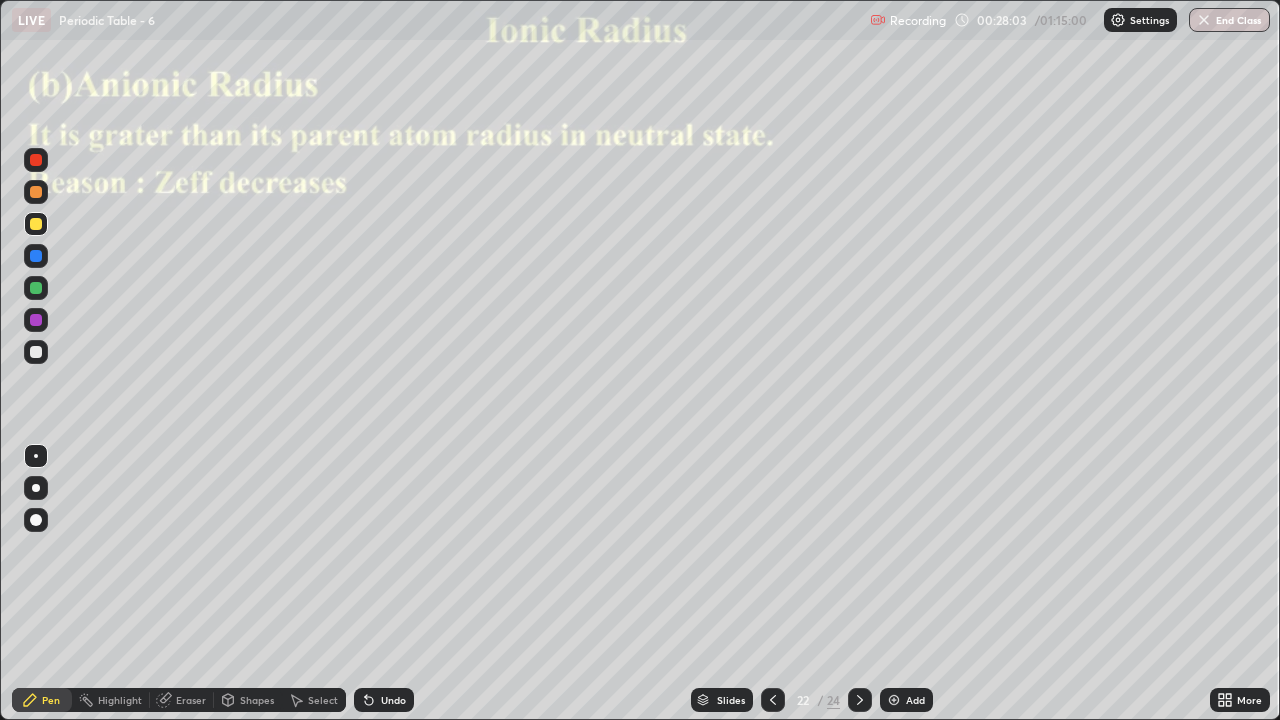 click at bounding box center [36, 224] 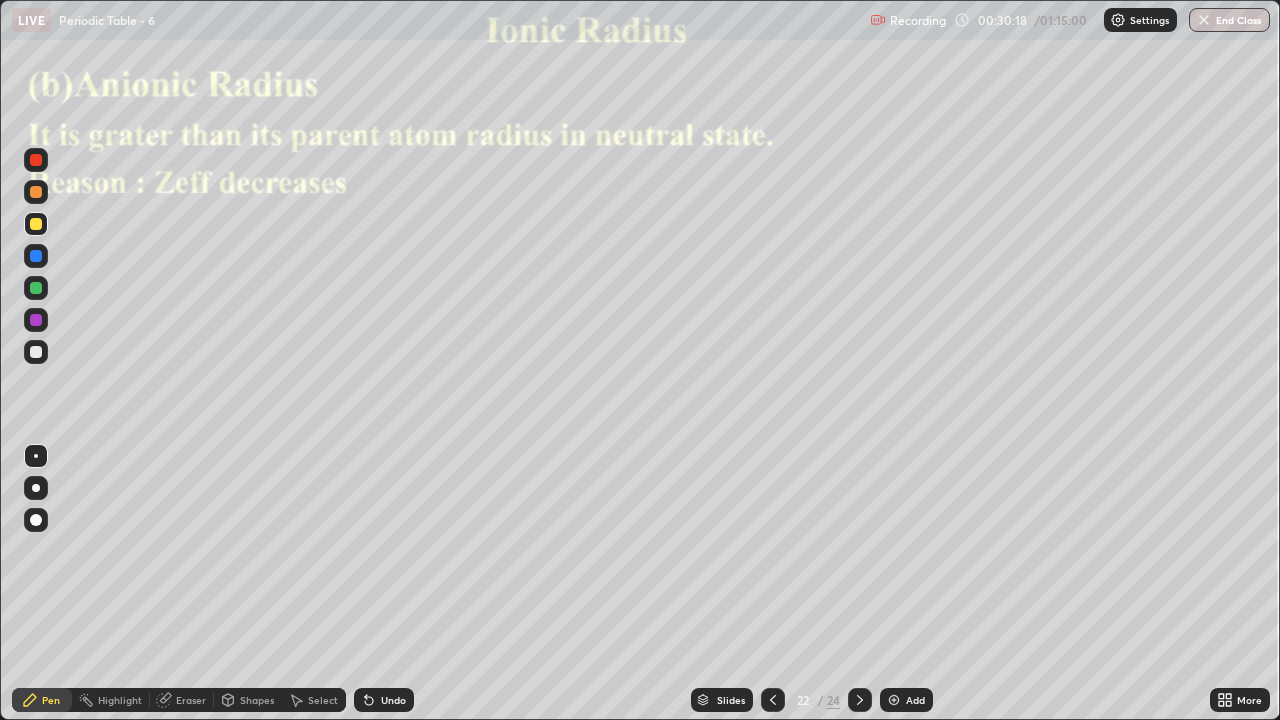 click 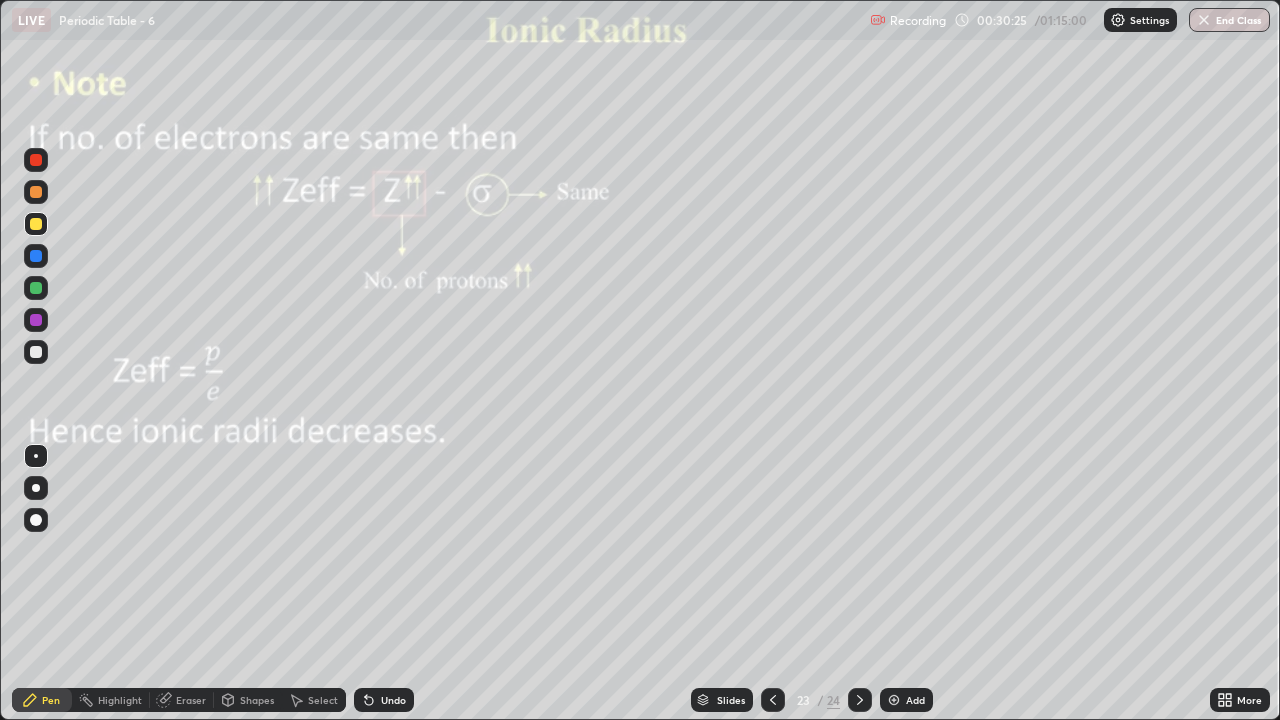 click at bounding box center [773, 700] 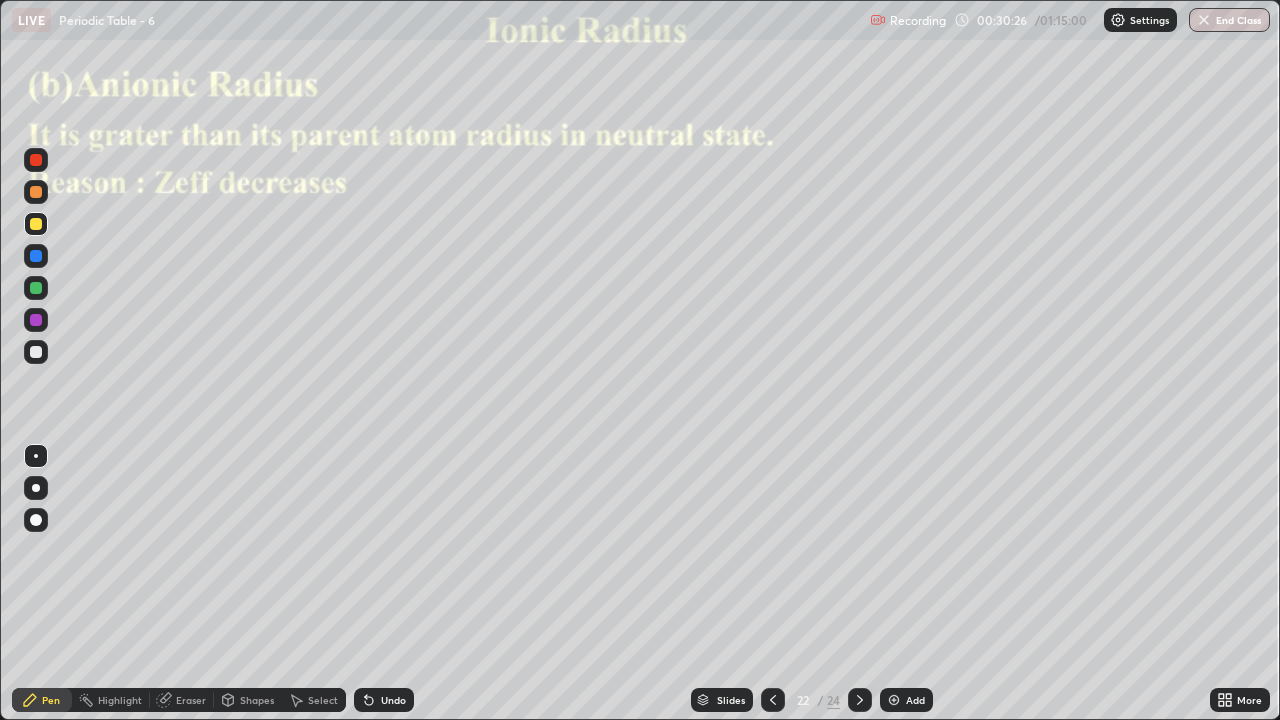 click on "Add" at bounding box center (915, 700) 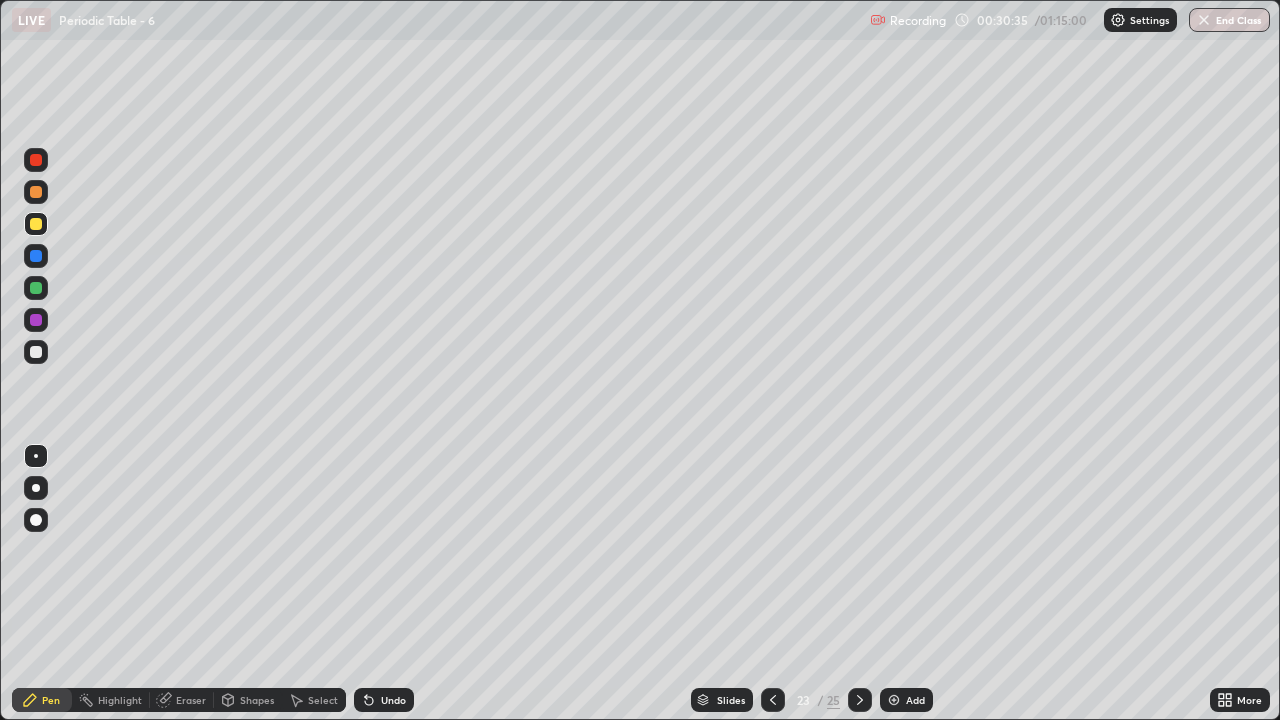 click at bounding box center [36, 224] 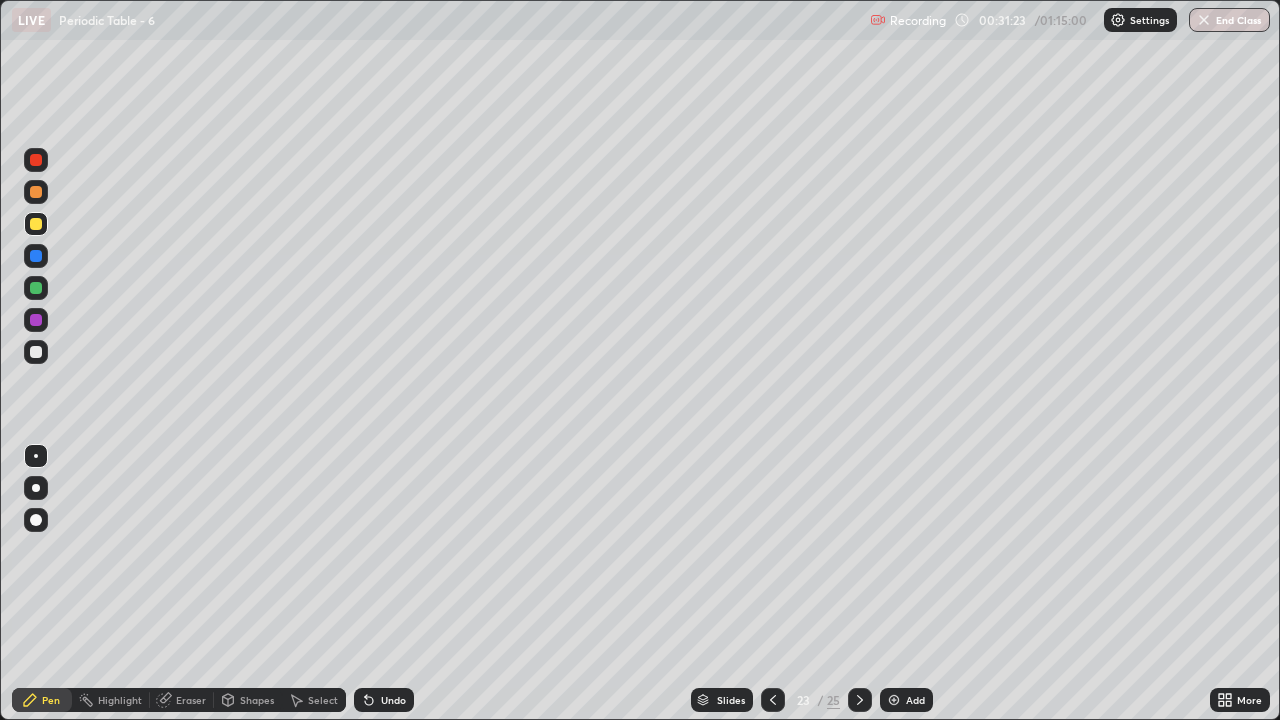 click on "Undo" at bounding box center [393, 700] 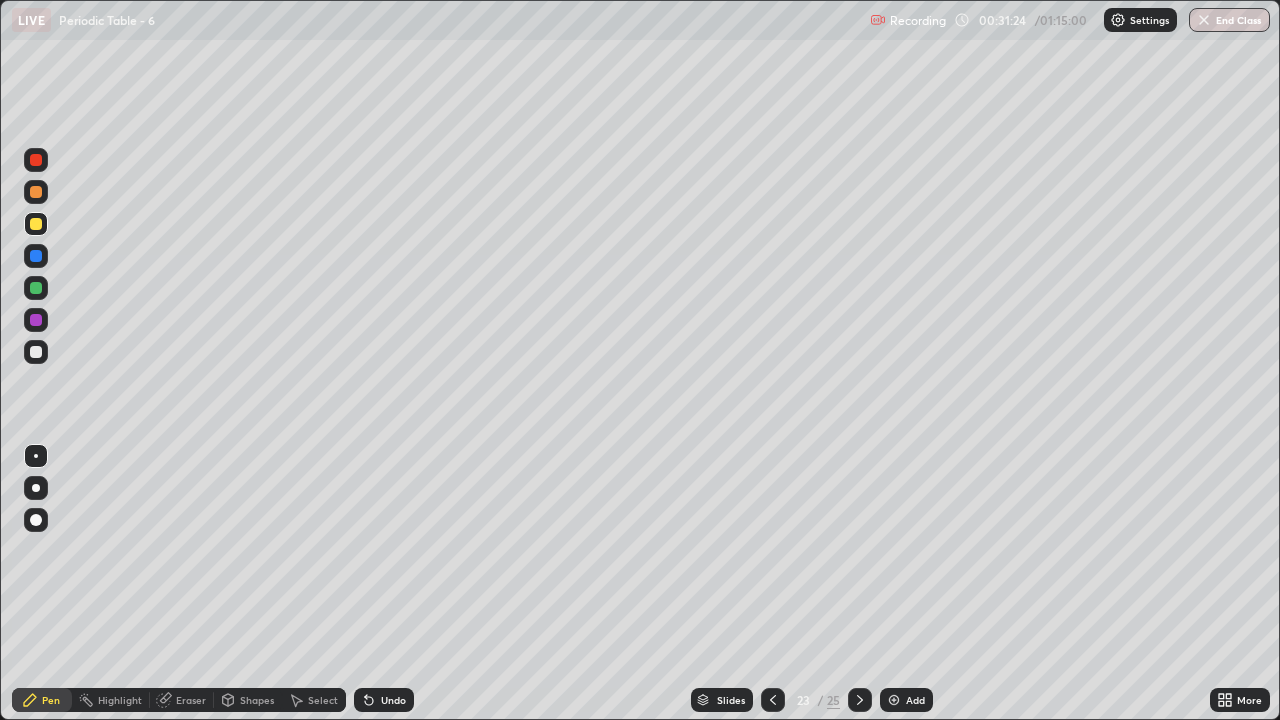 click on "Undo" at bounding box center [393, 700] 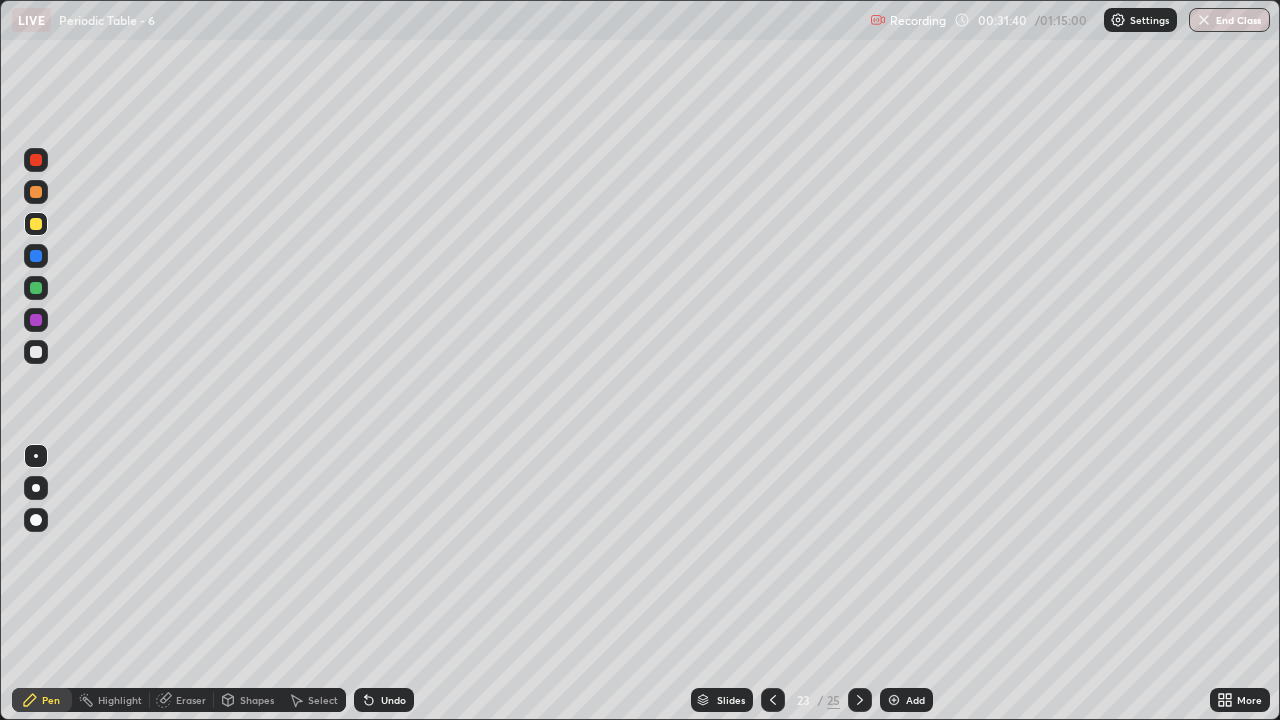 click on "Undo" at bounding box center [393, 700] 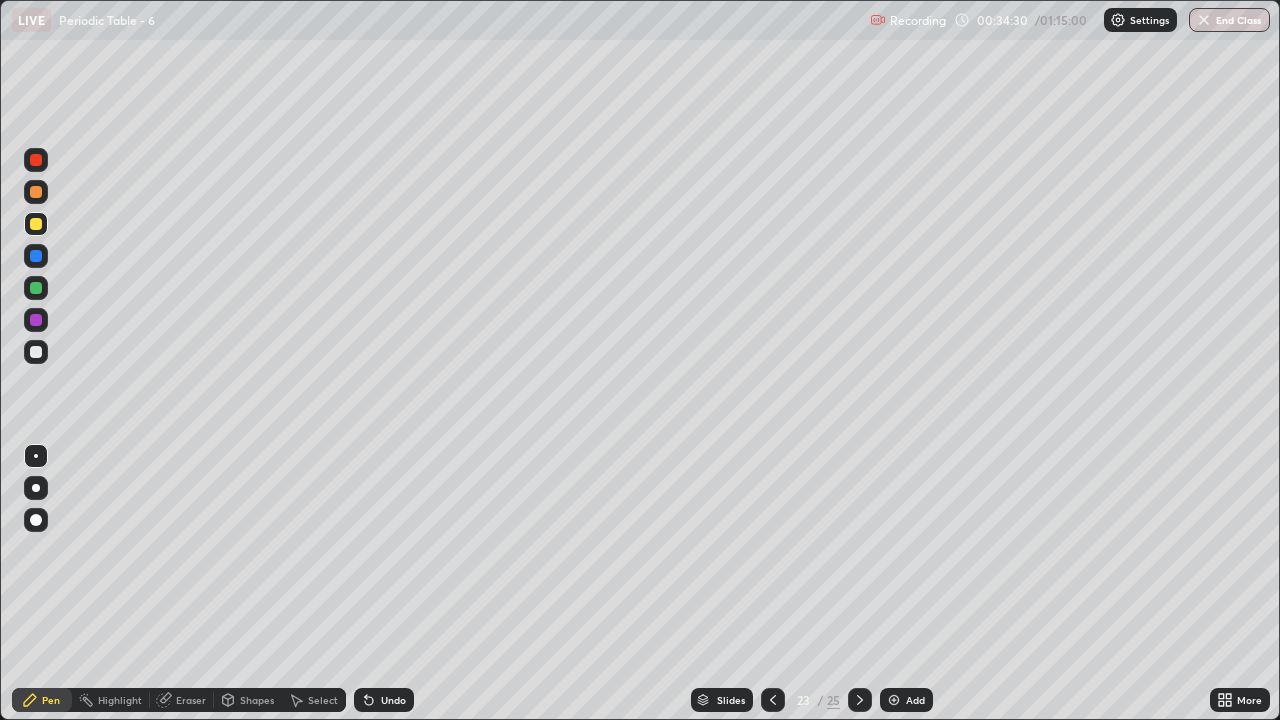 click at bounding box center (36, 352) 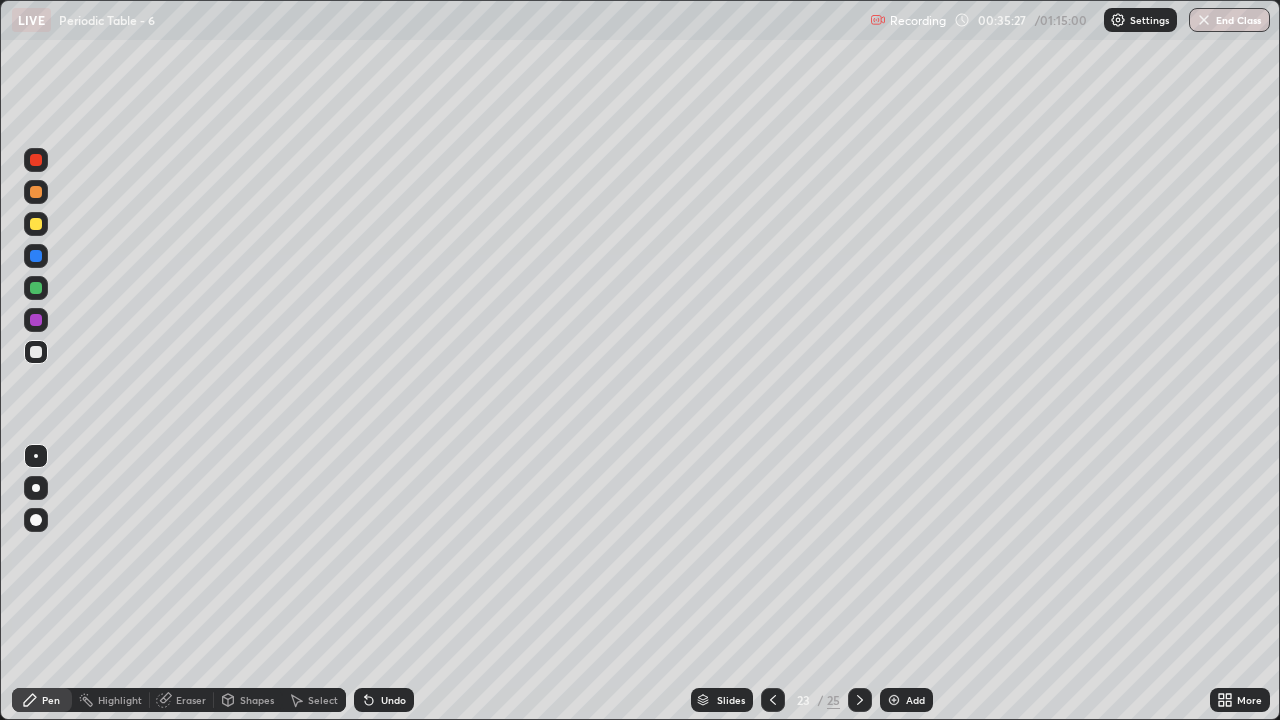 click on "Undo" at bounding box center [384, 700] 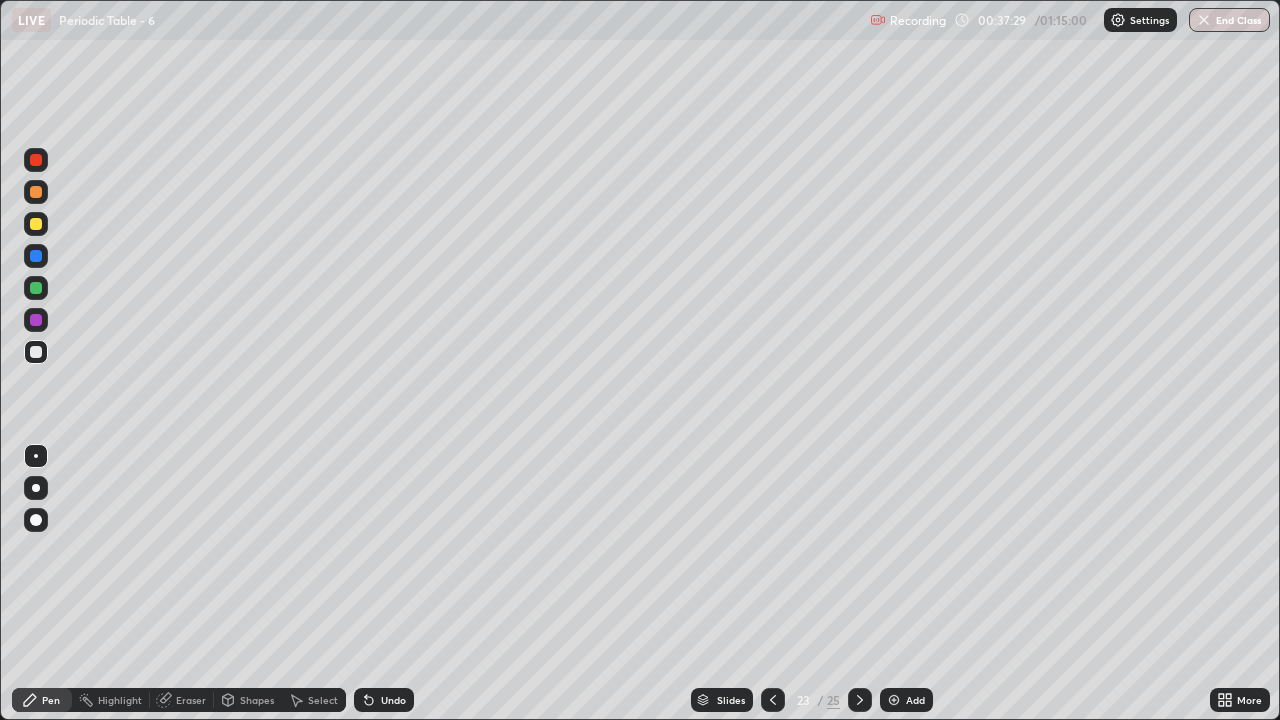 click 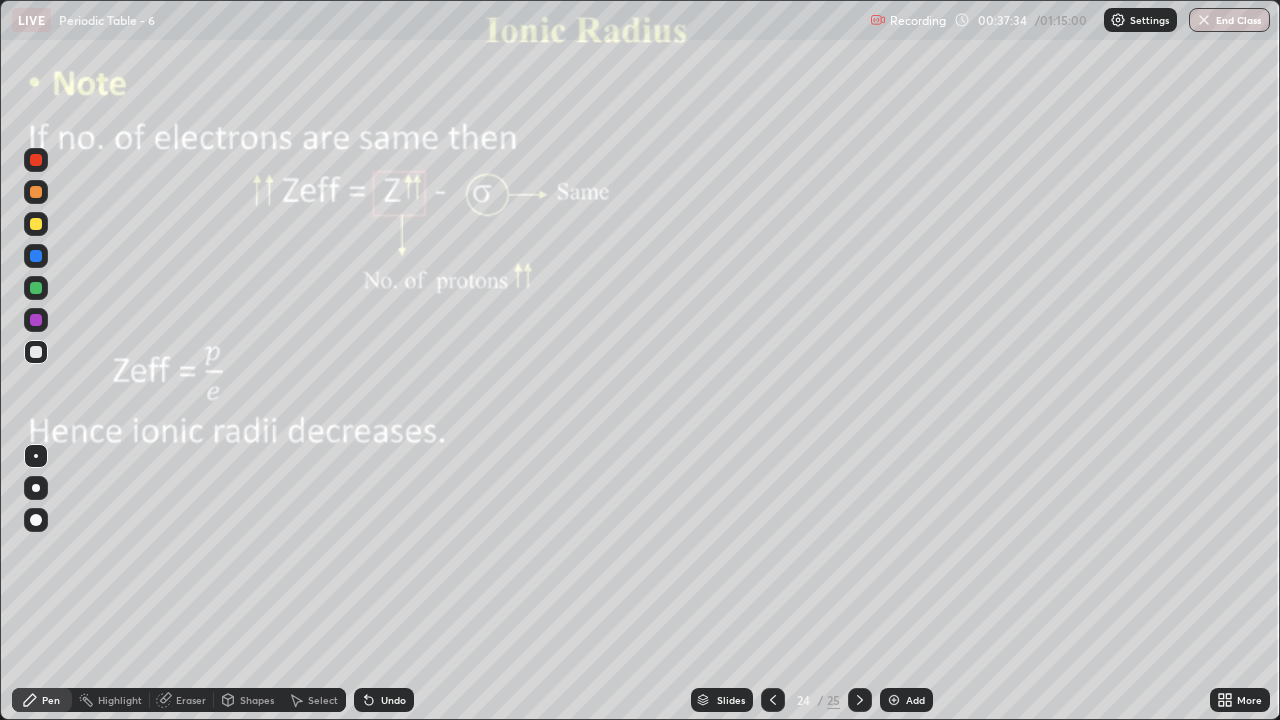 click on "Highlight" at bounding box center [111, 700] 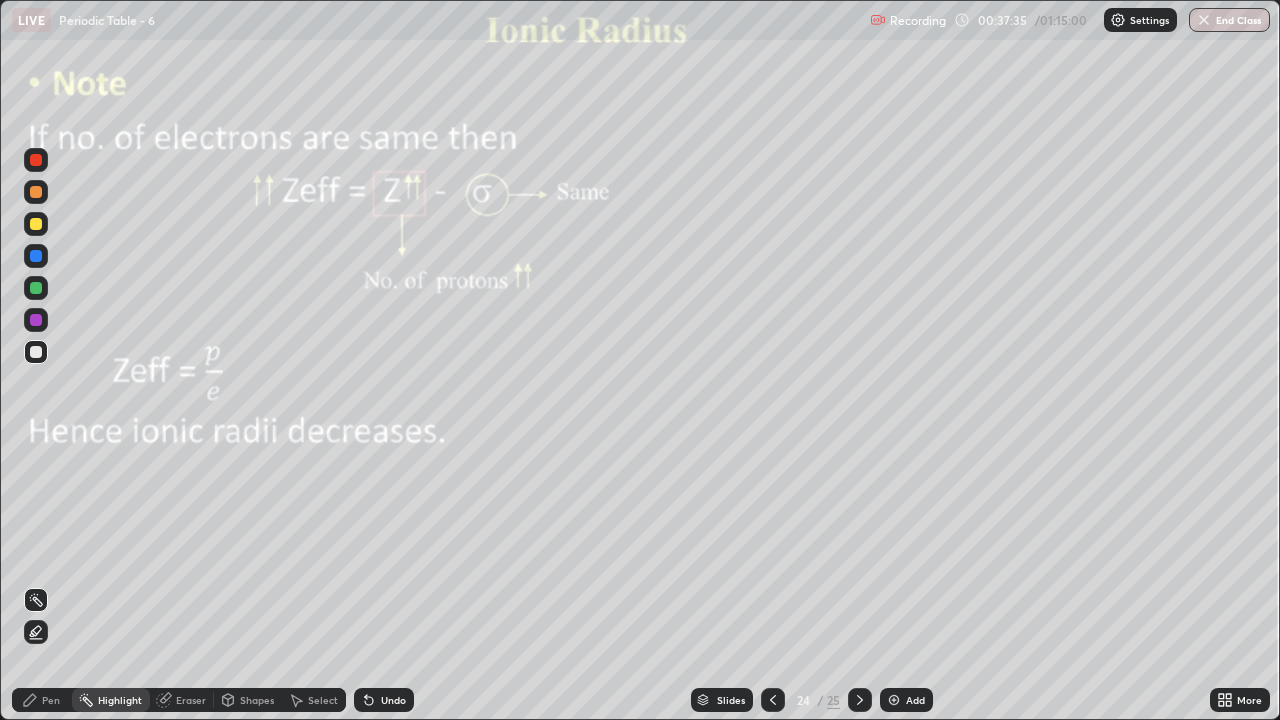 click on "Pen" at bounding box center [42, 700] 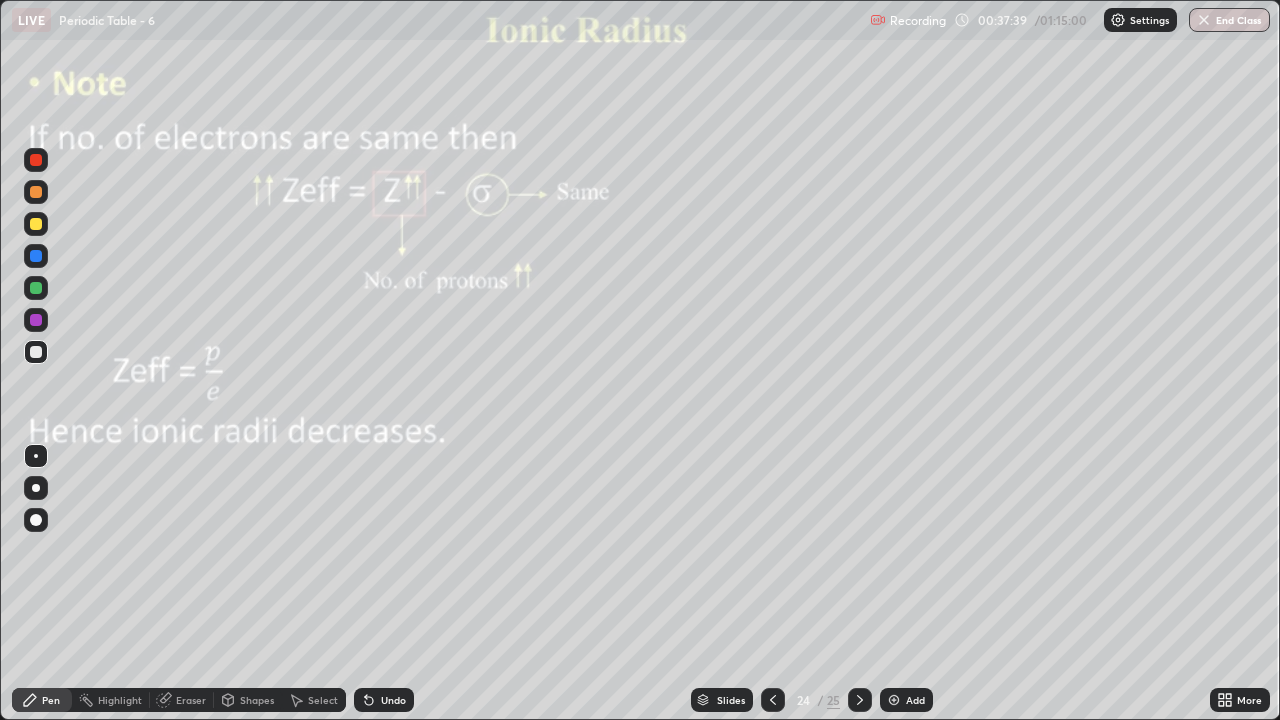 click at bounding box center (36, 224) 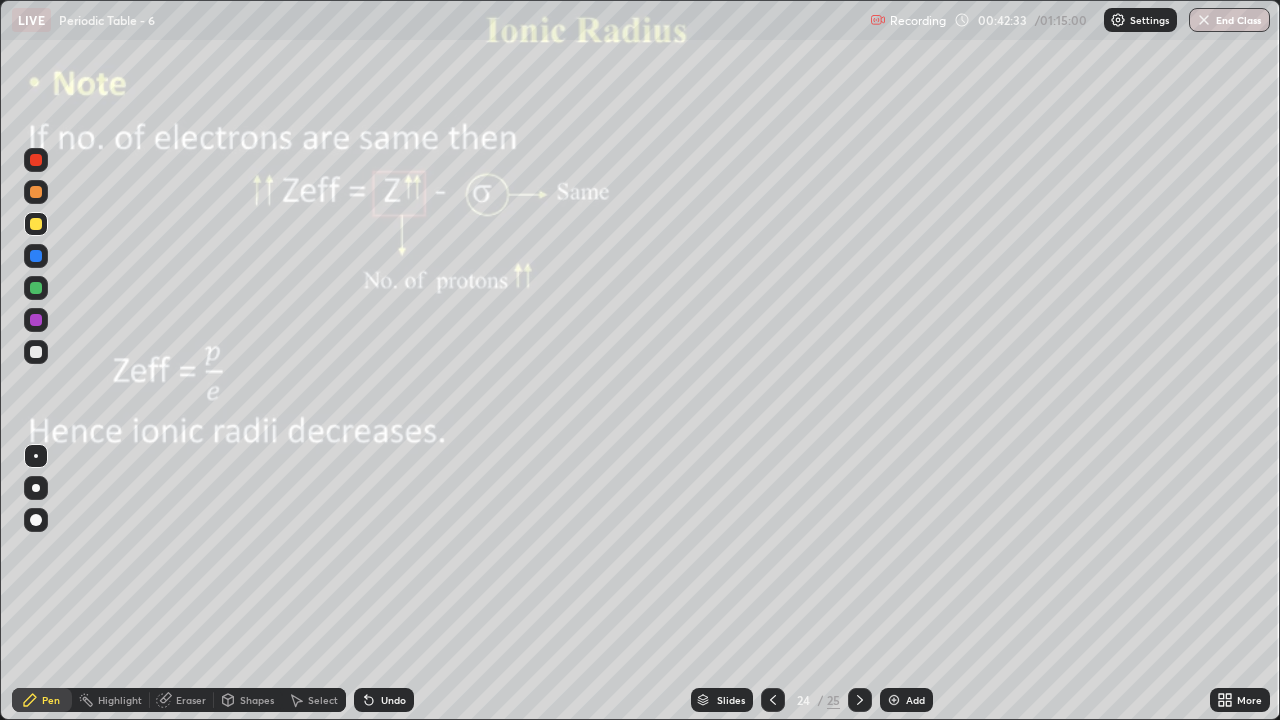 click on "Undo" at bounding box center (393, 700) 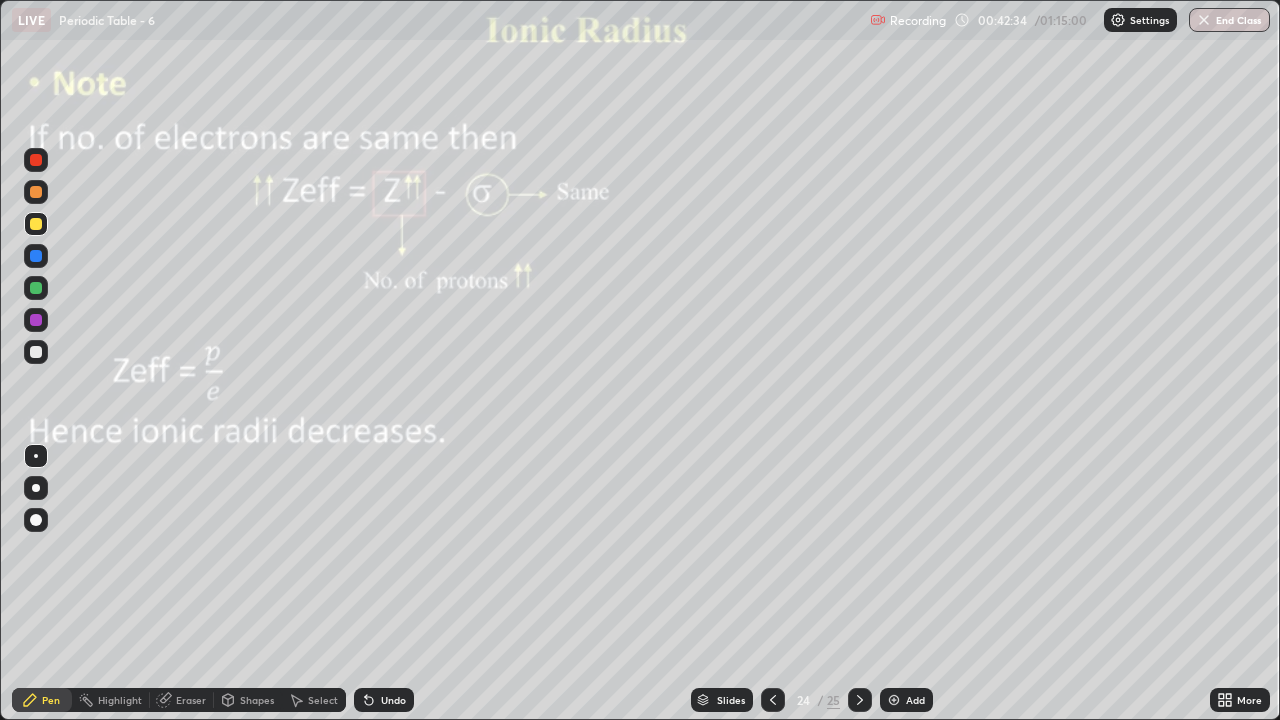 click on "Undo" at bounding box center (384, 700) 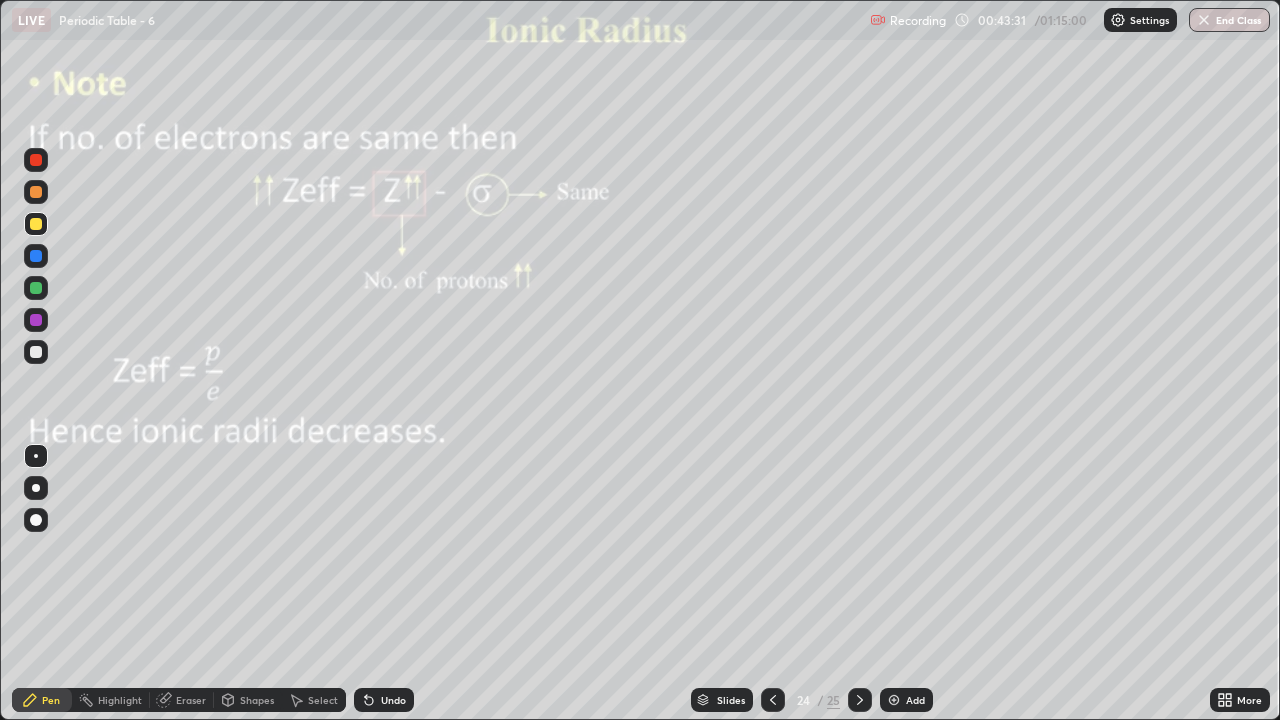 click on "Eraser" at bounding box center [191, 700] 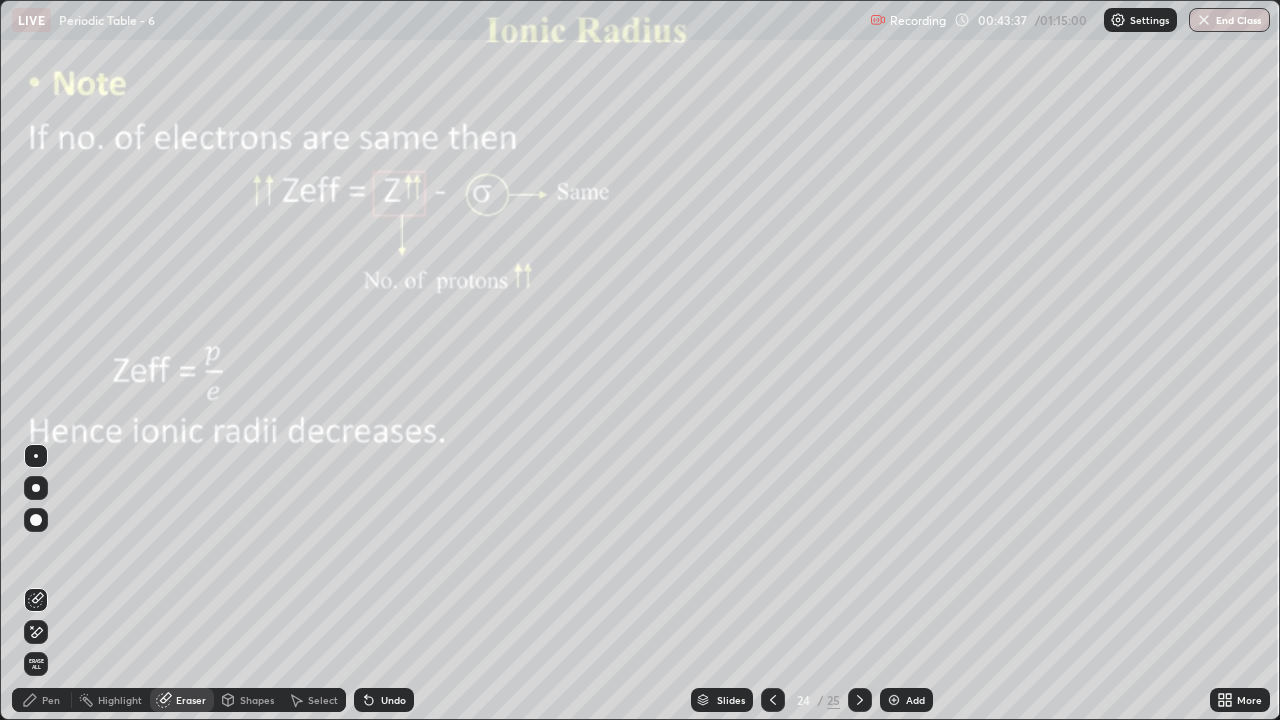 click 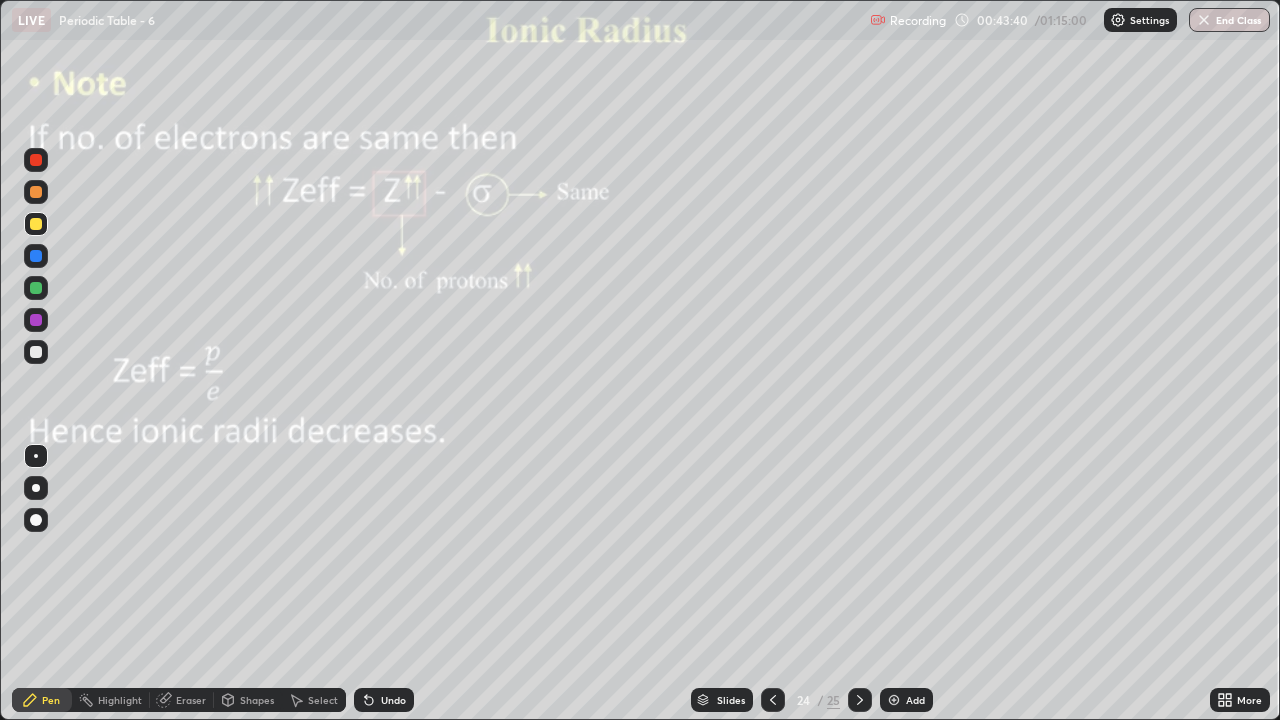 click on "Undo" at bounding box center [393, 700] 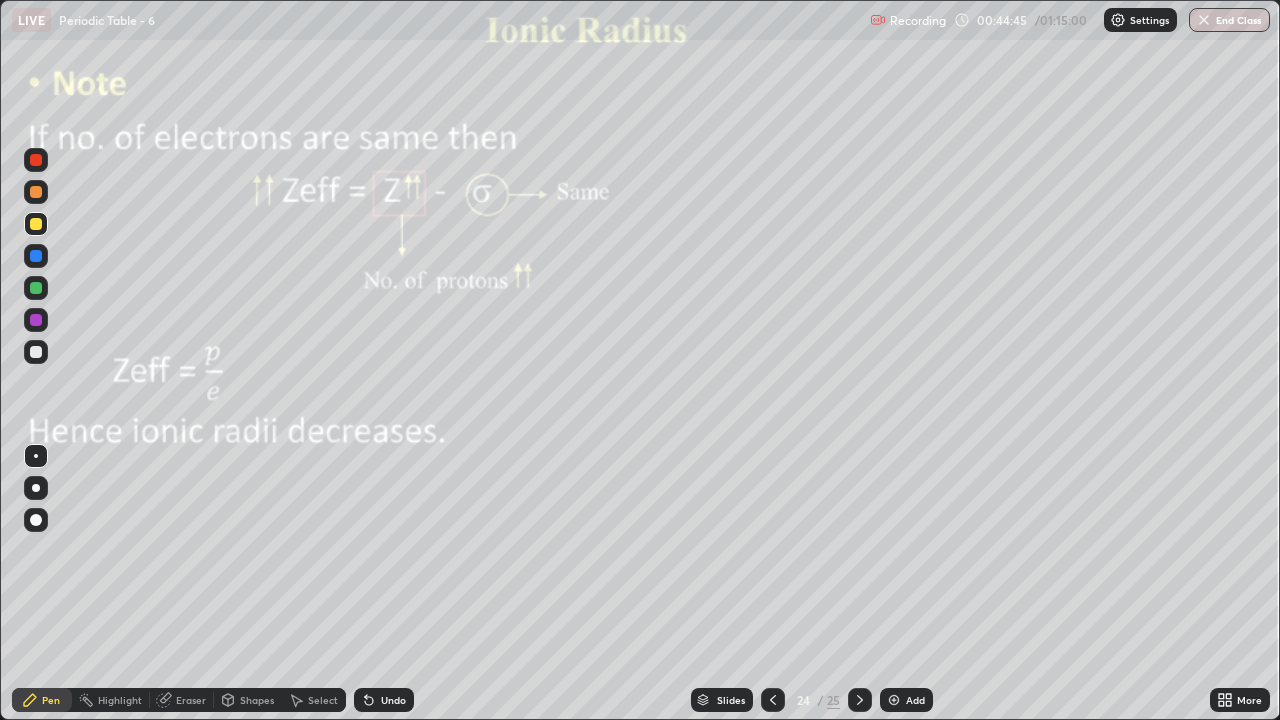 click on "Add" at bounding box center (906, 700) 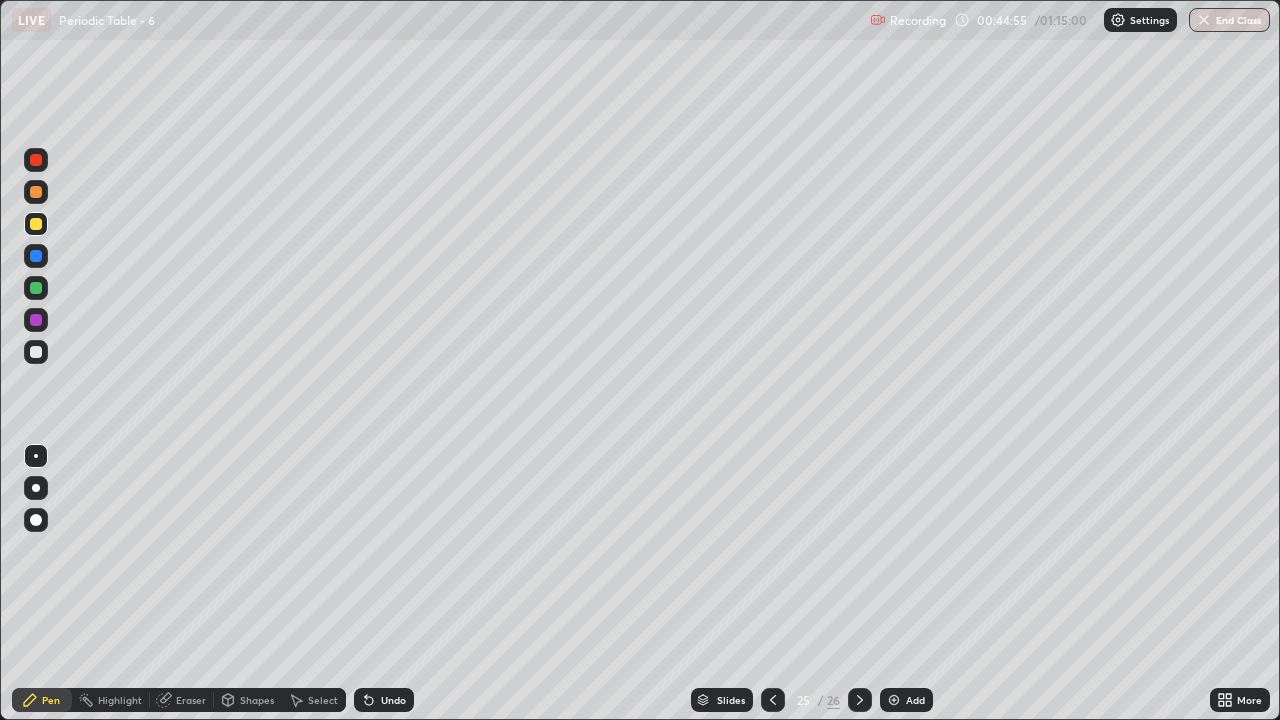 click on "Undo" at bounding box center [384, 700] 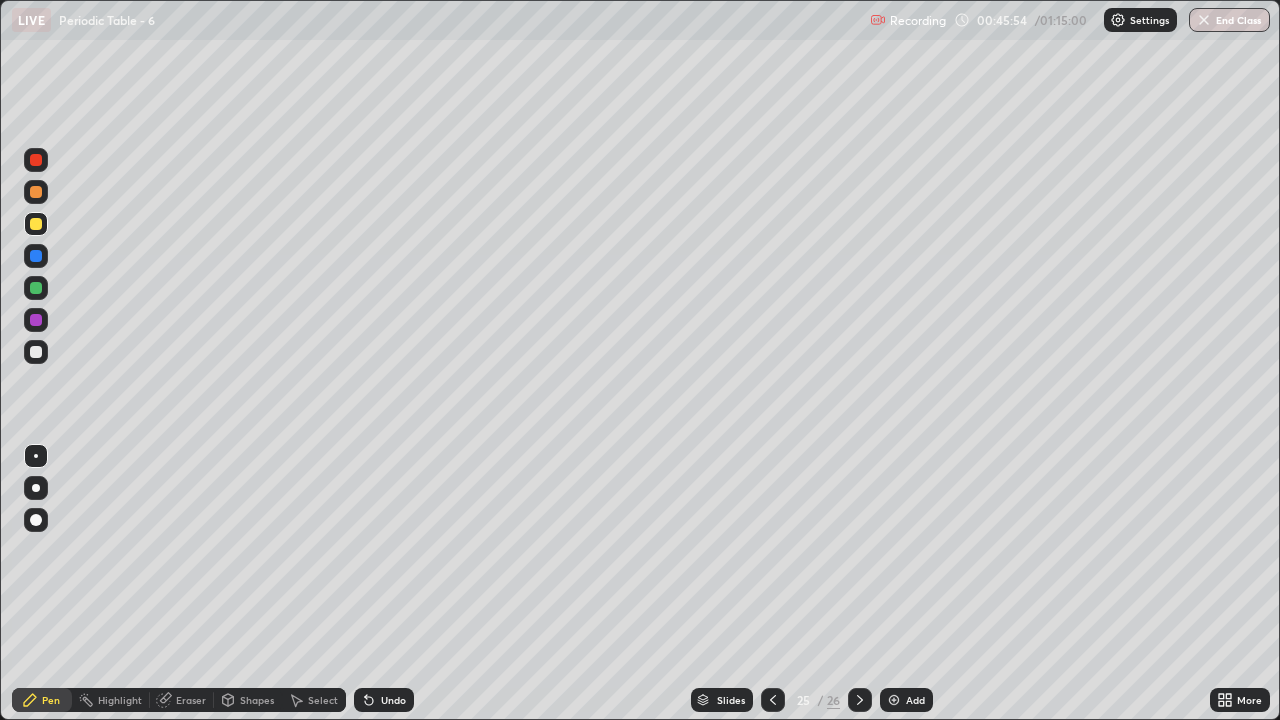 click on "Undo" at bounding box center (384, 700) 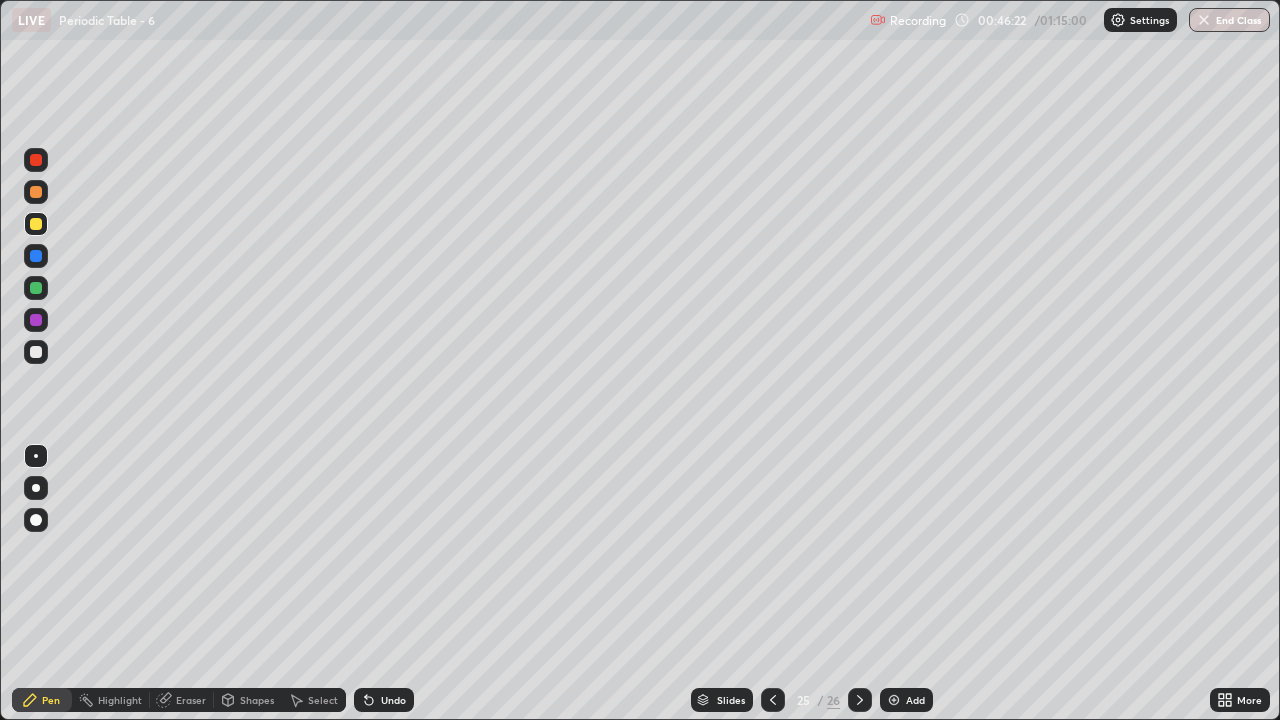 click at bounding box center [36, 192] 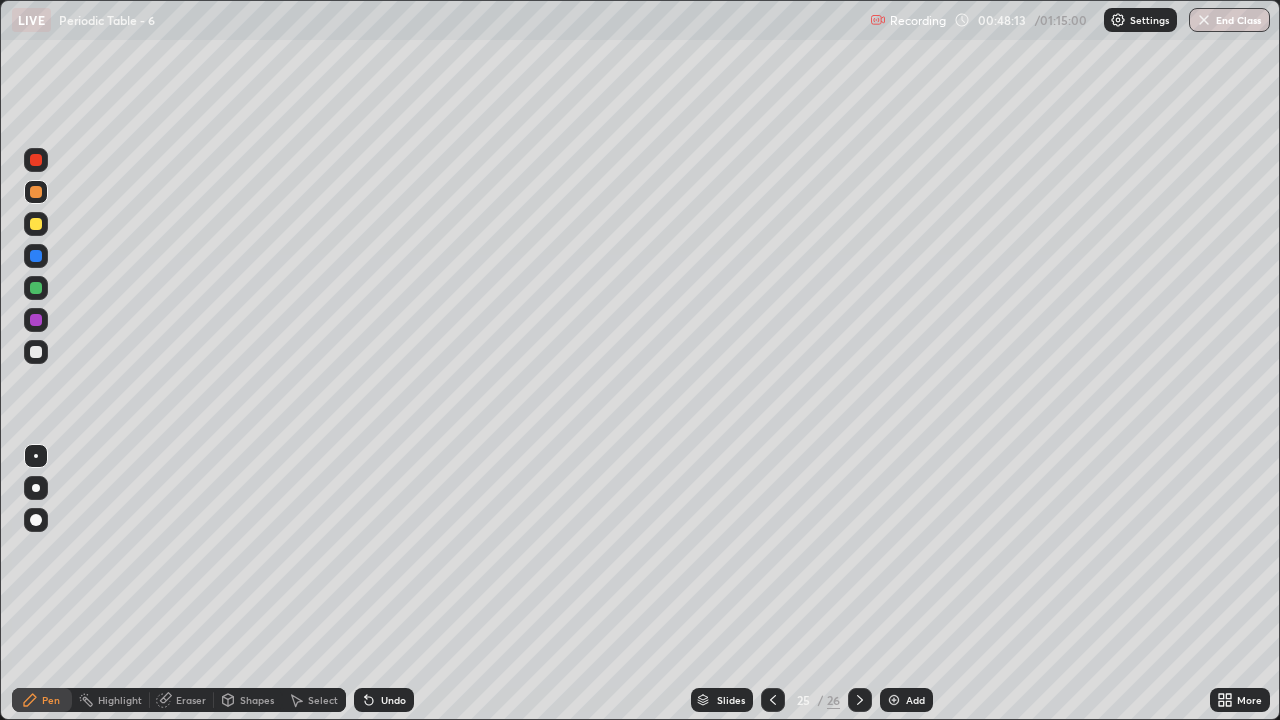 click at bounding box center [36, 192] 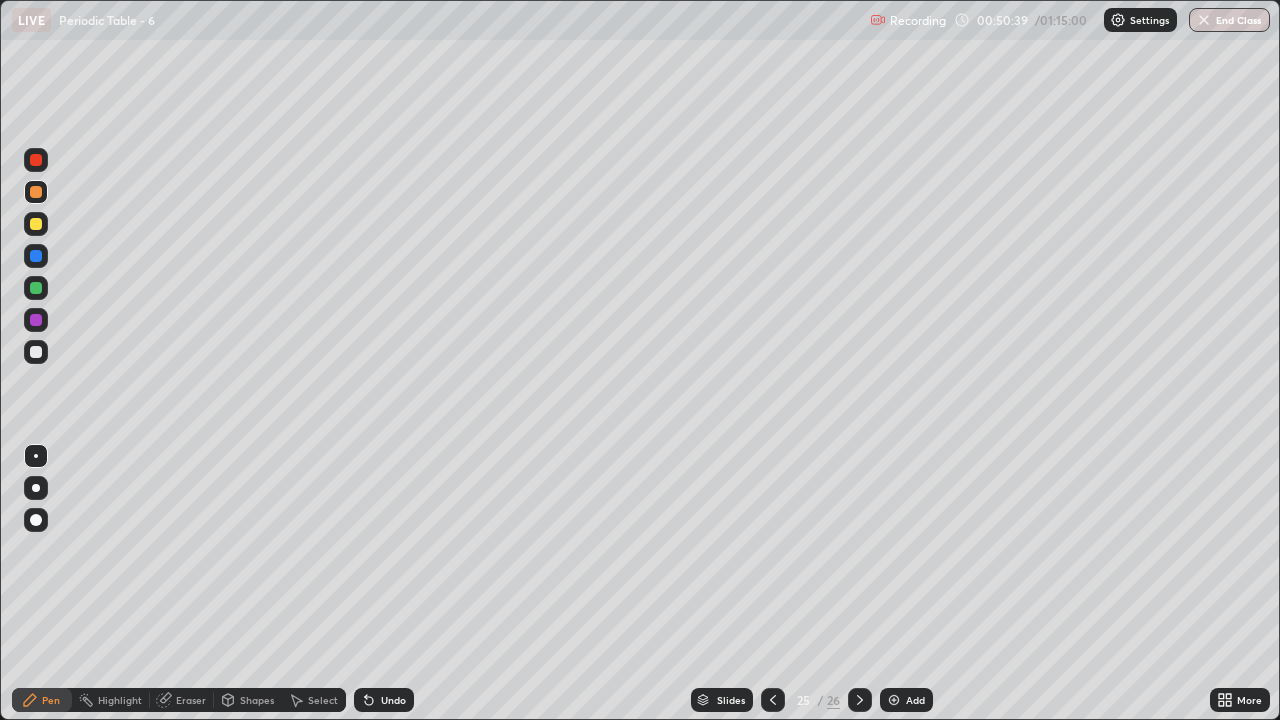 click at bounding box center [860, 700] 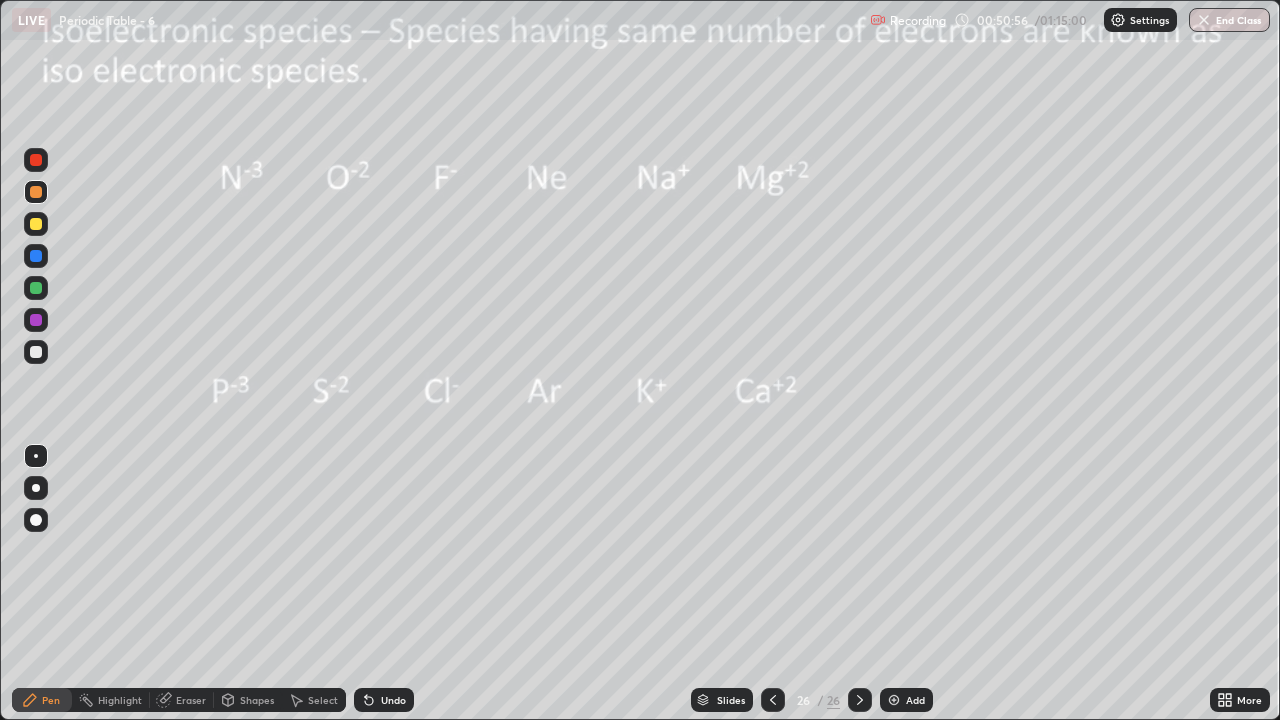 click on "Undo" at bounding box center (384, 700) 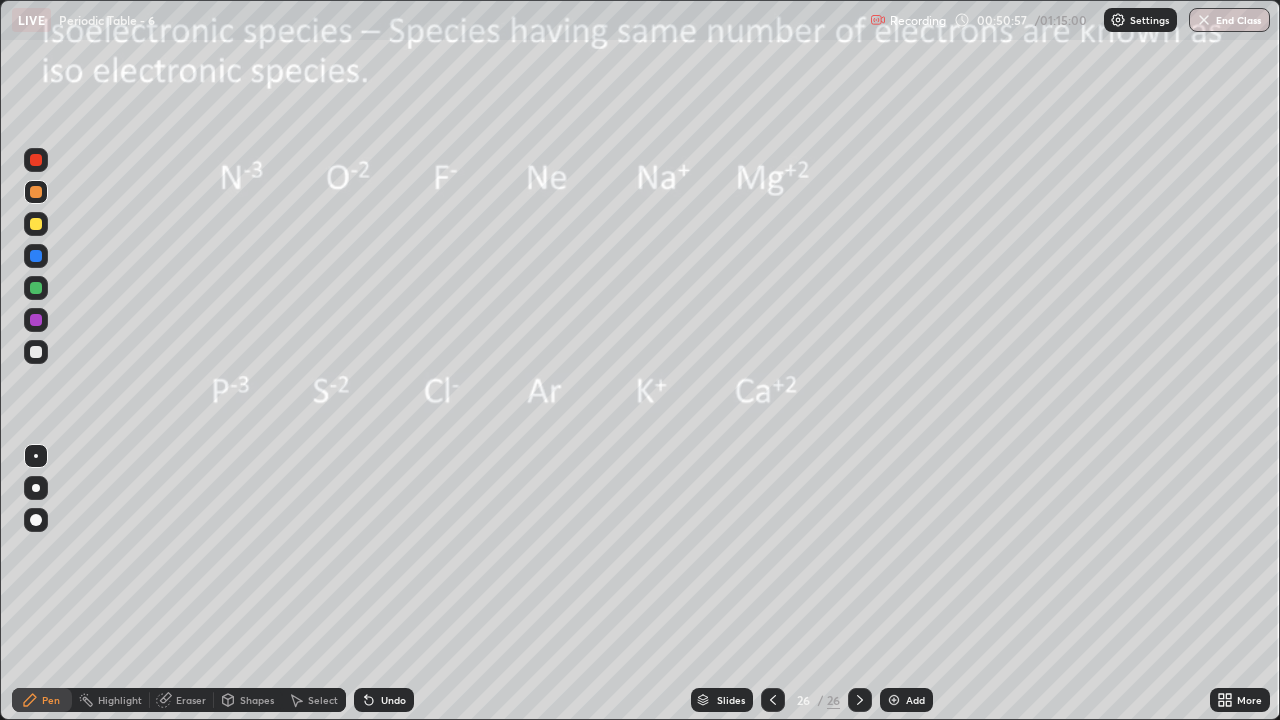 click on "Undo" at bounding box center (393, 700) 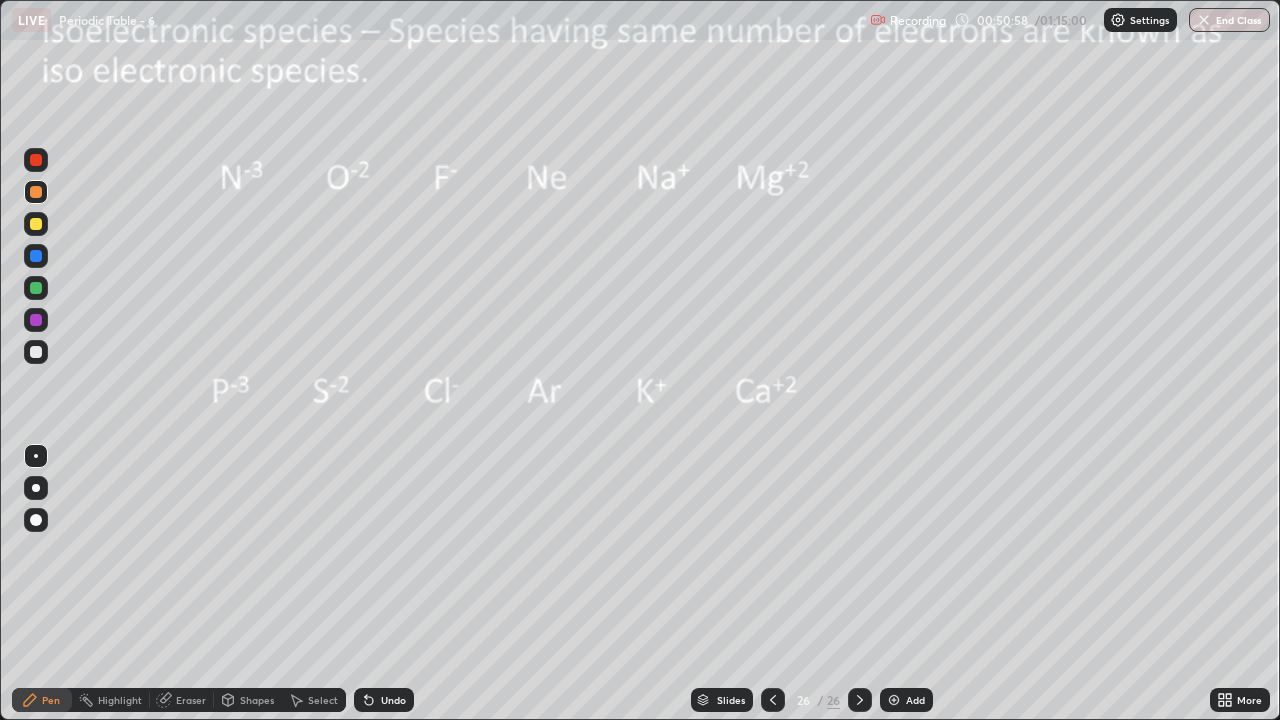 click on "Undo" at bounding box center [393, 700] 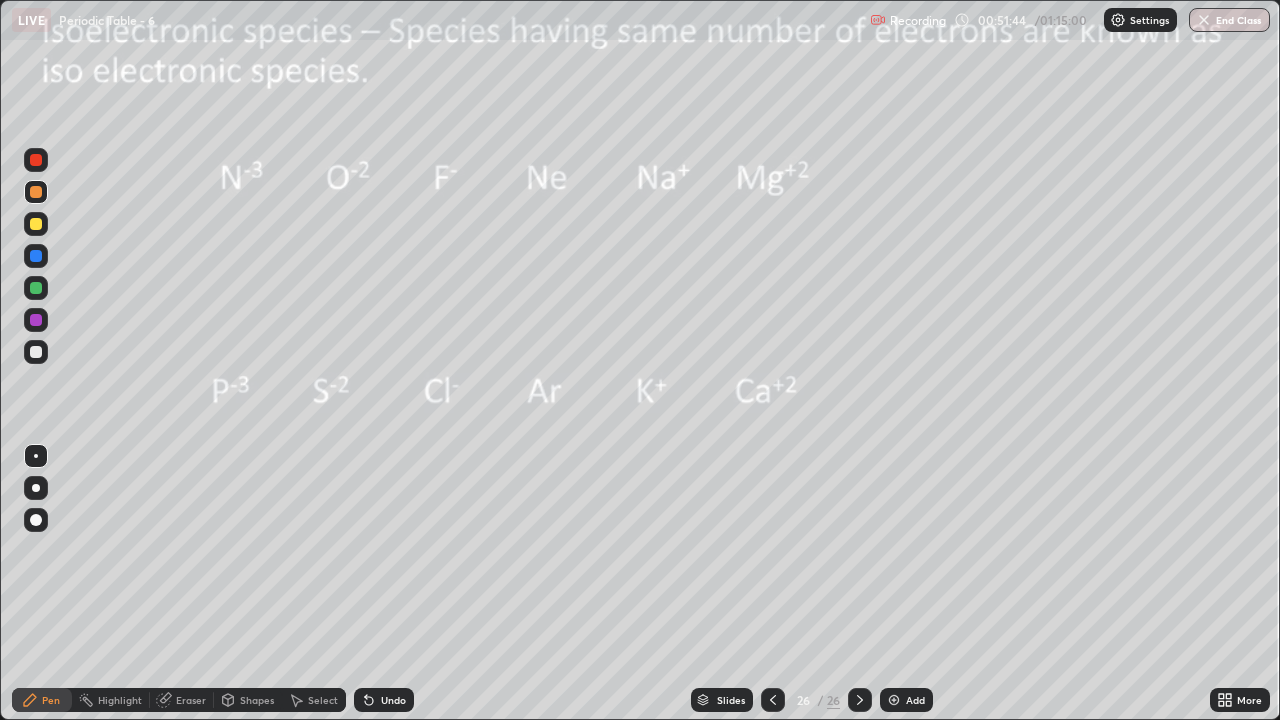 click on "Add" at bounding box center (906, 700) 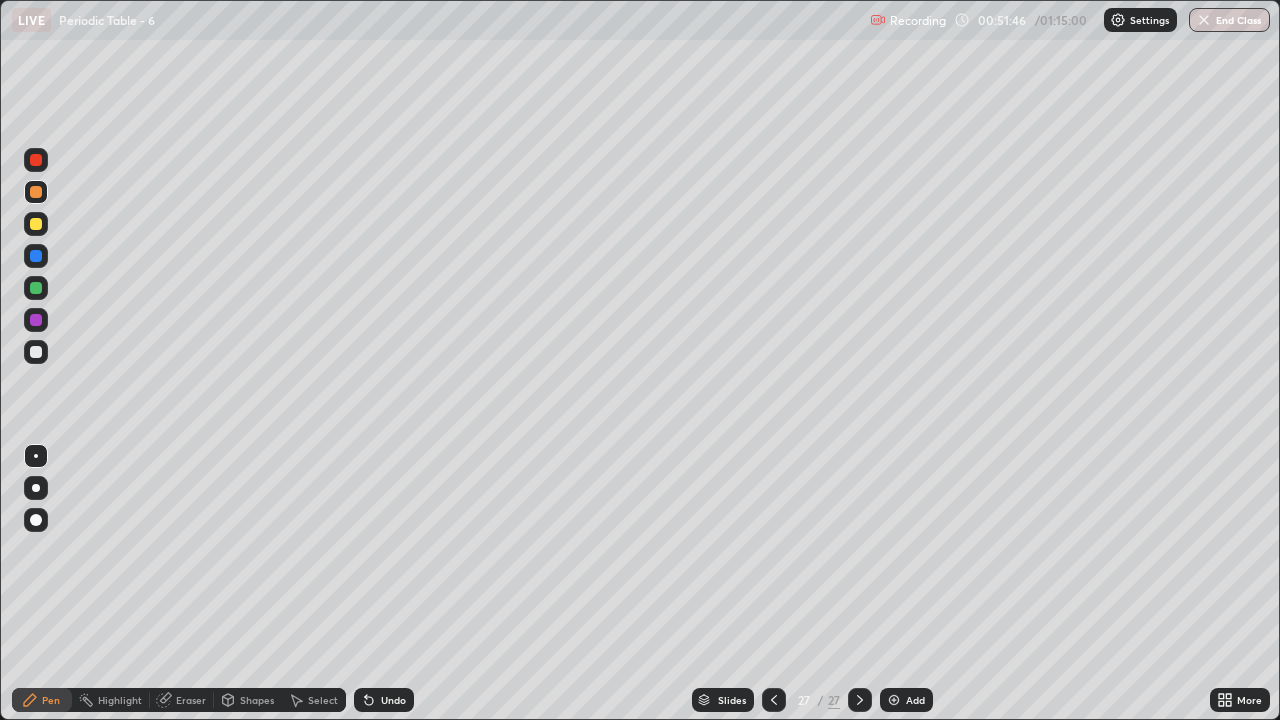 click at bounding box center (36, 224) 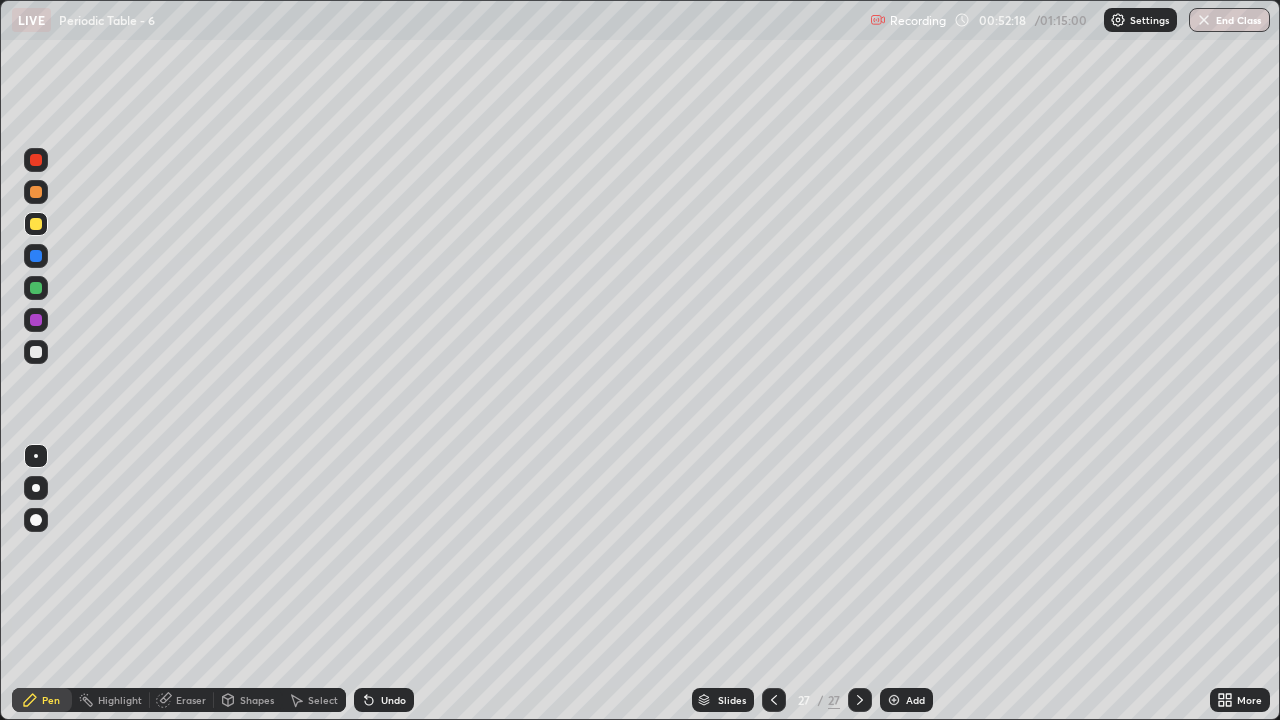 click on "Undo" at bounding box center (393, 700) 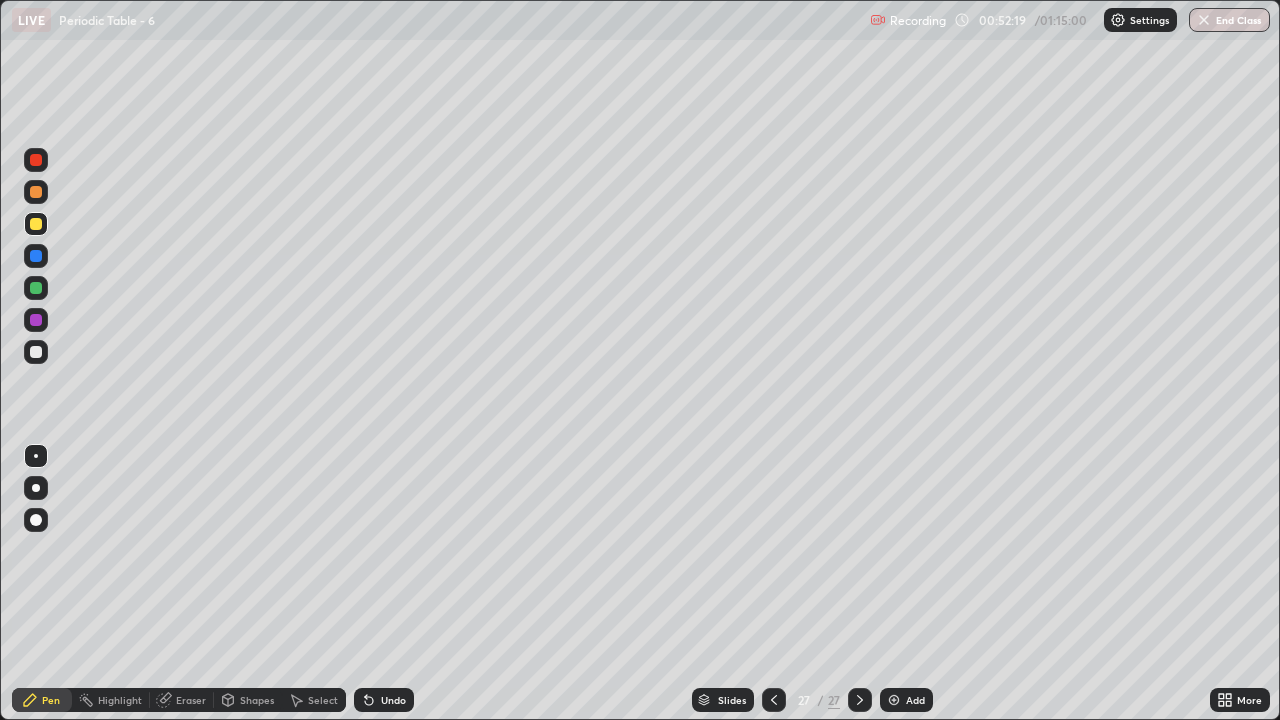 click on "Undo" at bounding box center [384, 700] 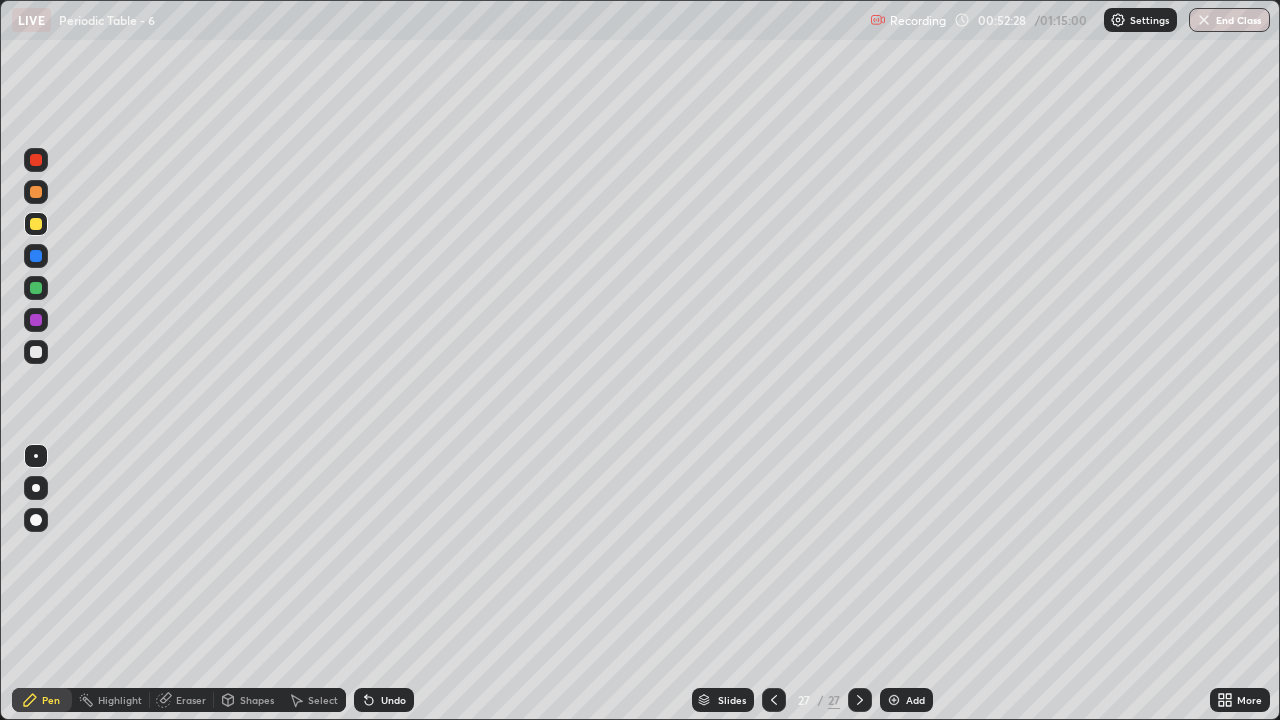 click at bounding box center (36, 352) 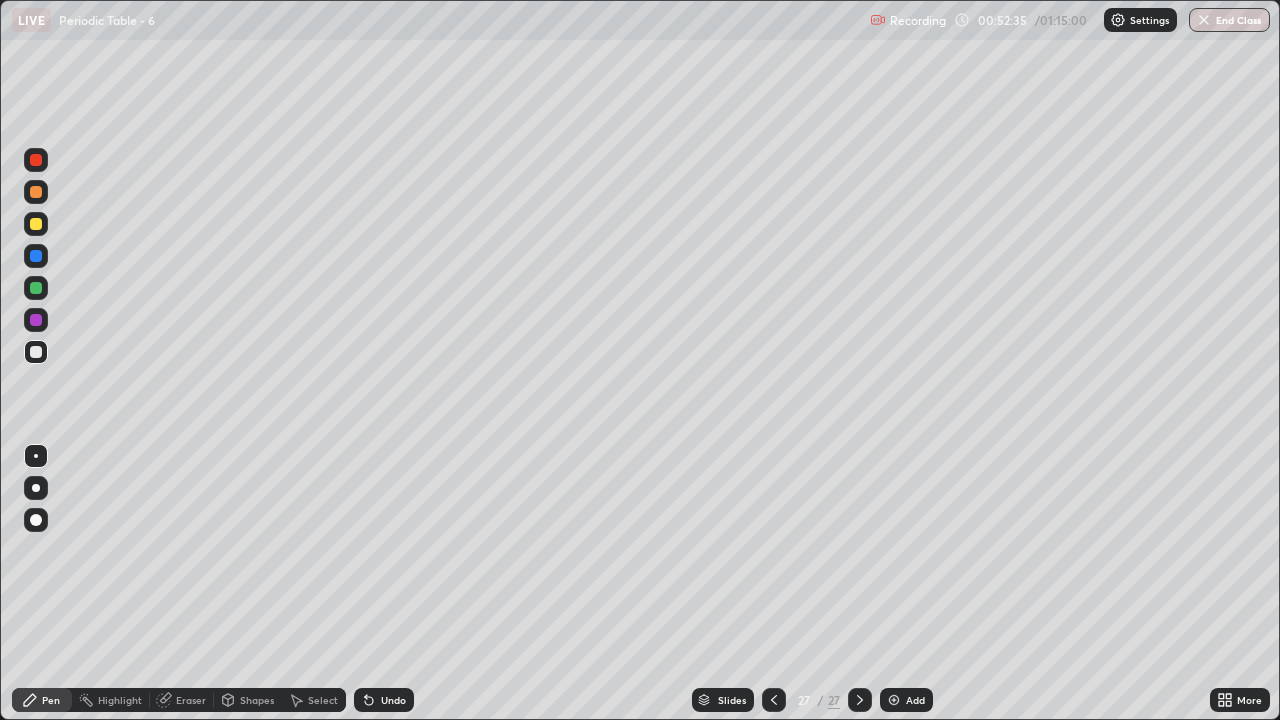click on "Eraser" at bounding box center (182, 700) 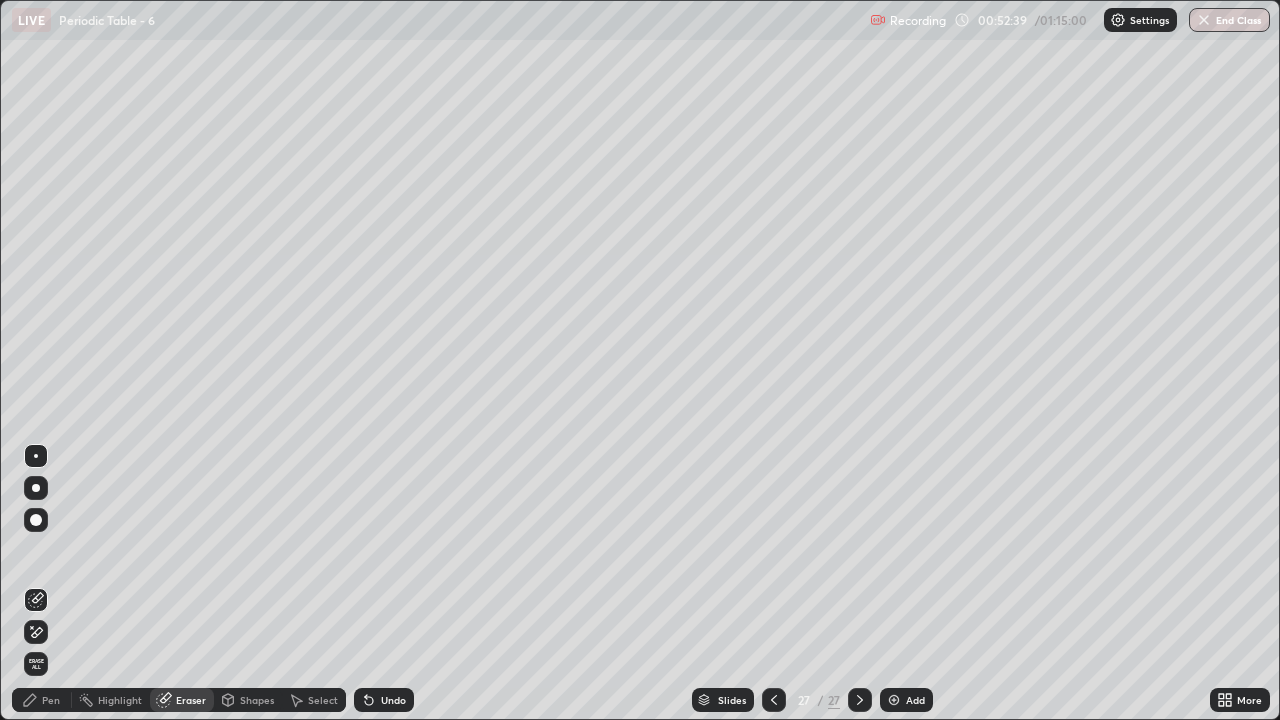 click on "Pen" at bounding box center (51, 700) 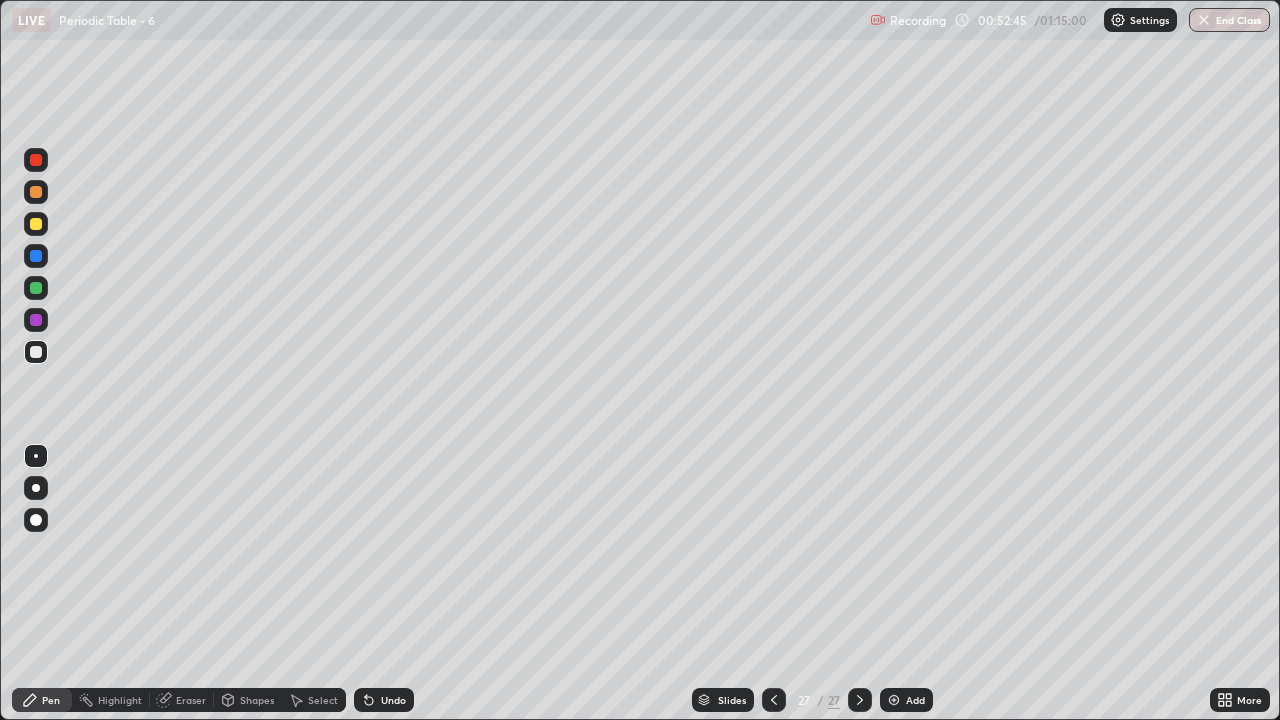 click at bounding box center (36, 352) 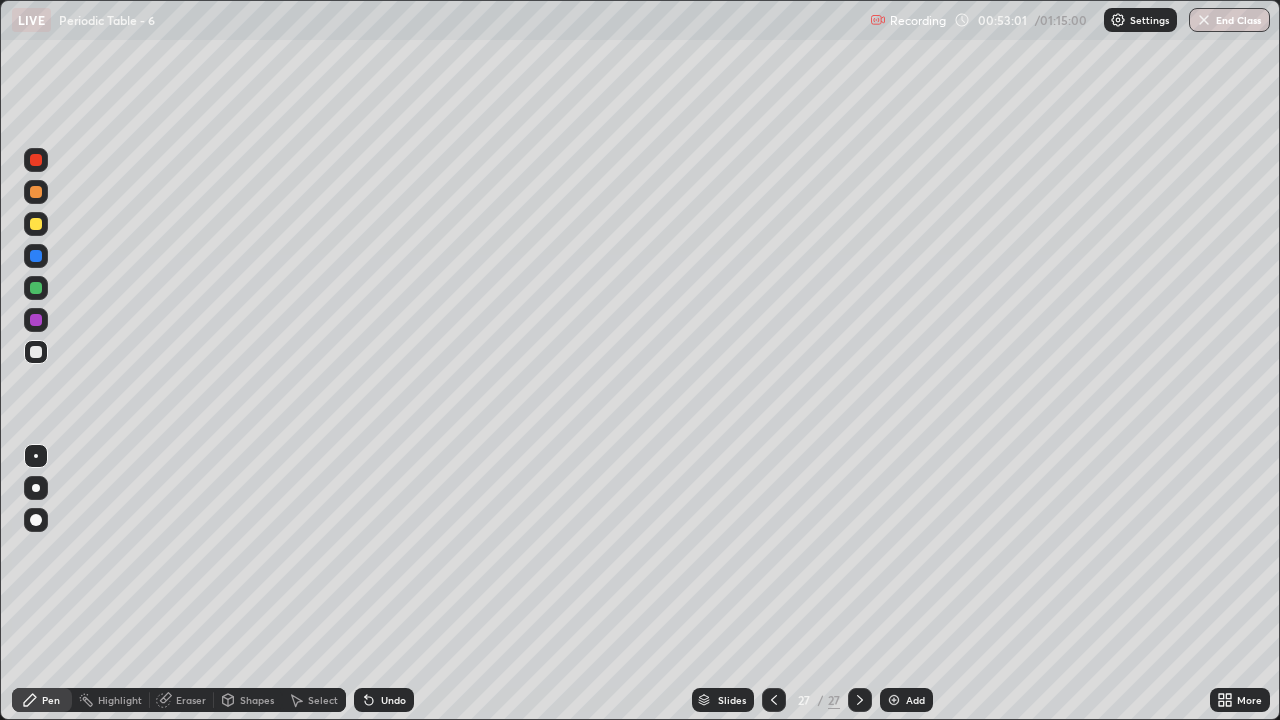 click on "Undo" at bounding box center (393, 700) 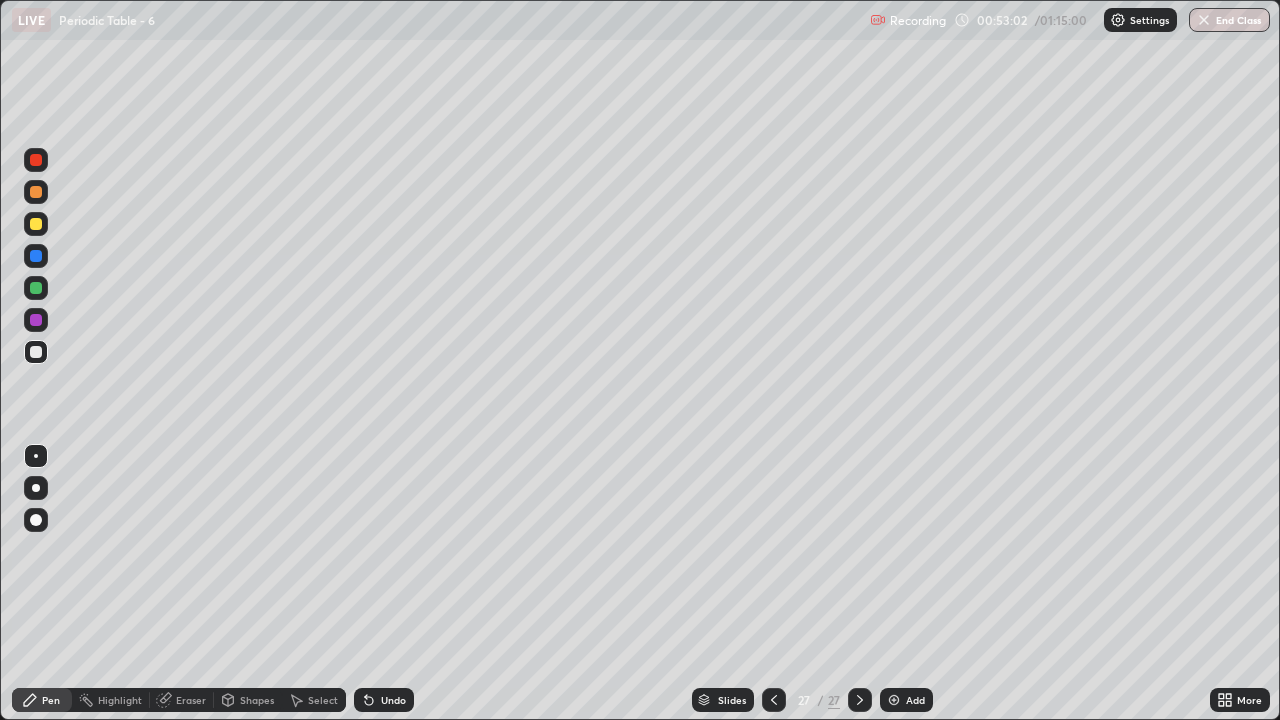 click on "Undo" at bounding box center (393, 700) 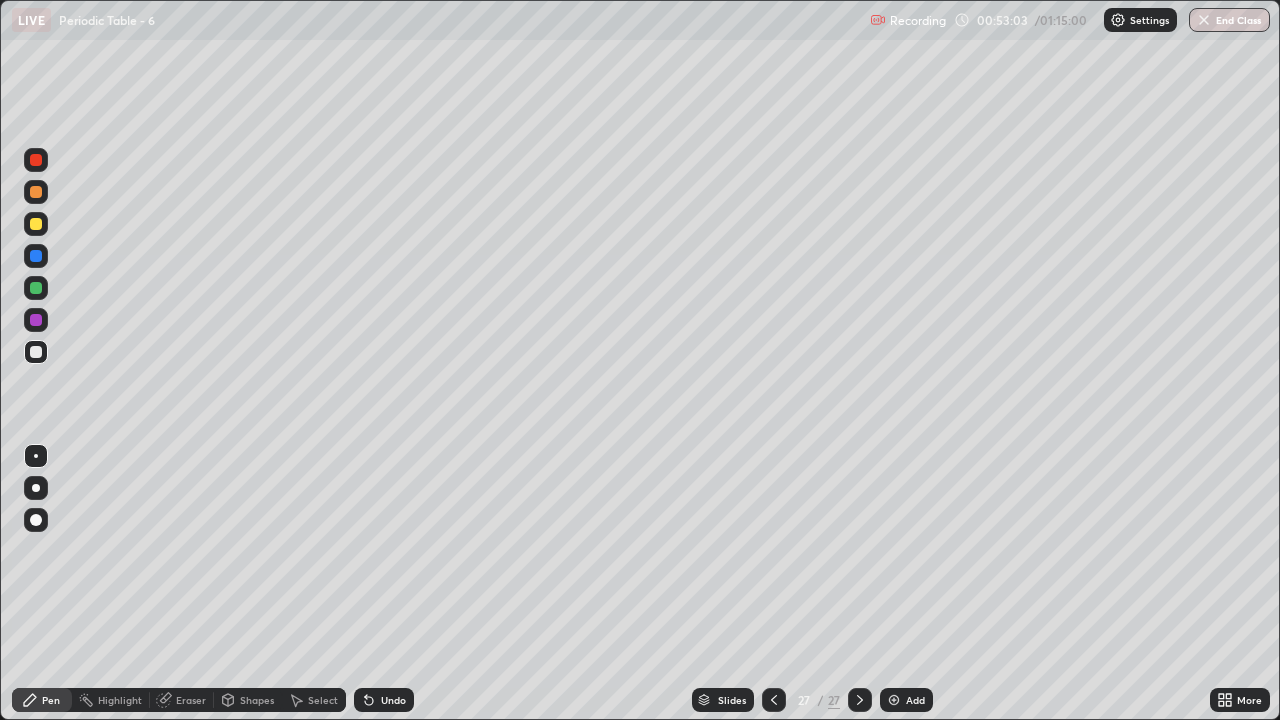 click on "Undo" at bounding box center [393, 700] 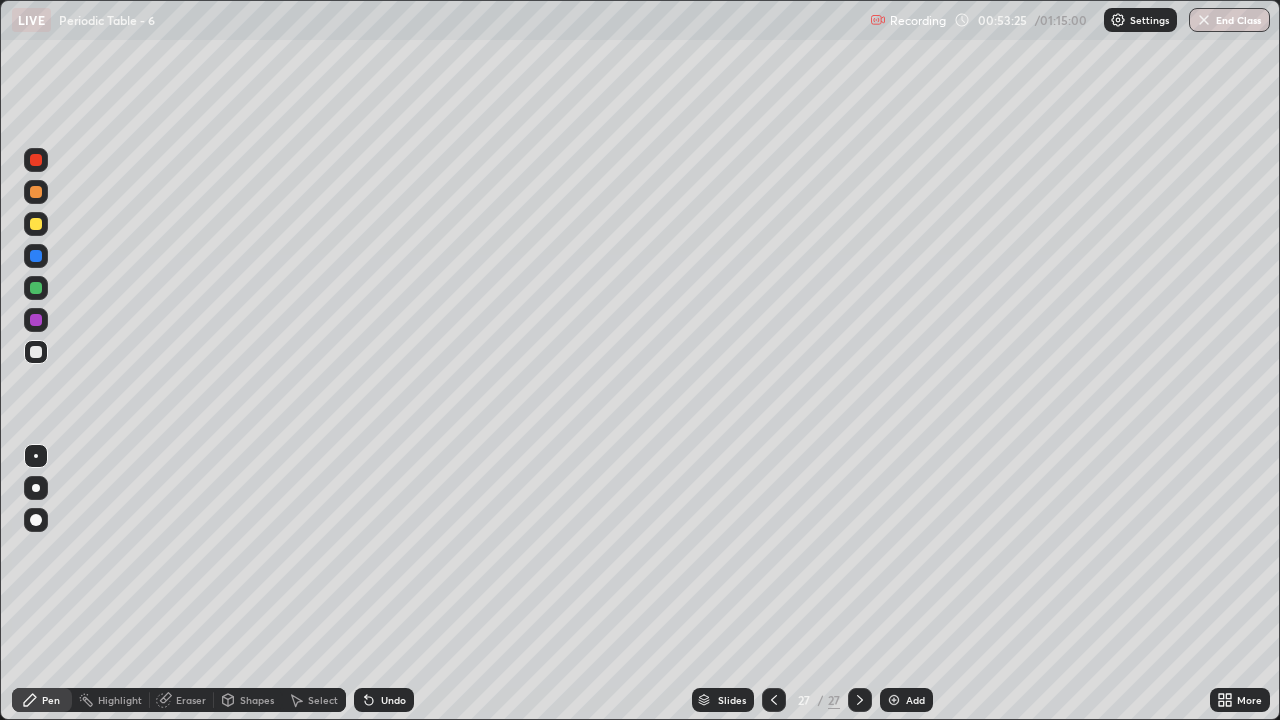 click on "Undo" at bounding box center [384, 700] 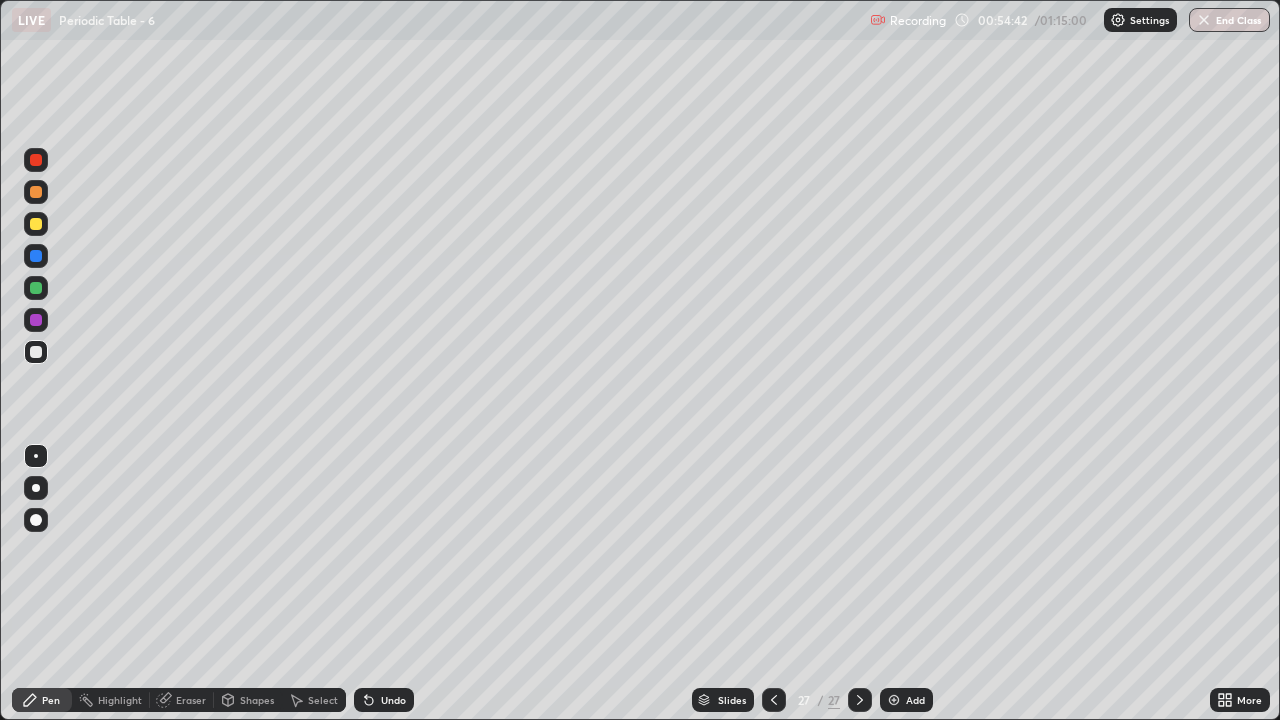 click 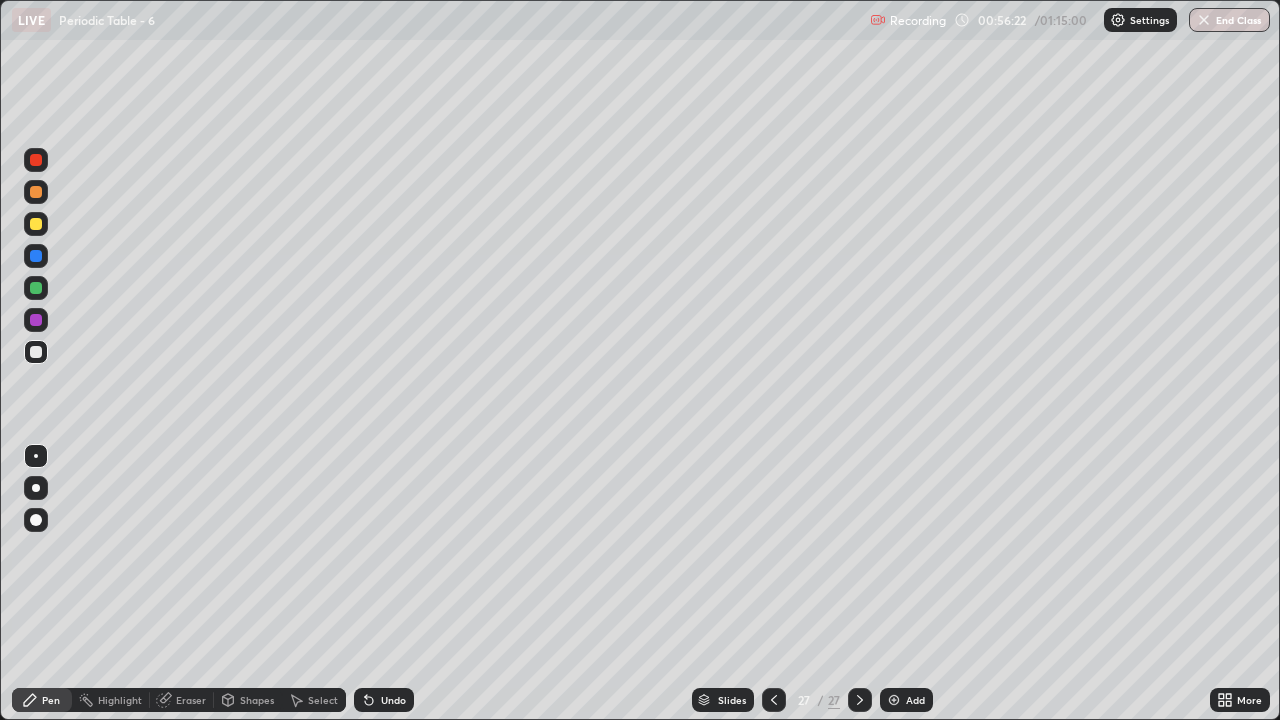 click at bounding box center [36, 224] 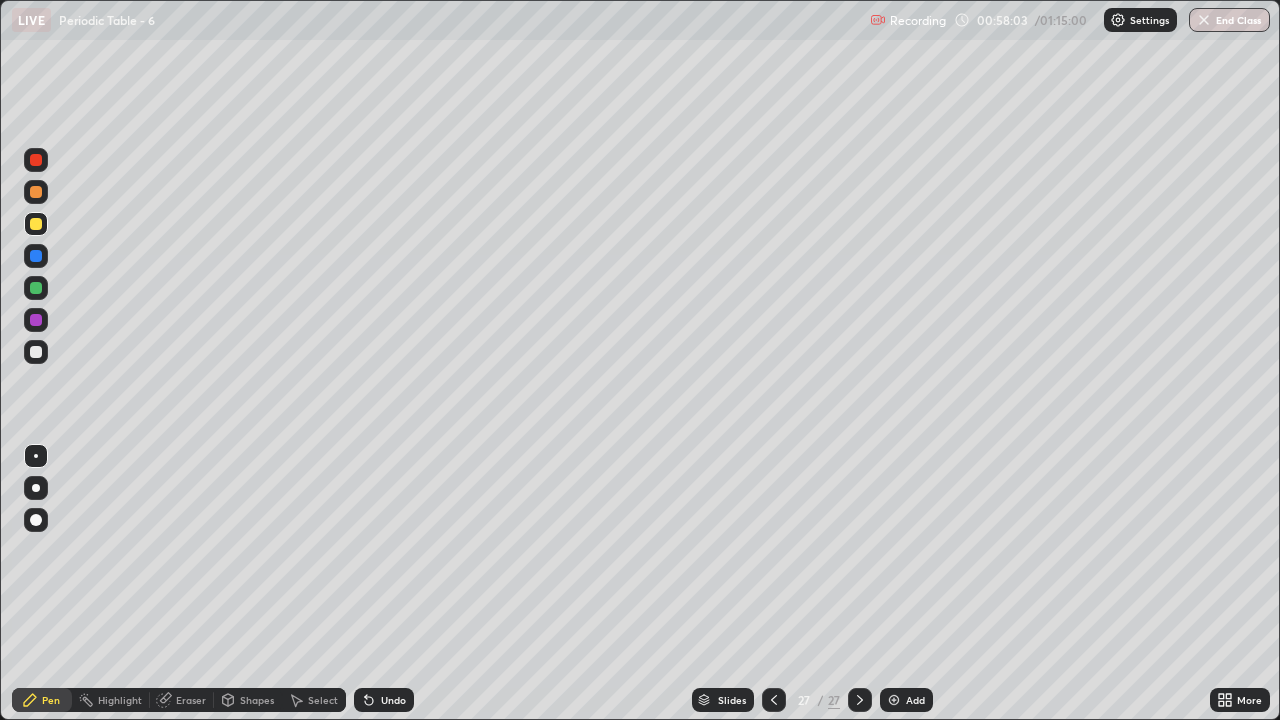click at bounding box center [894, 700] 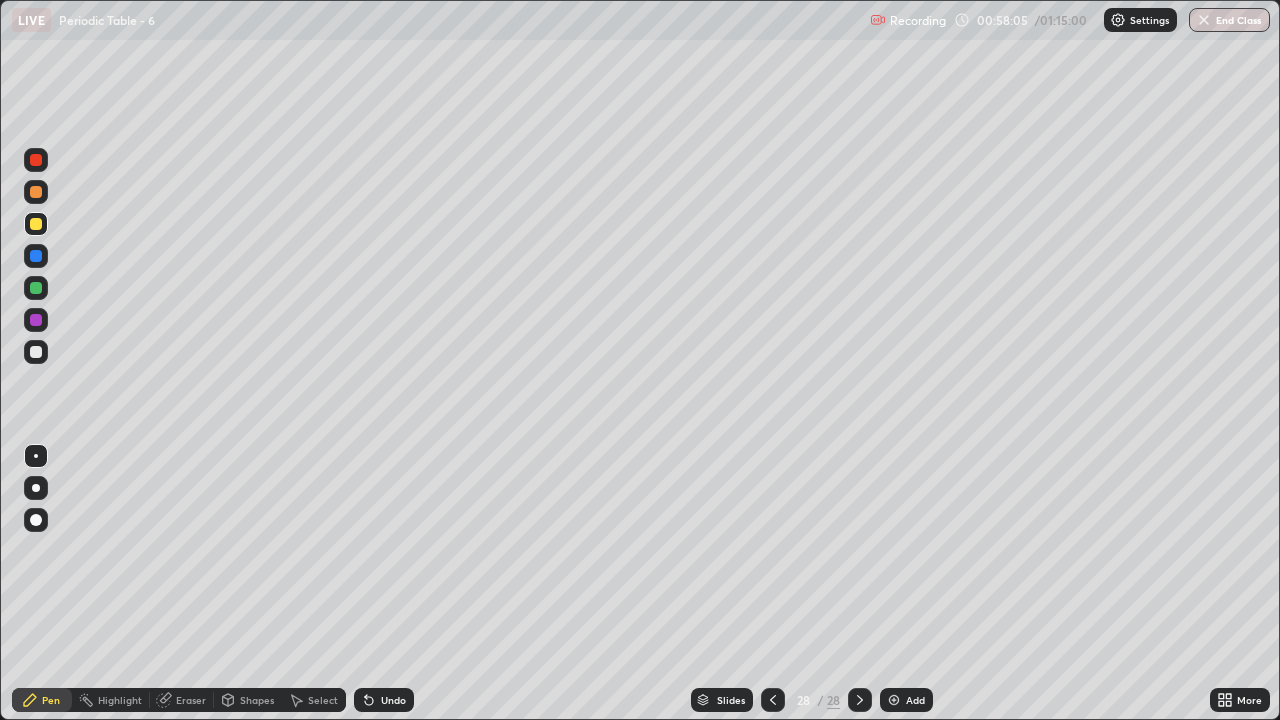 click at bounding box center (36, 224) 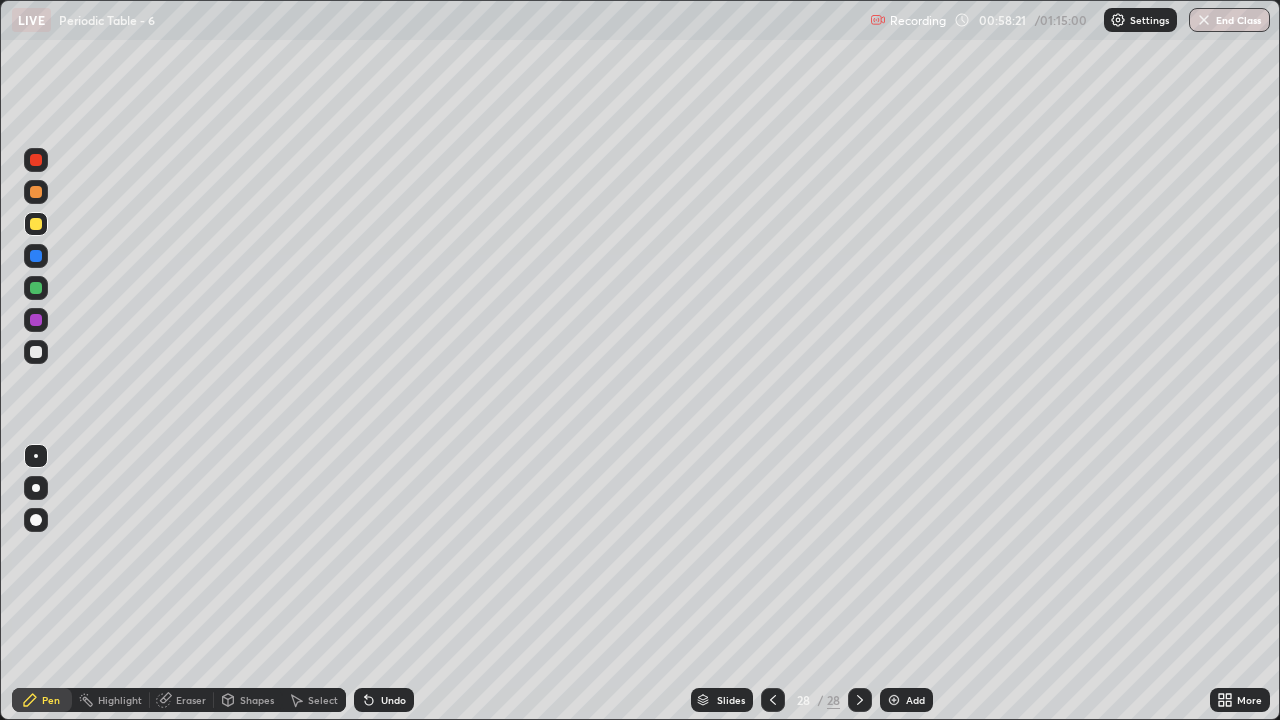 click on "Undo" at bounding box center (384, 700) 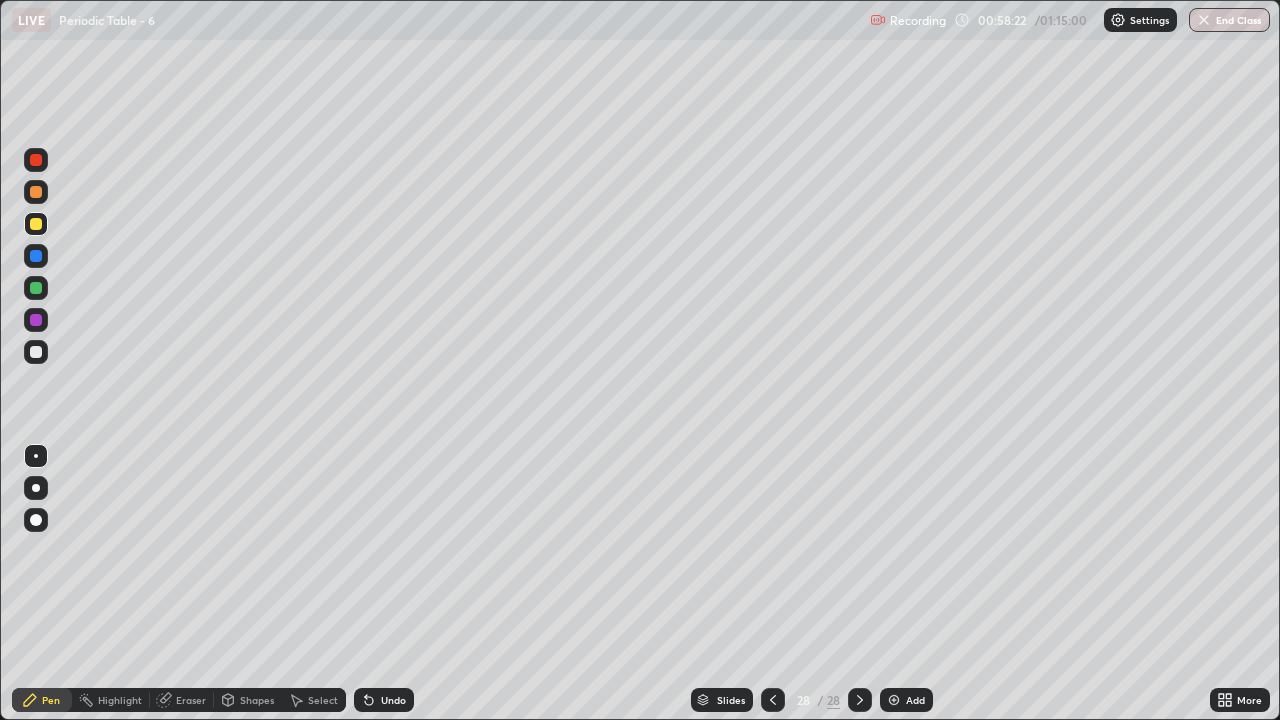 click 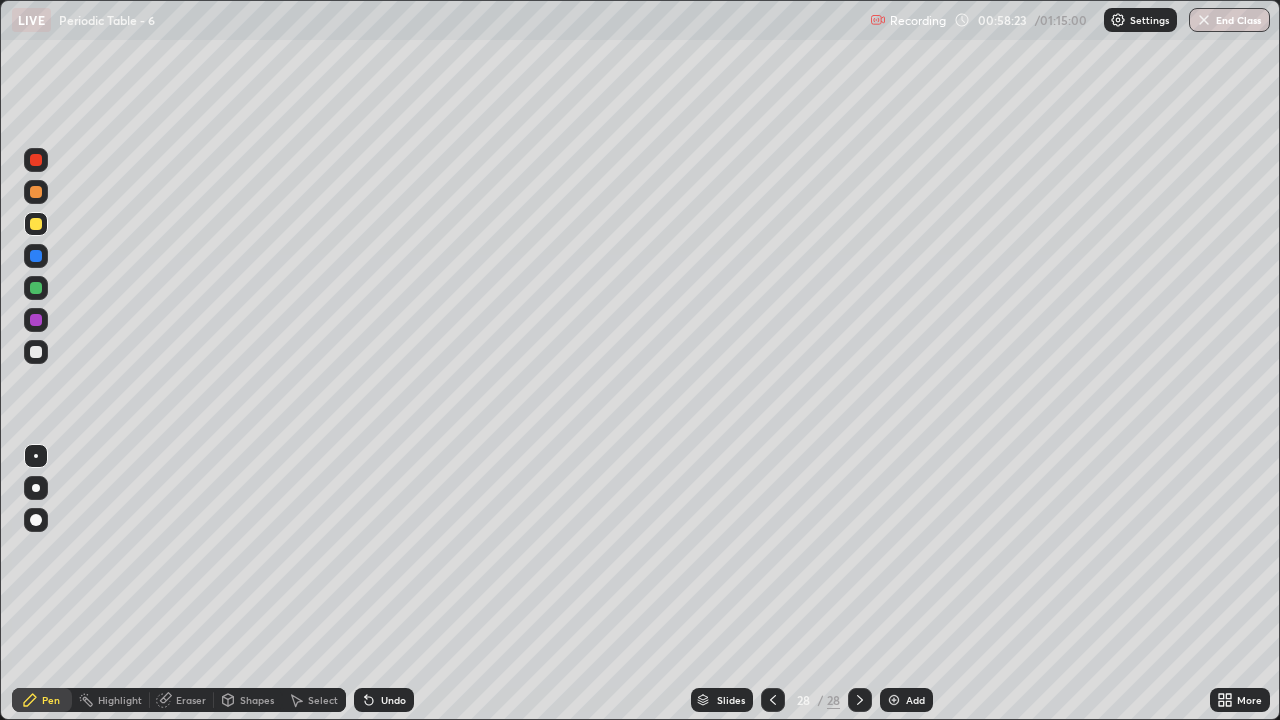 click 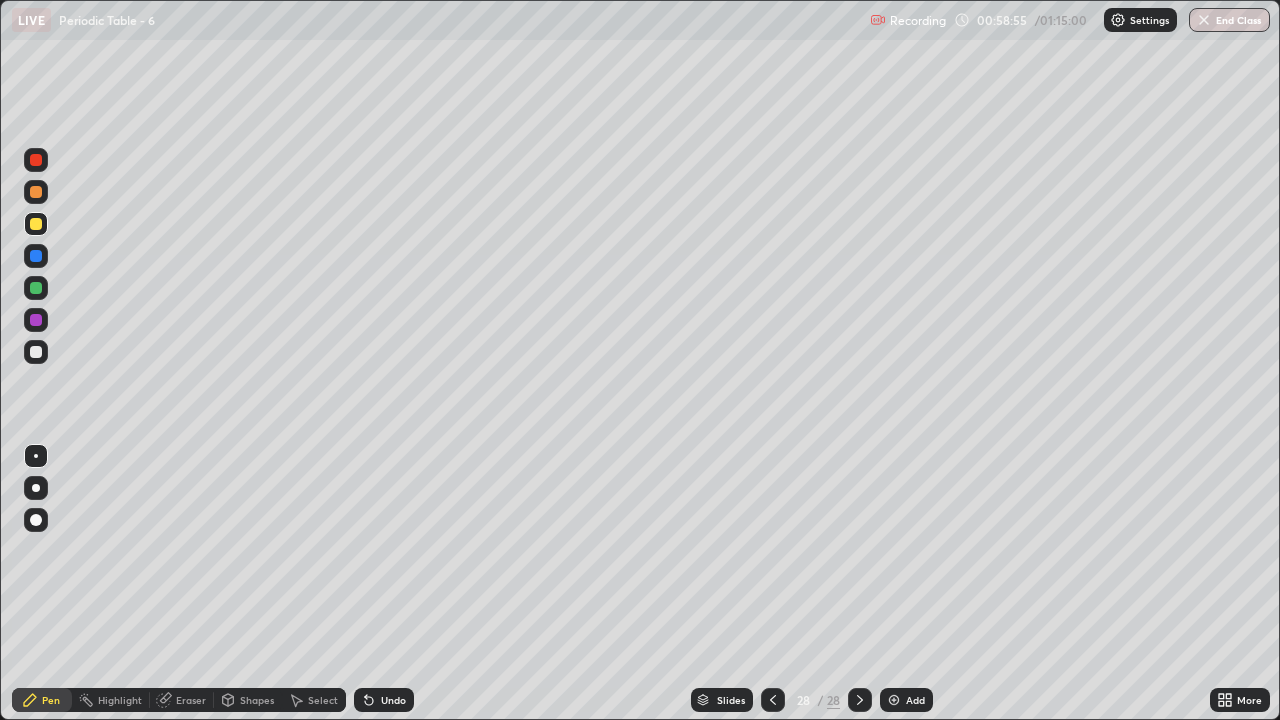 click on "Undo" at bounding box center (384, 700) 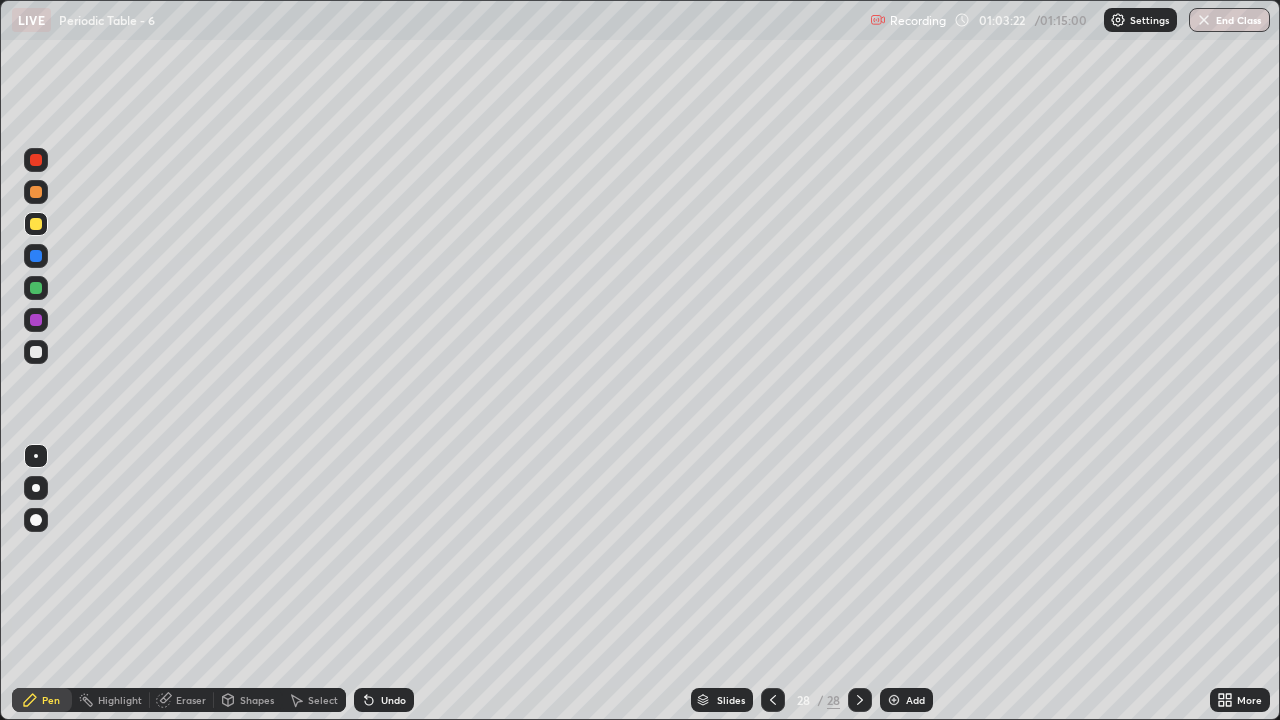 click on "Undo" at bounding box center [393, 700] 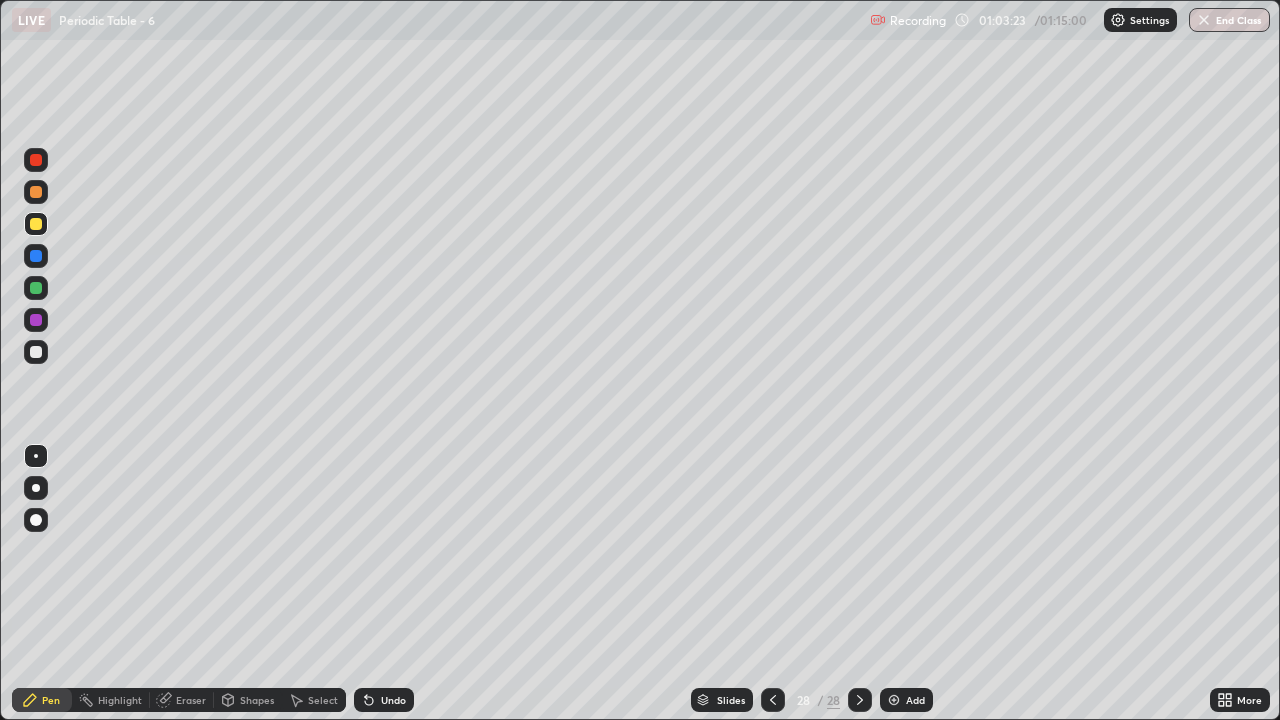 click on "Undo" at bounding box center [393, 700] 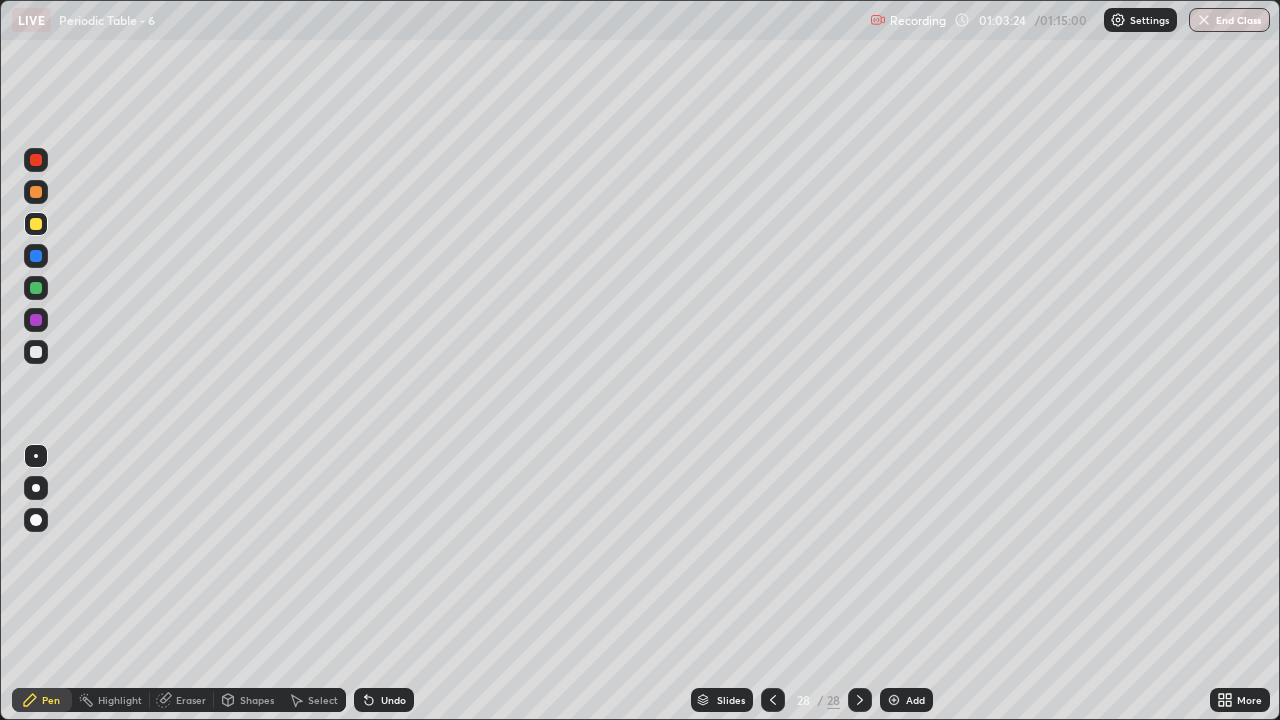 click on "Undo" at bounding box center (384, 700) 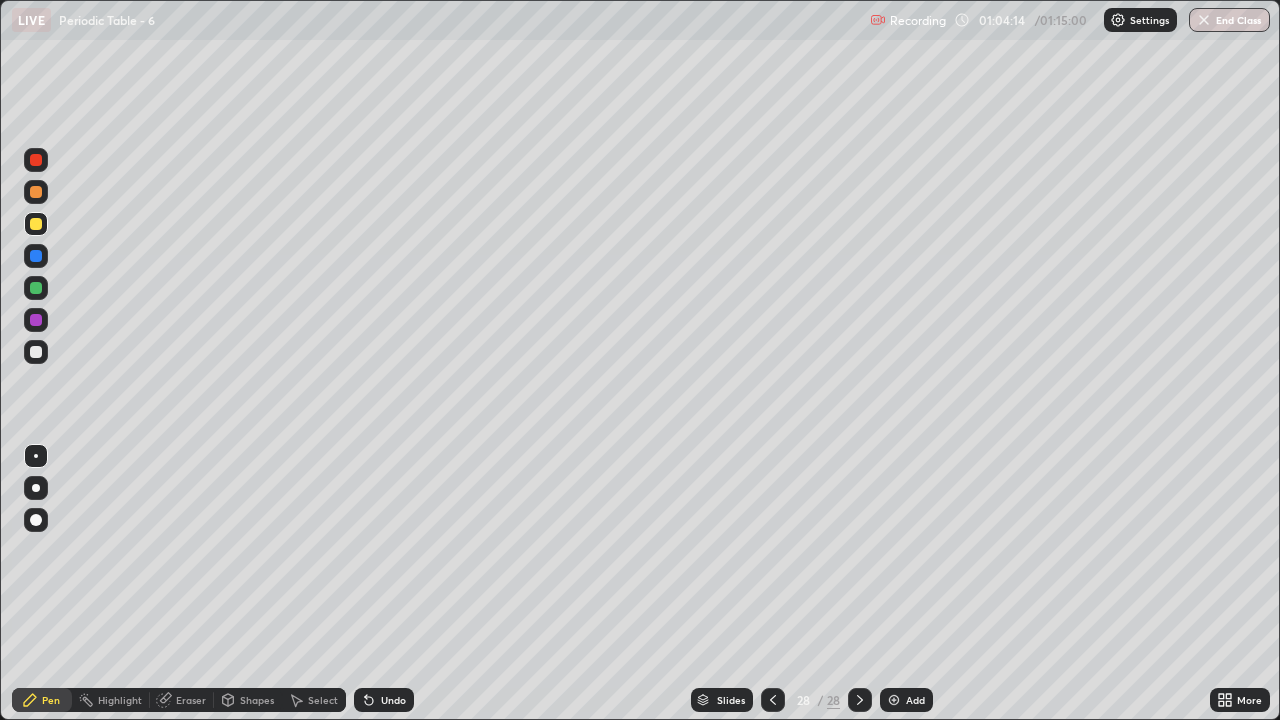 click on "Undo" at bounding box center (384, 700) 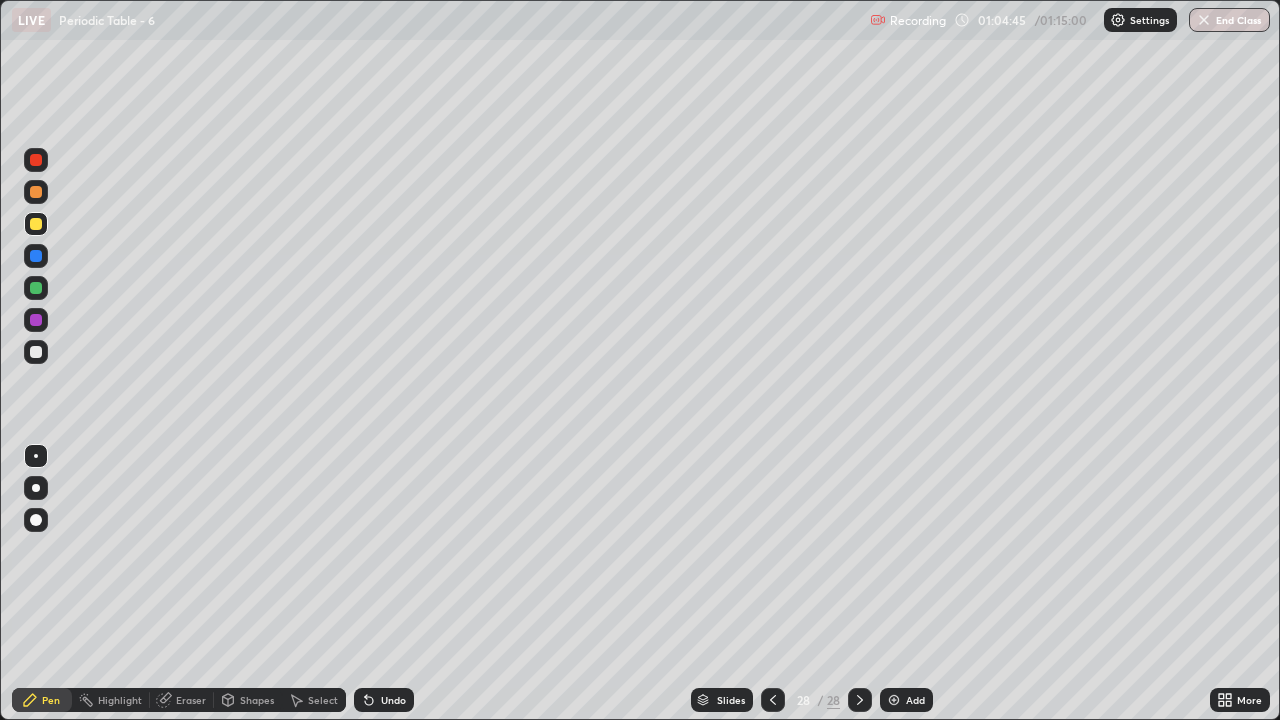 click on "Undo" at bounding box center (393, 700) 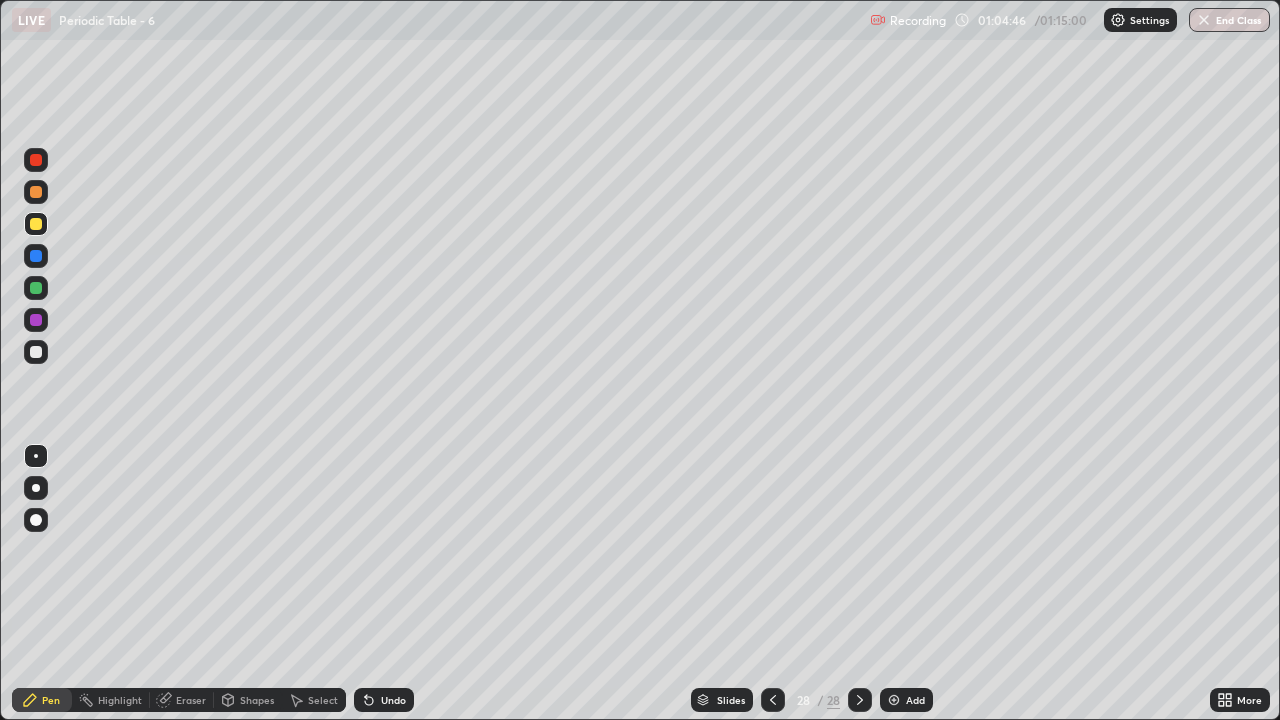 click on "Undo" at bounding box center (393, 700) 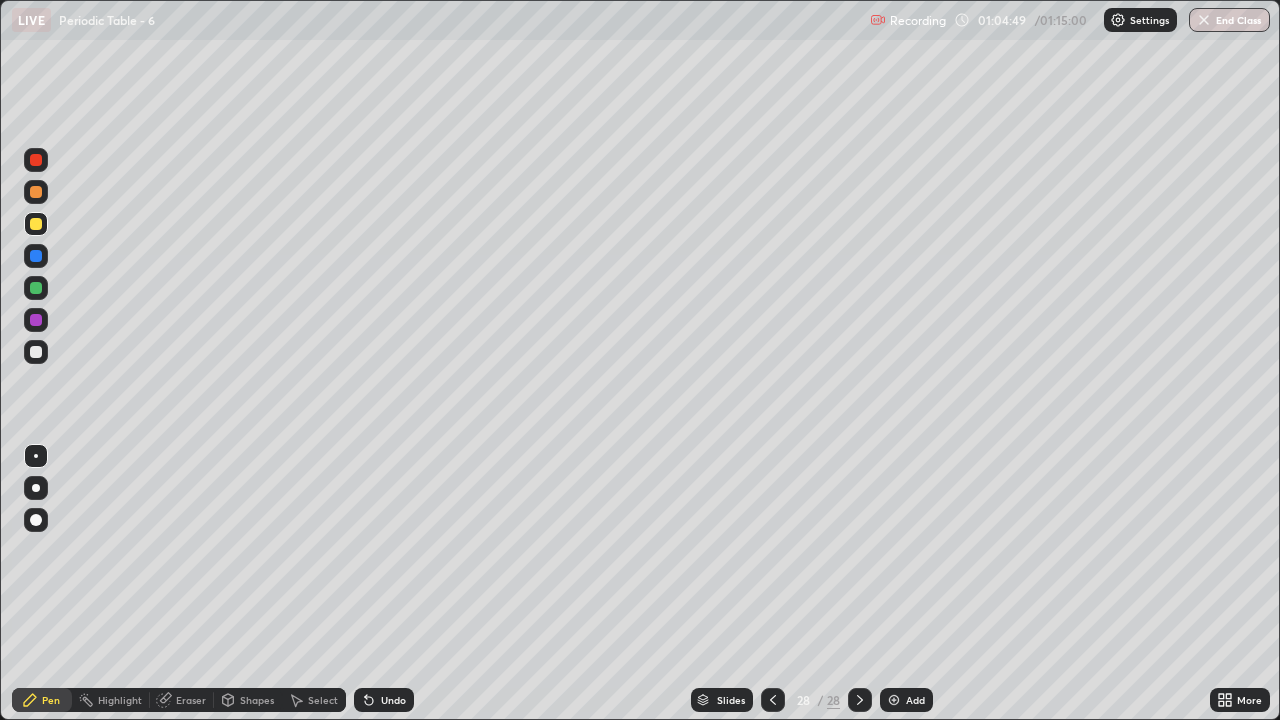 click on "Undo" at bounding box center (393, 700) 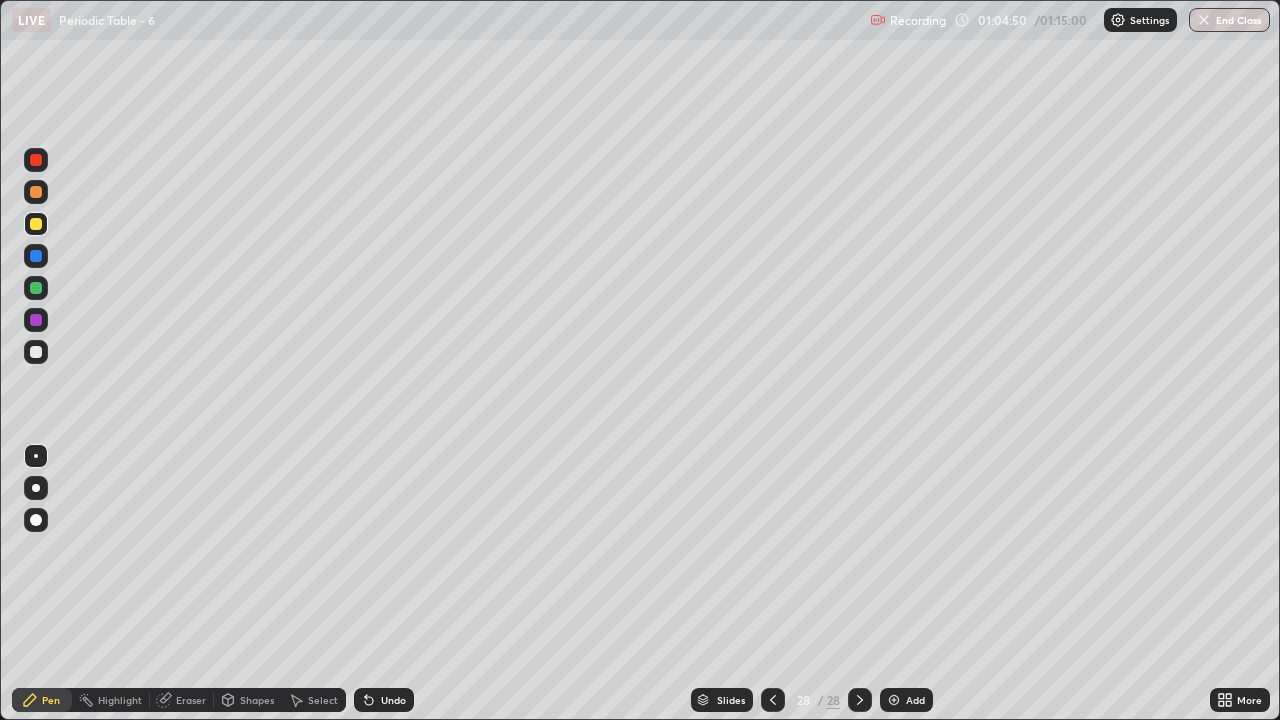 click on "Undo" at bounding box center (393, 700) 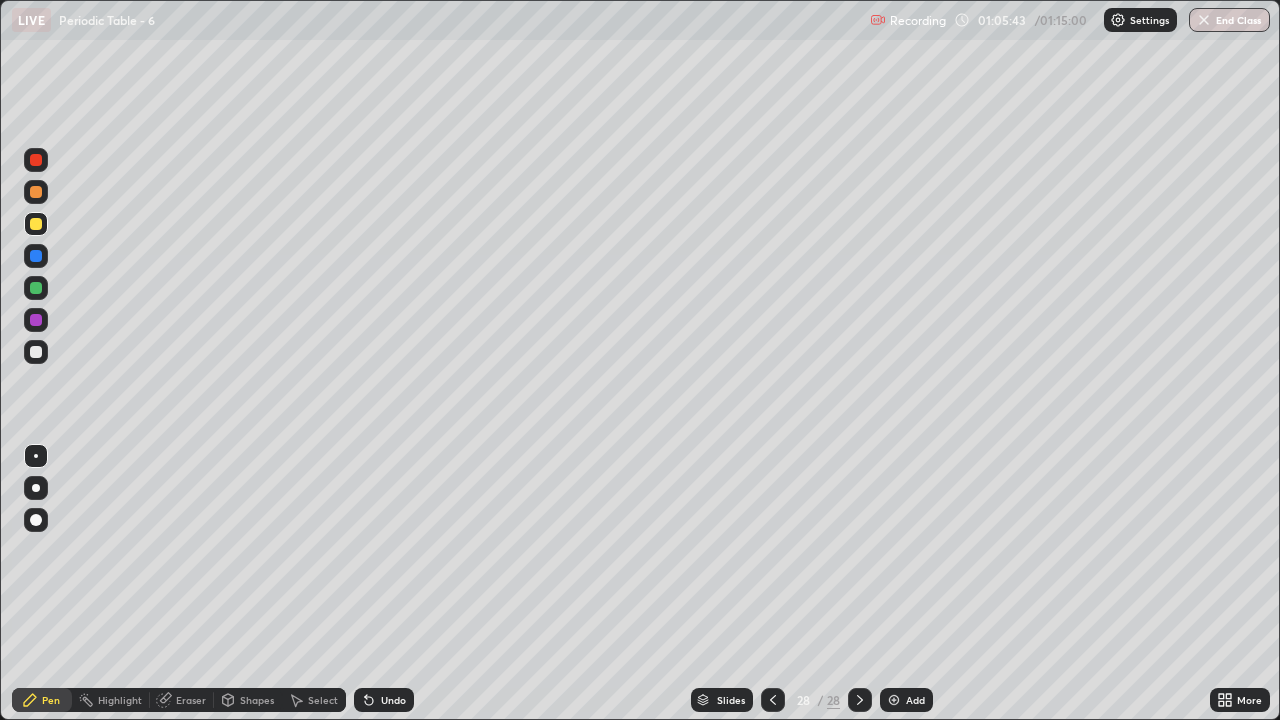 click on "Undo" at bounding box center (384, 700) 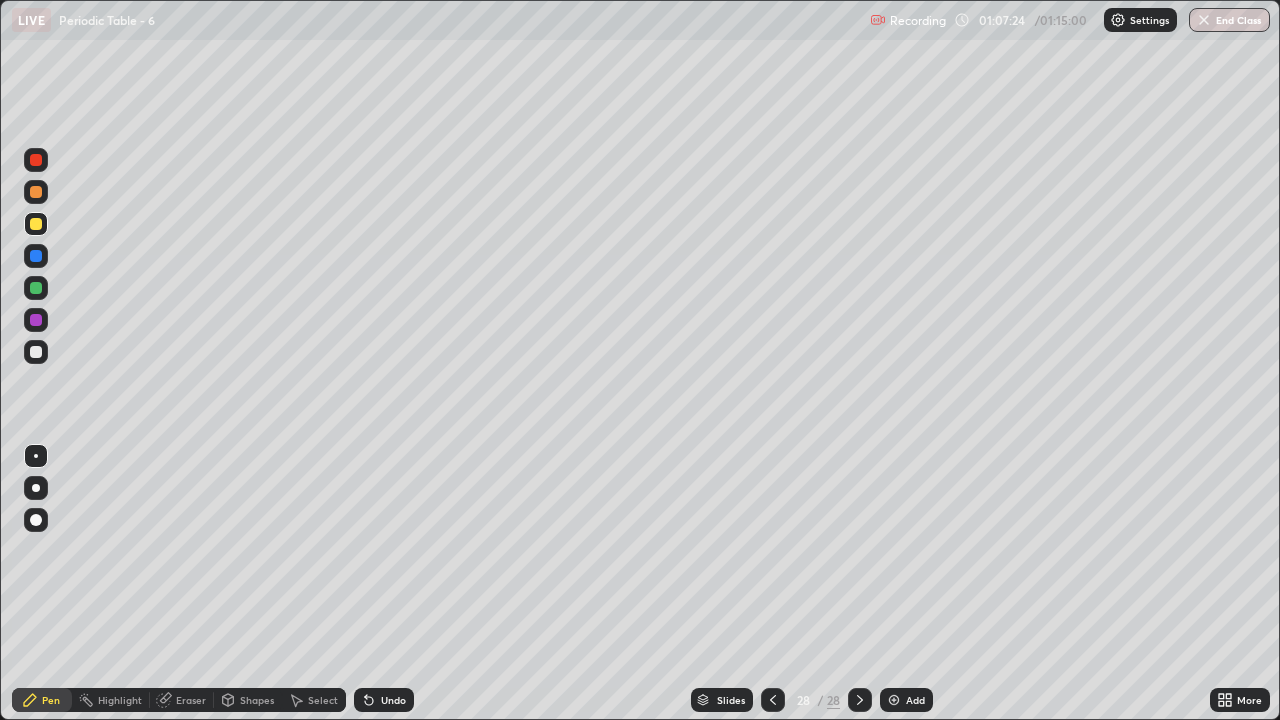 click at bounding box center [894, 700] 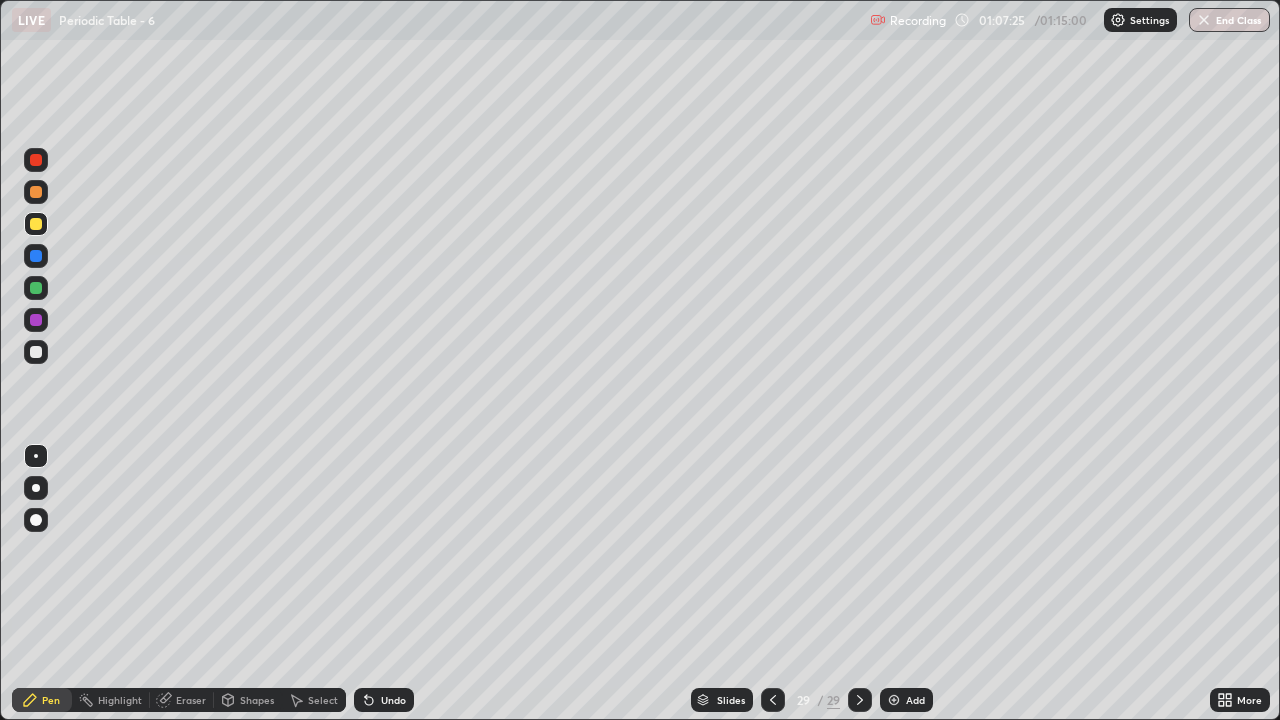 click 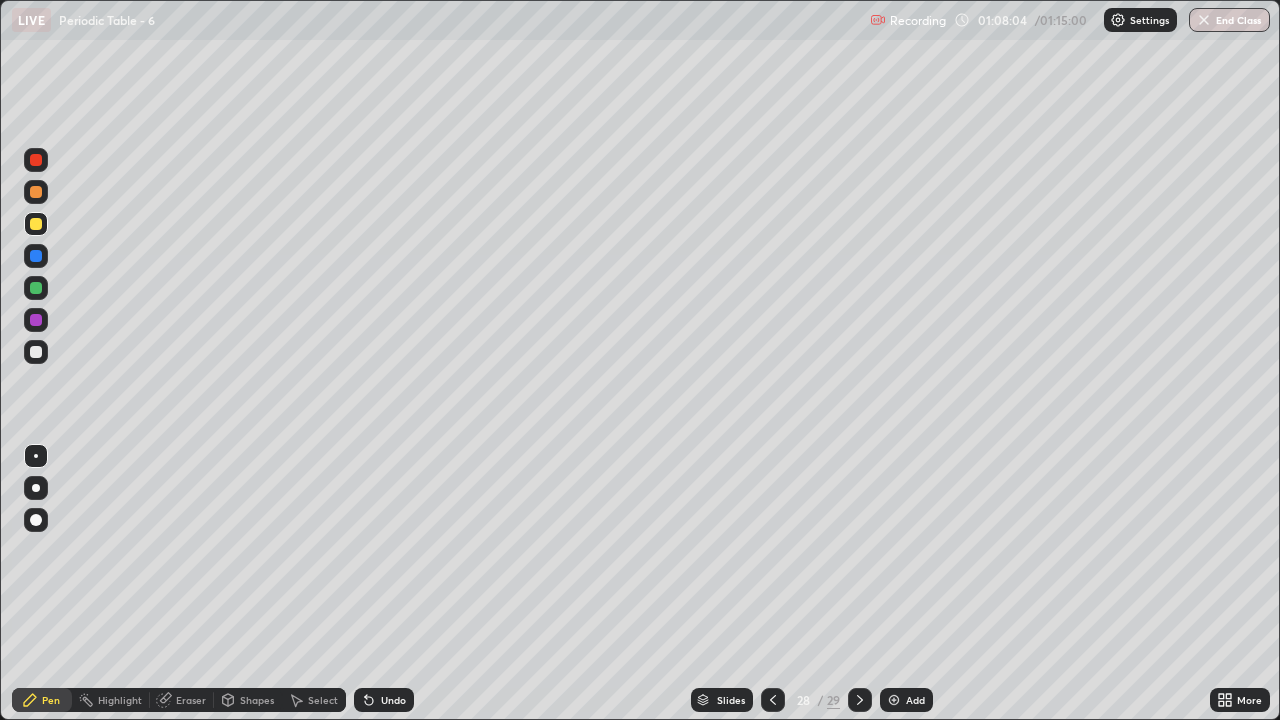 click on "Add" at bounding box center [915, 700] 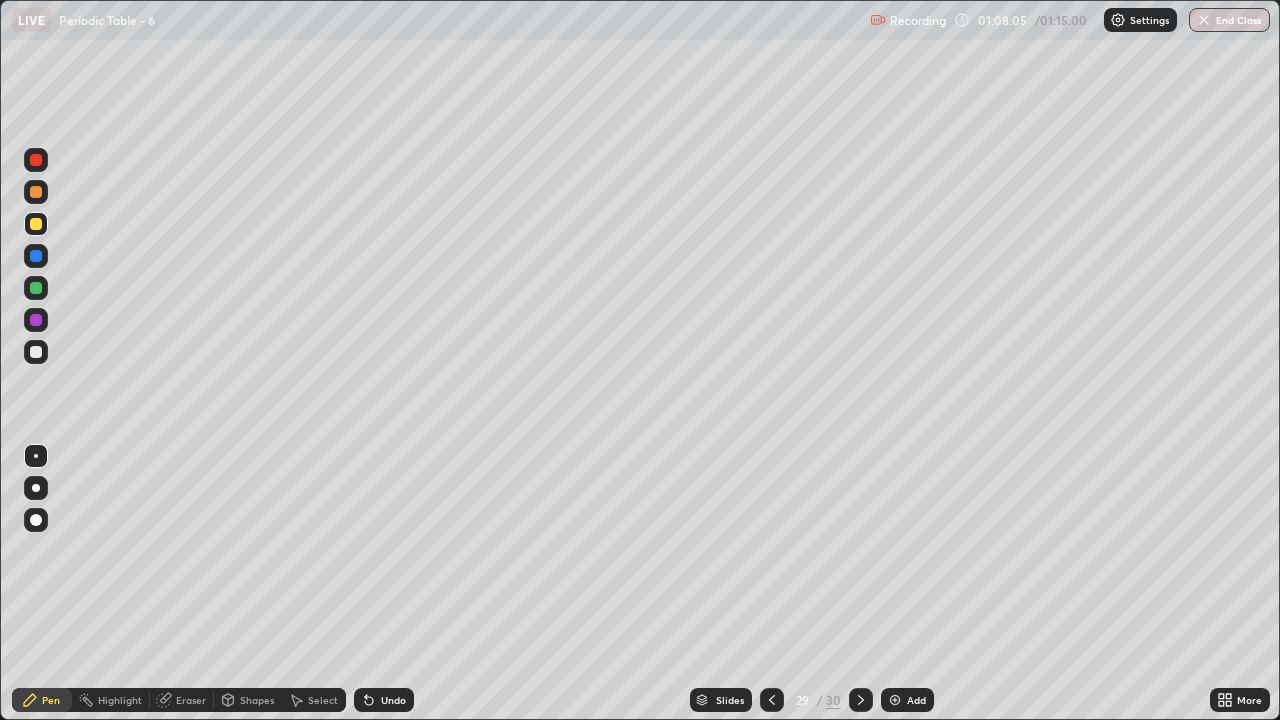 click at bounding box center (36, 352) 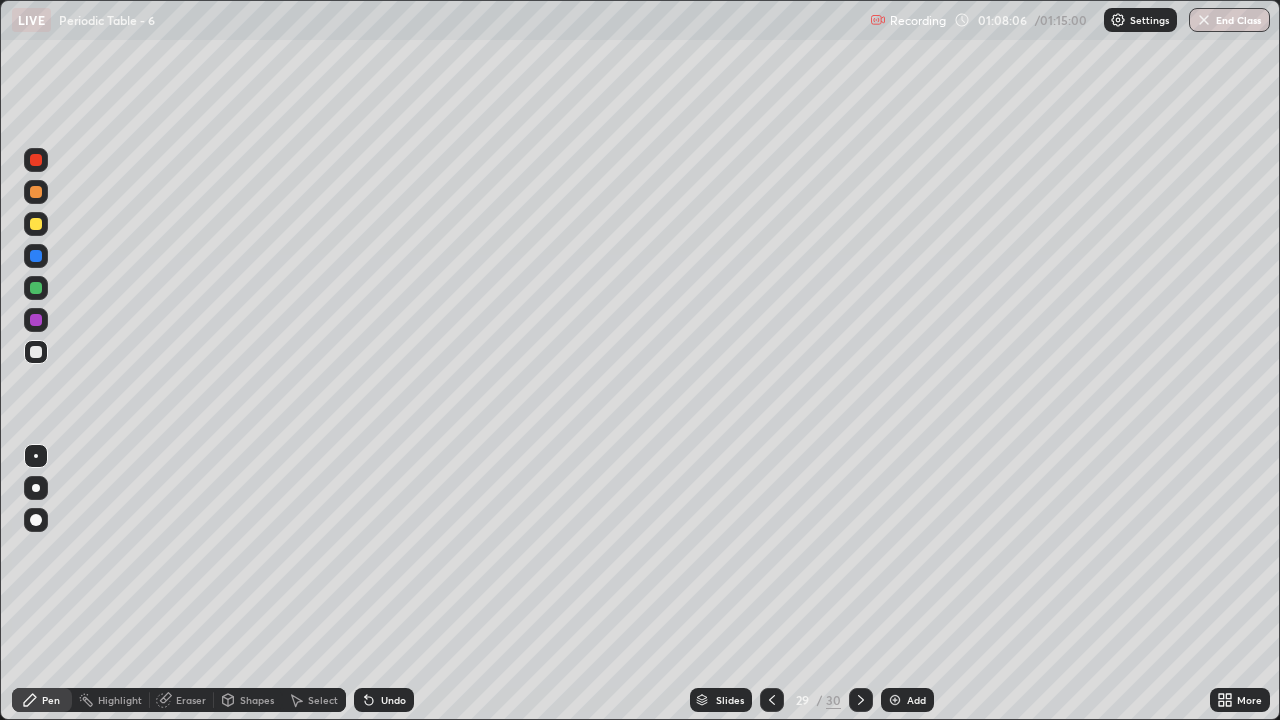 click at bounding box center (36, 192) 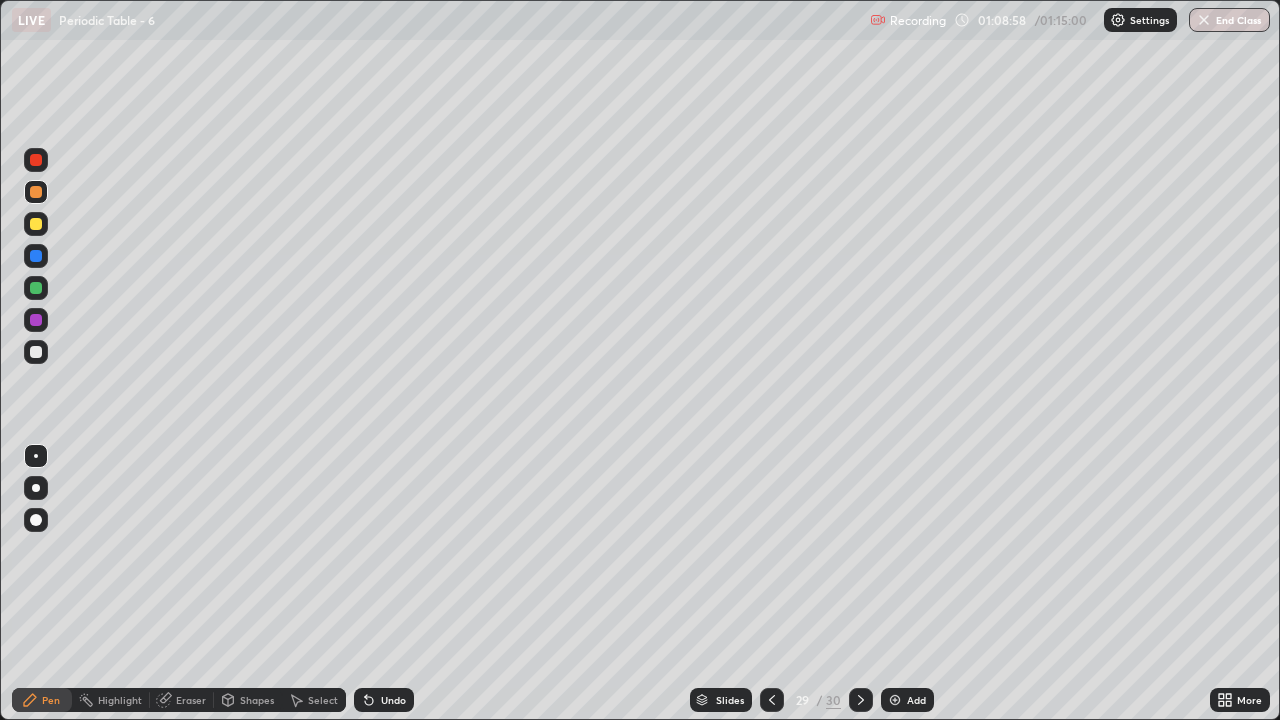 click on "Undo" at bounding box center (384, 700) 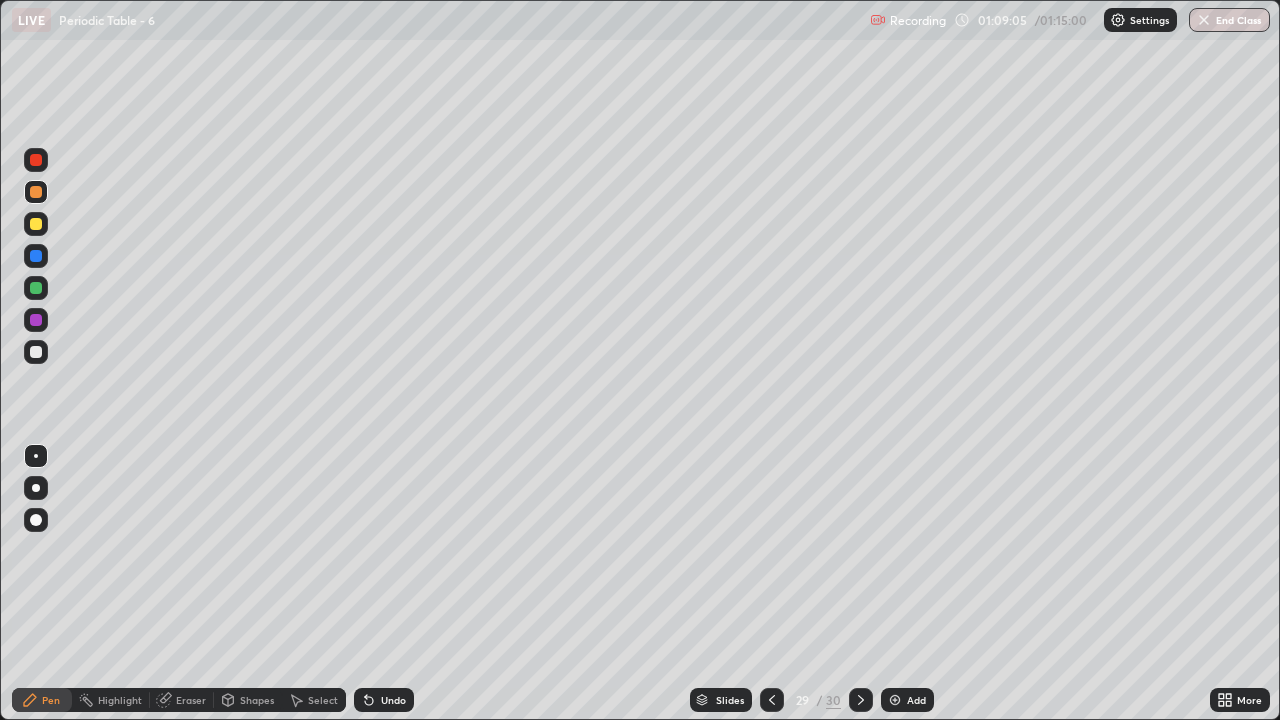 click on "Undo" at bounding box center (384, 700) 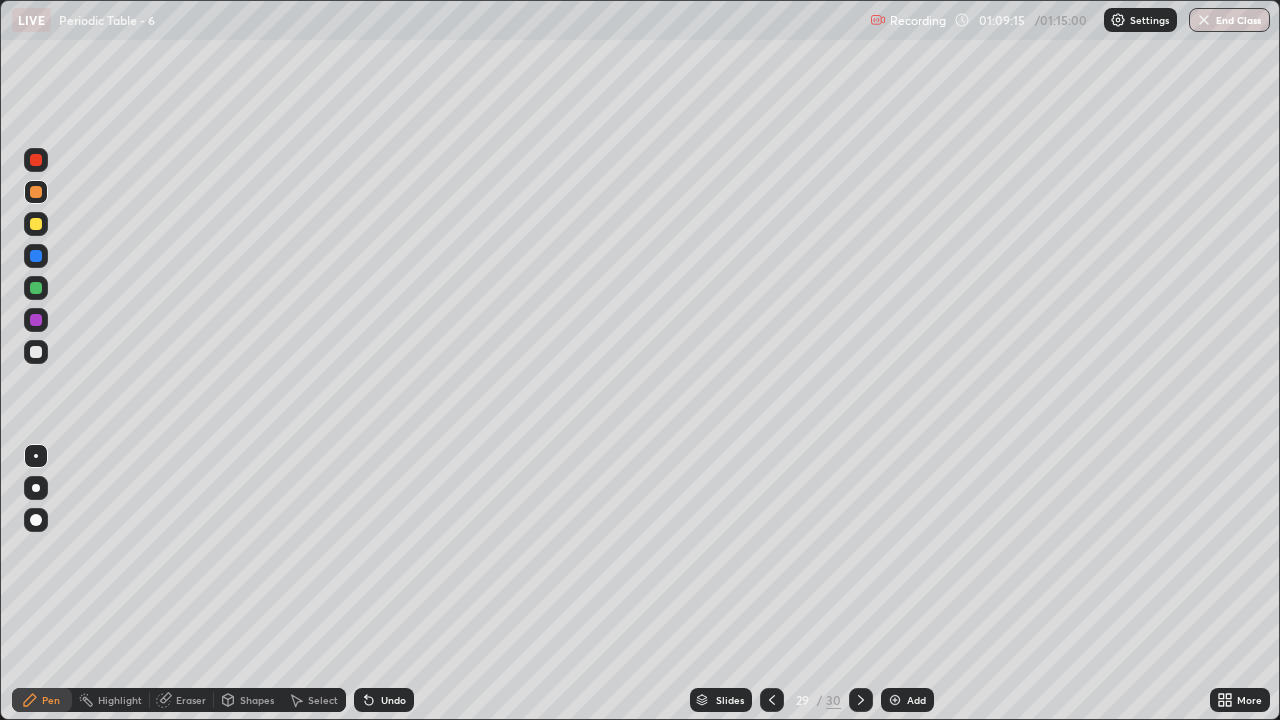 click 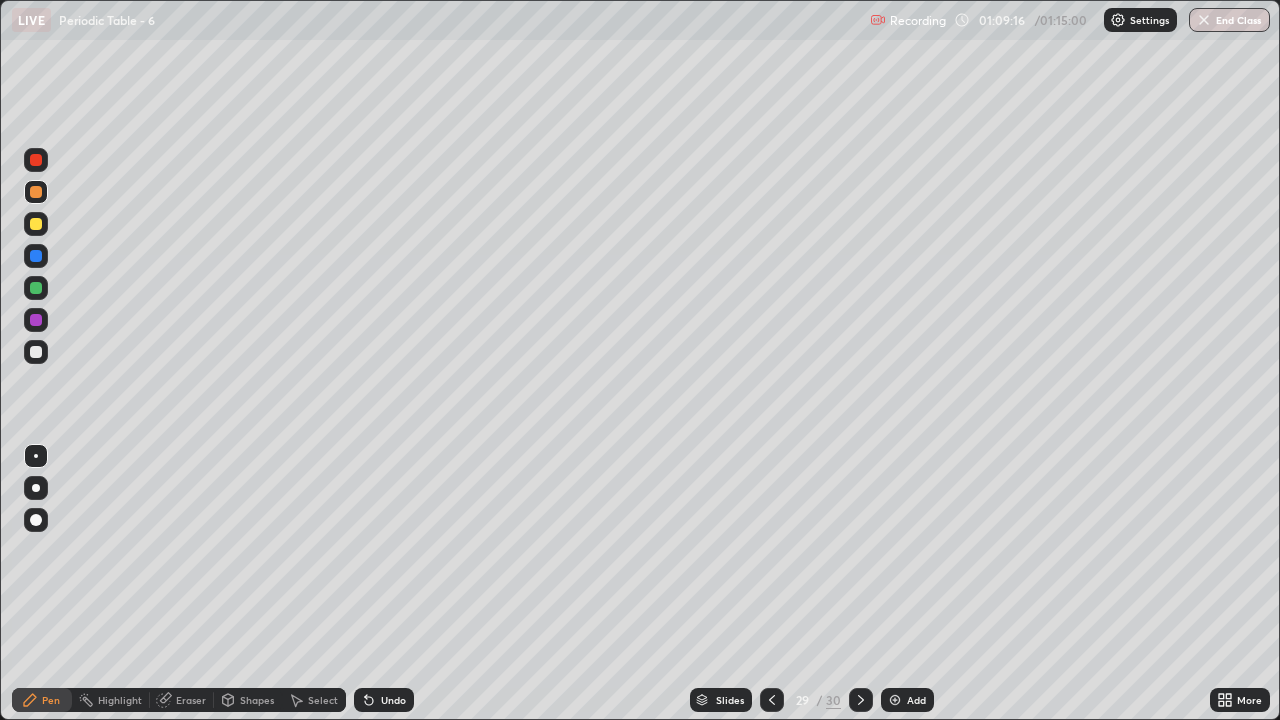 click on "Undo" at bounding box center (384, 700) 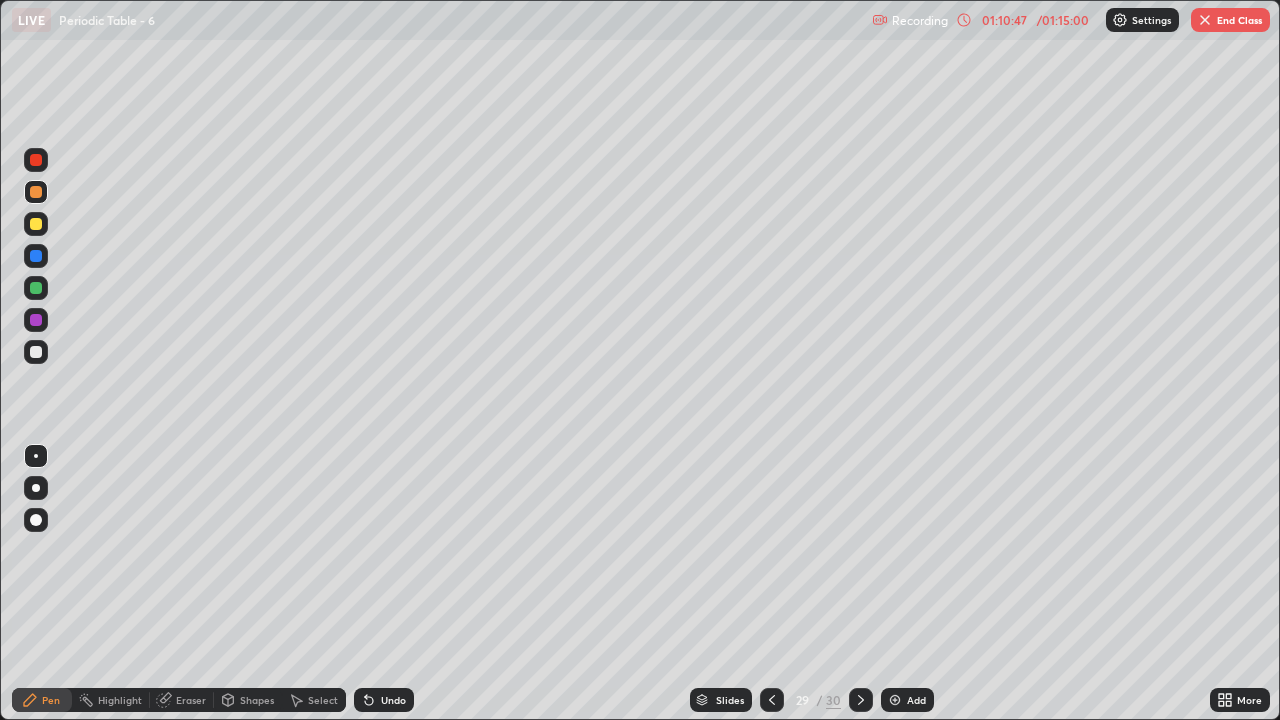 click at bounding box center (36, 192) 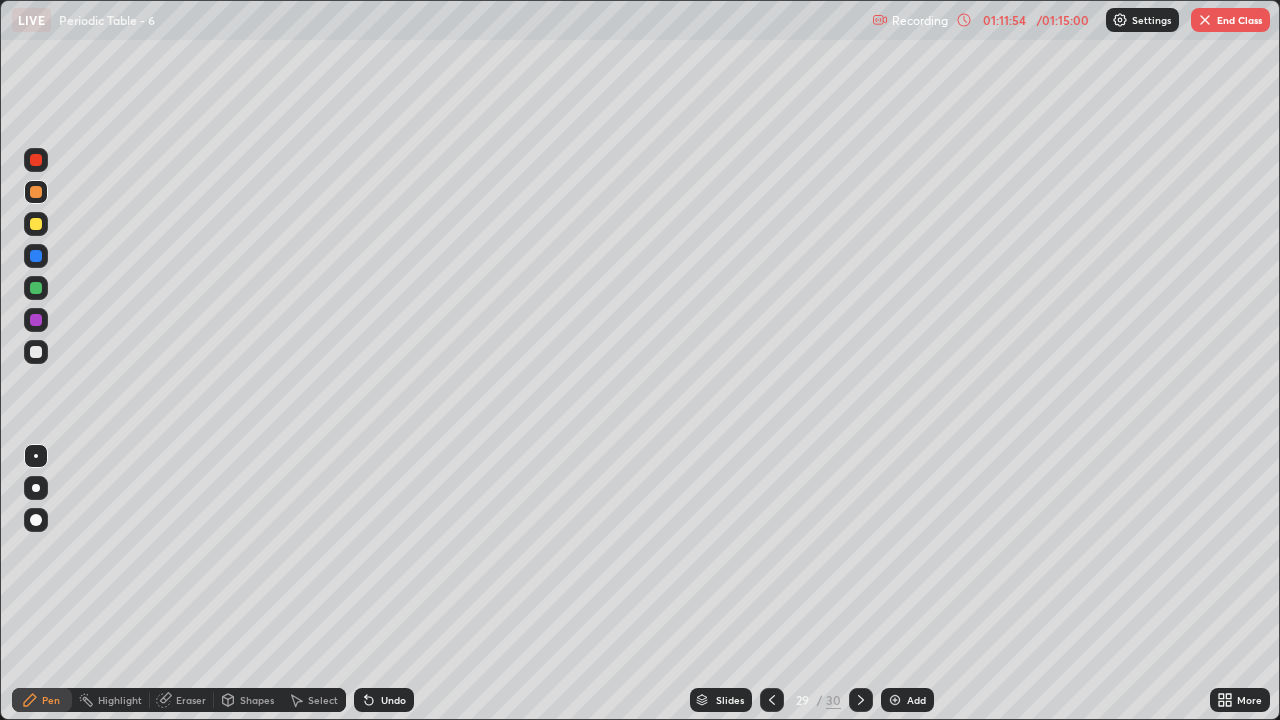 click on "Eraser" at bounding box center [182, 700] 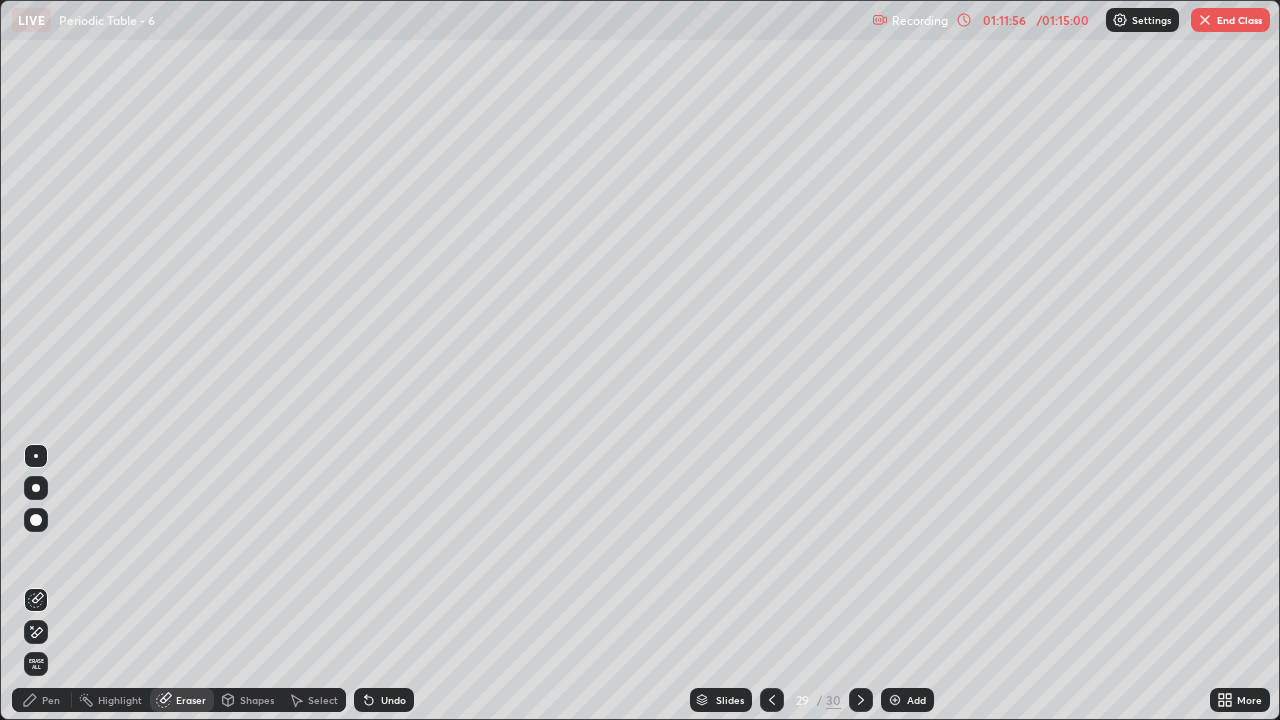 click on "Pen" at bounding box center [42, 700] 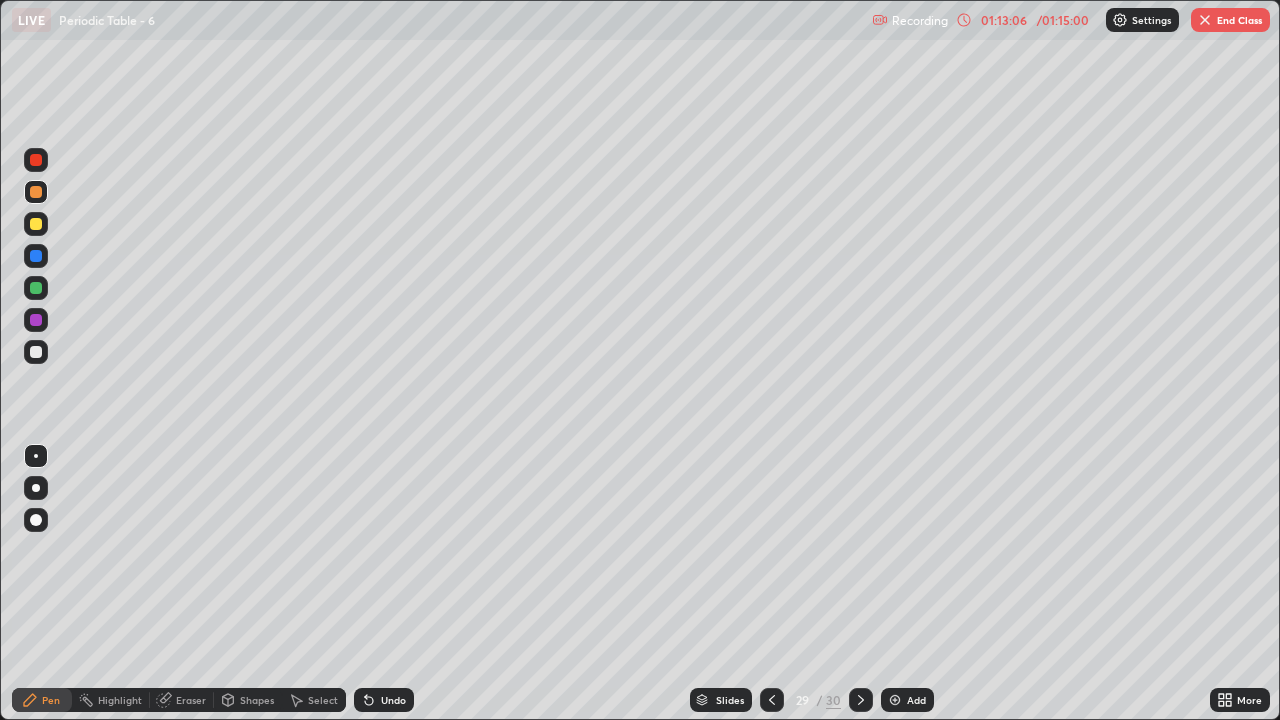click at bounding box center (36, 224) 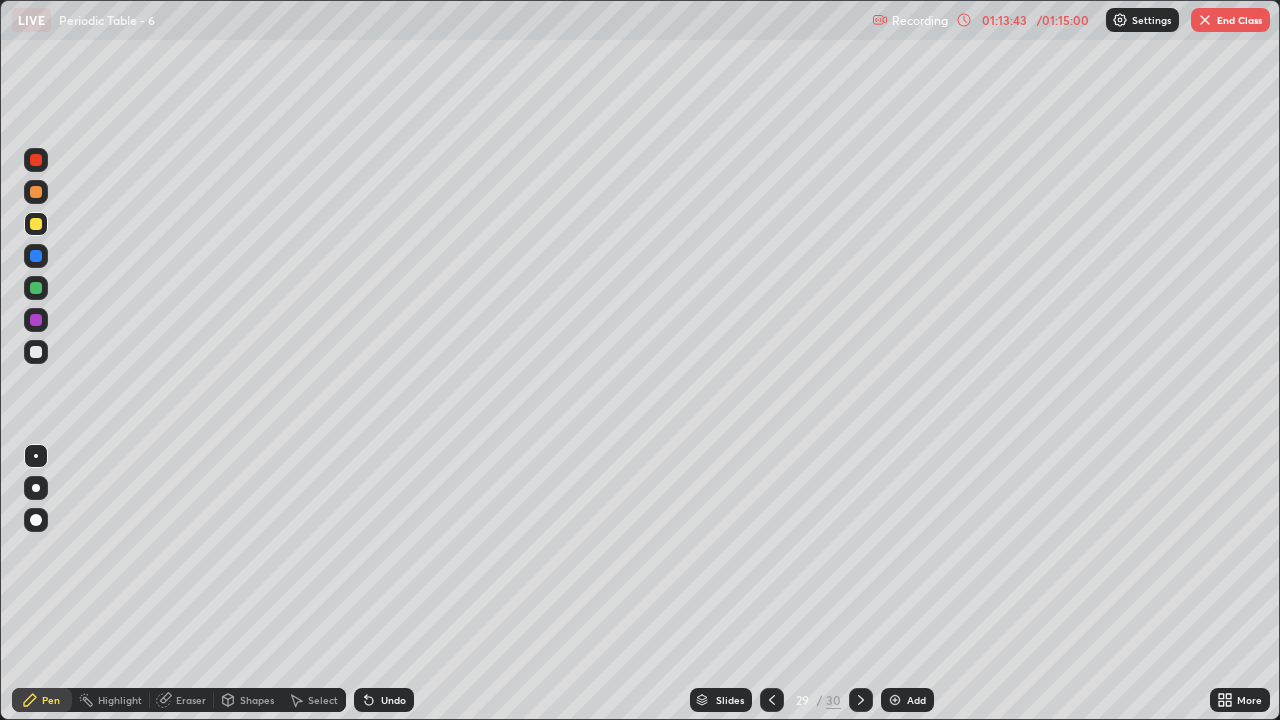 click on "Undo" at bounding box center (393, 700) 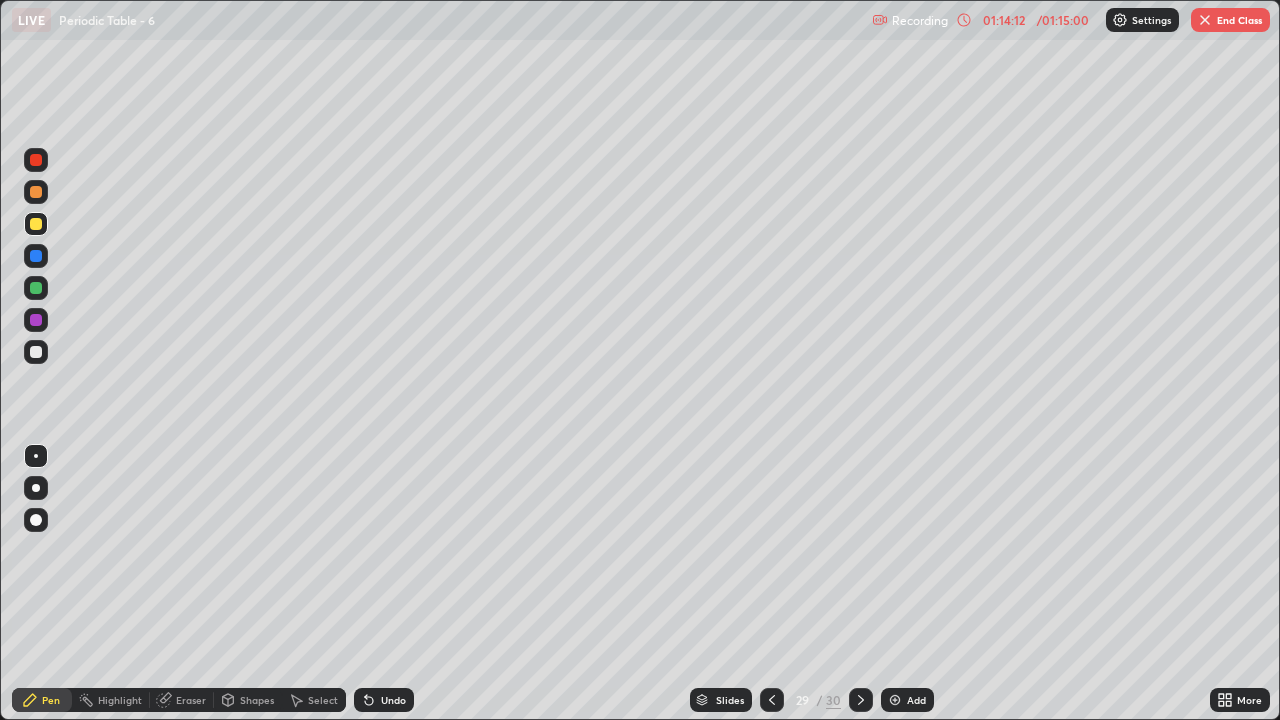 click on "Undo" at bounding box center [393, 700] 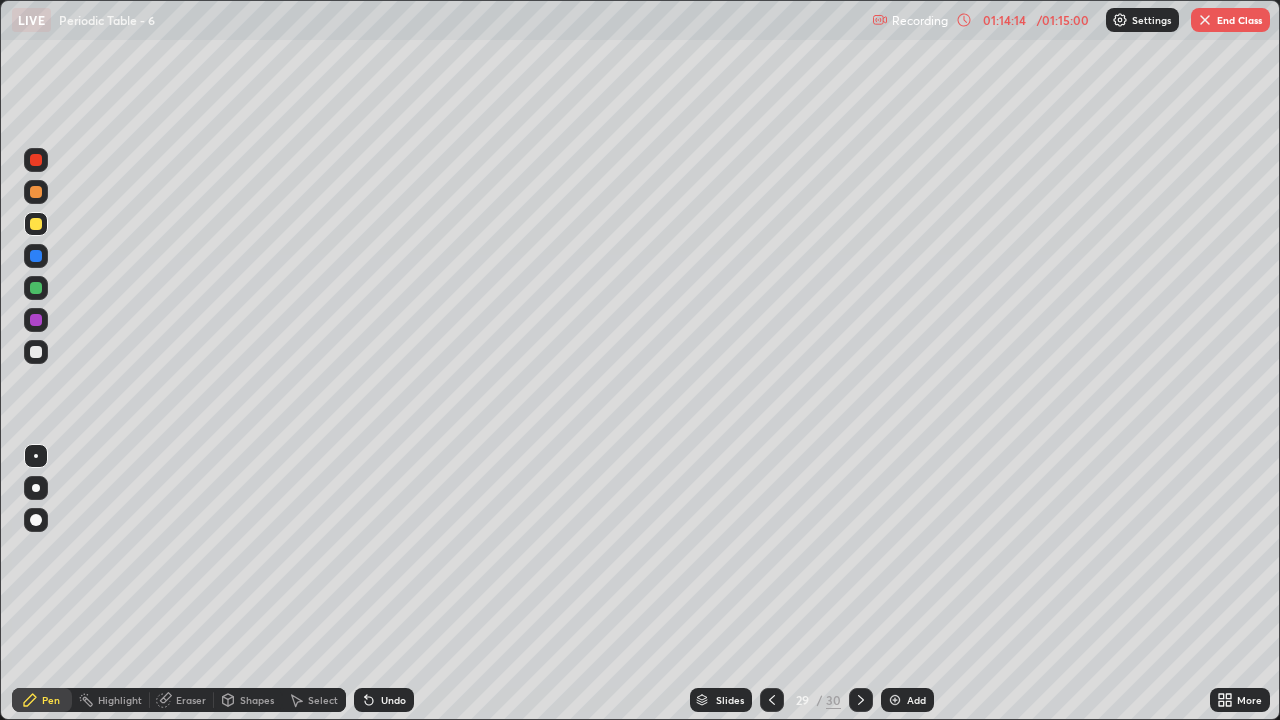 click on "Eraser" at bounding box center (191, 700) 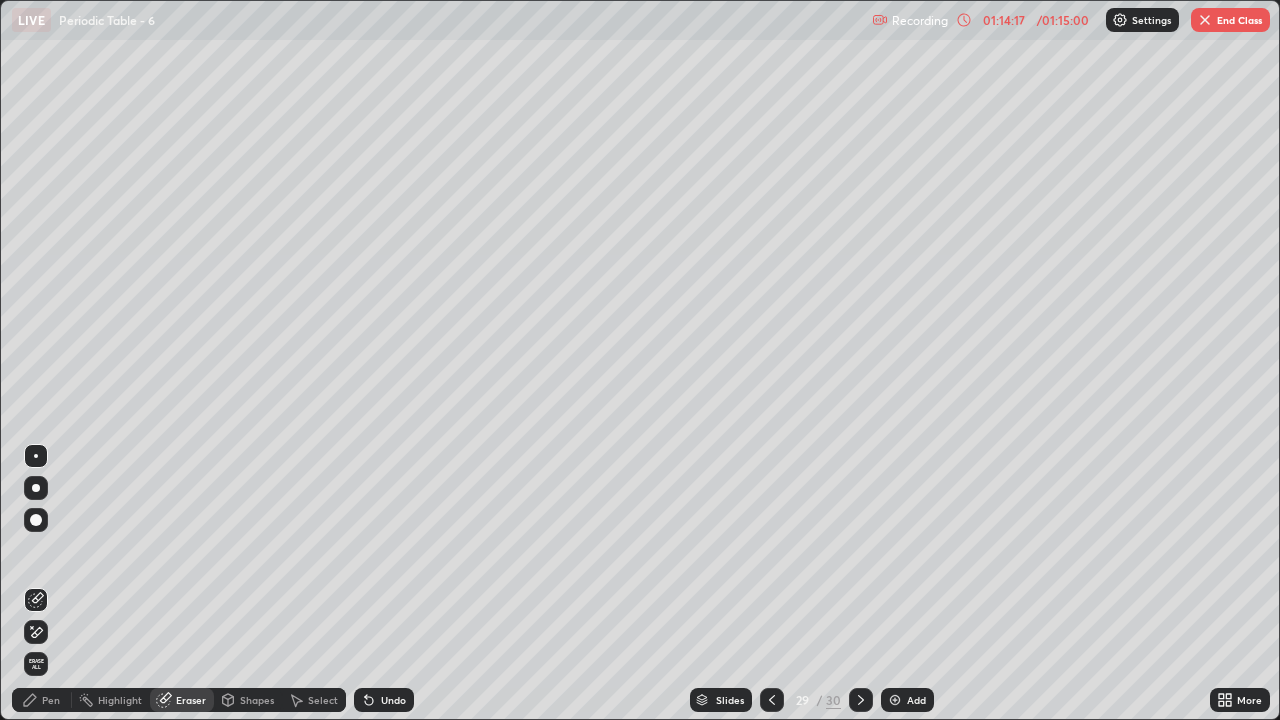 click on "Pen" at bounding box center [51, 700] 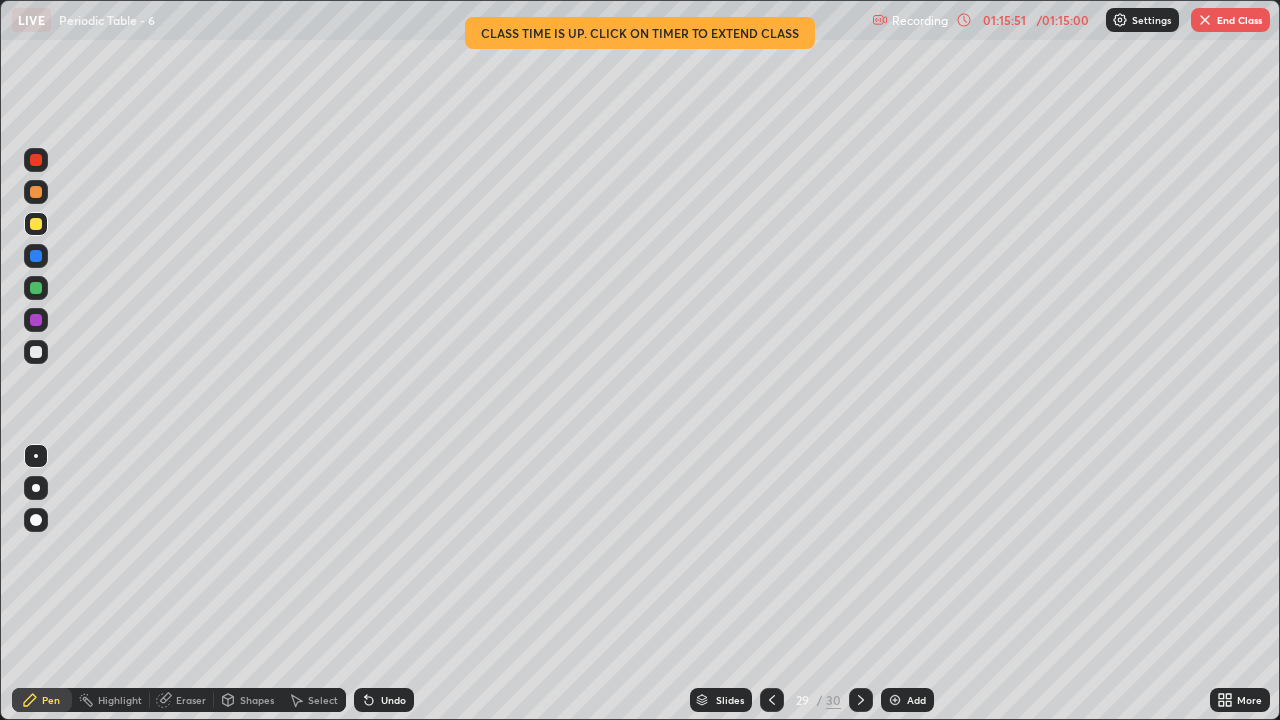click on "Eraser" at bounding box center [191, 700] 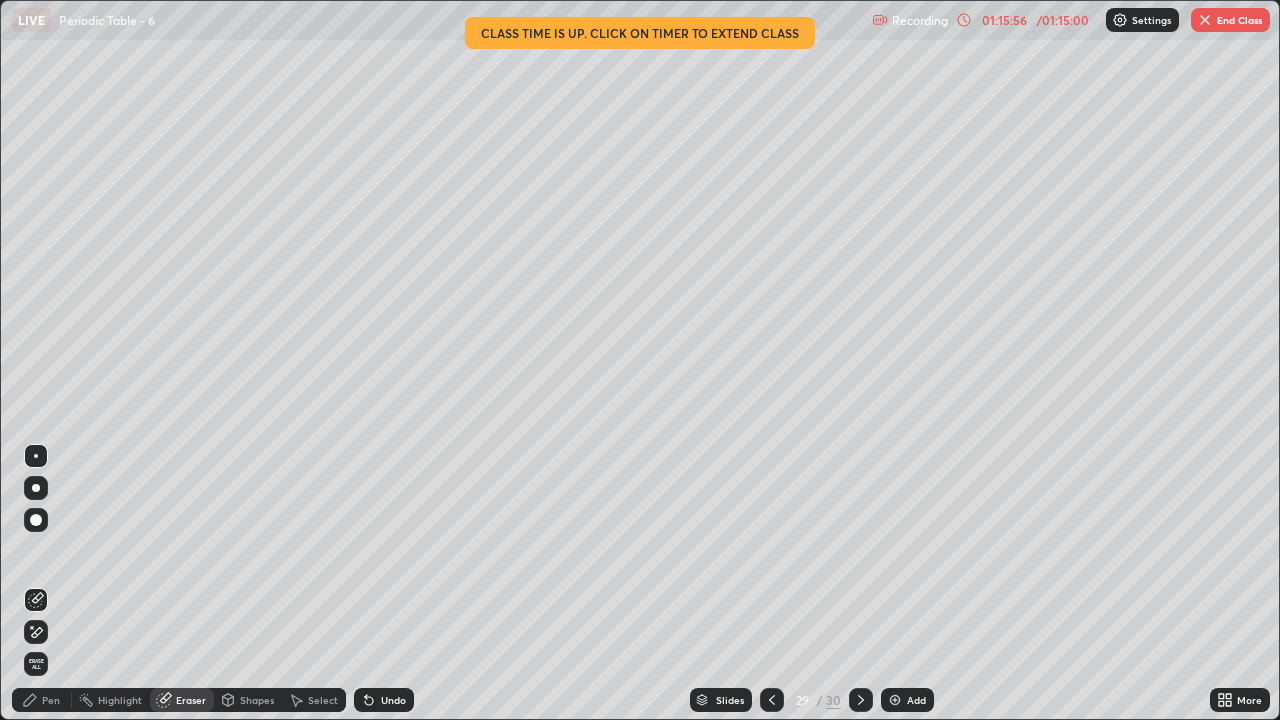 click on "Pen" at bounding box center (42, 700) 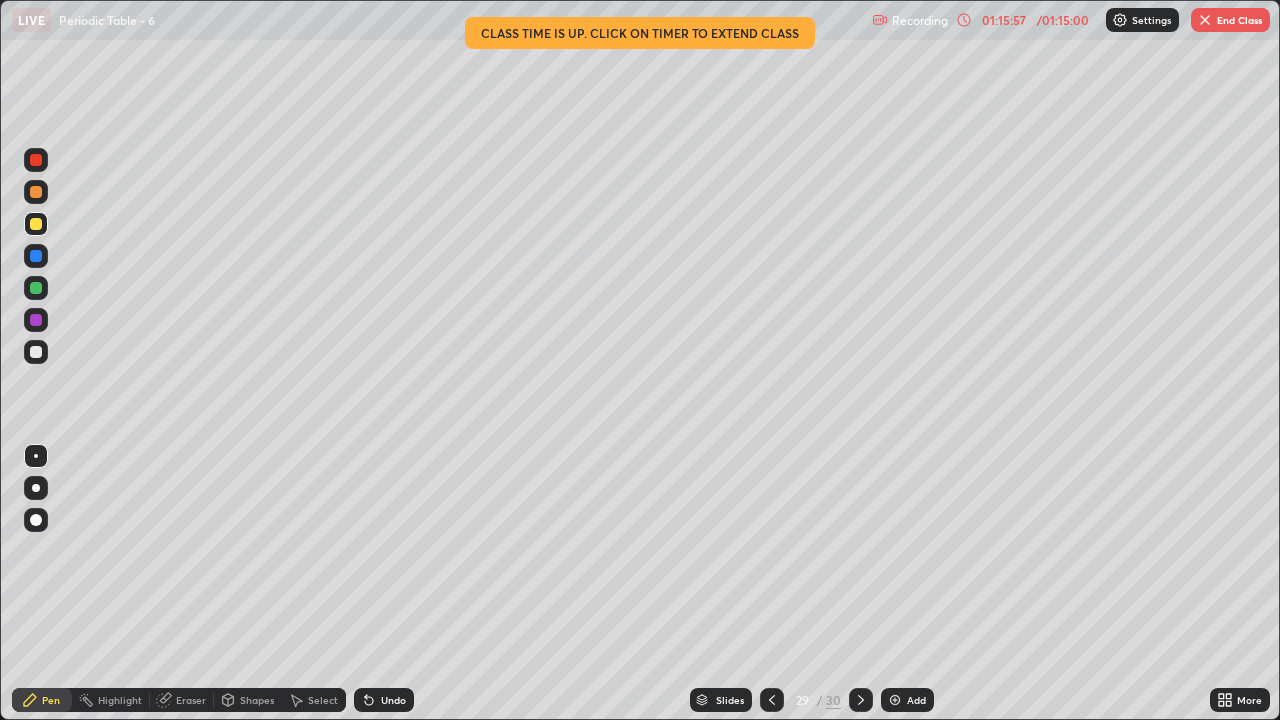 click at bounding box center [36, 192] 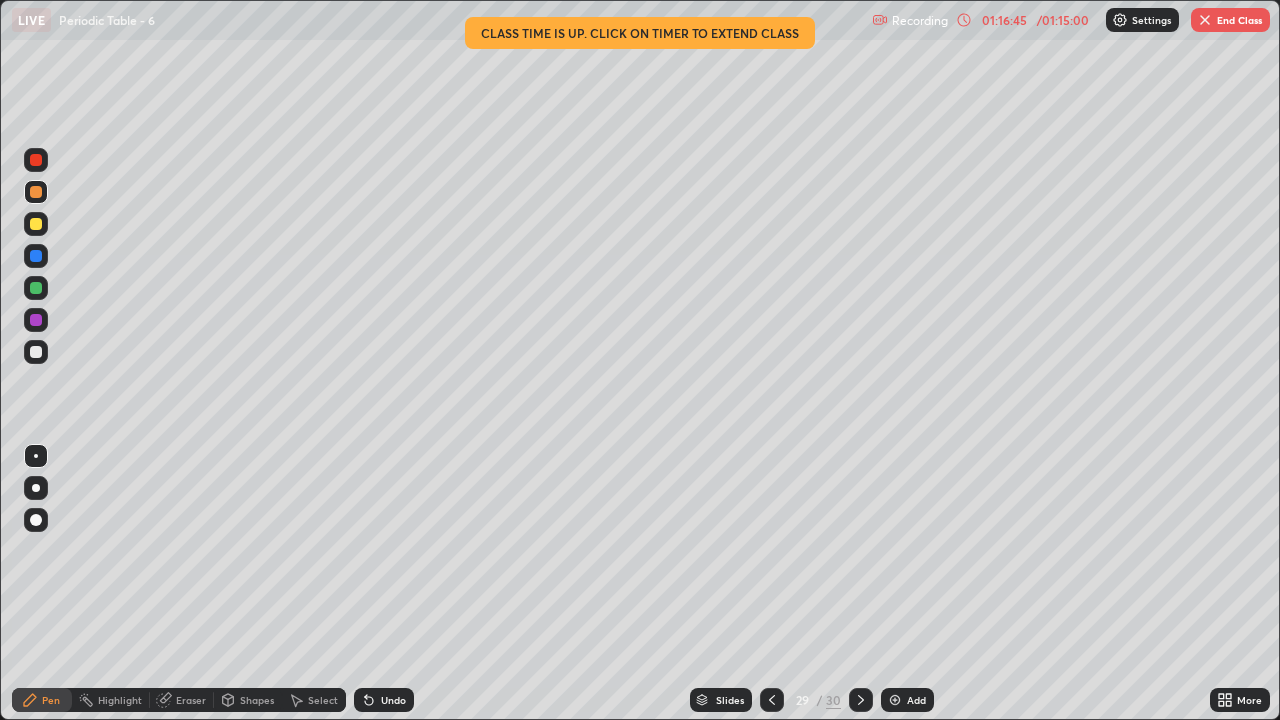 click 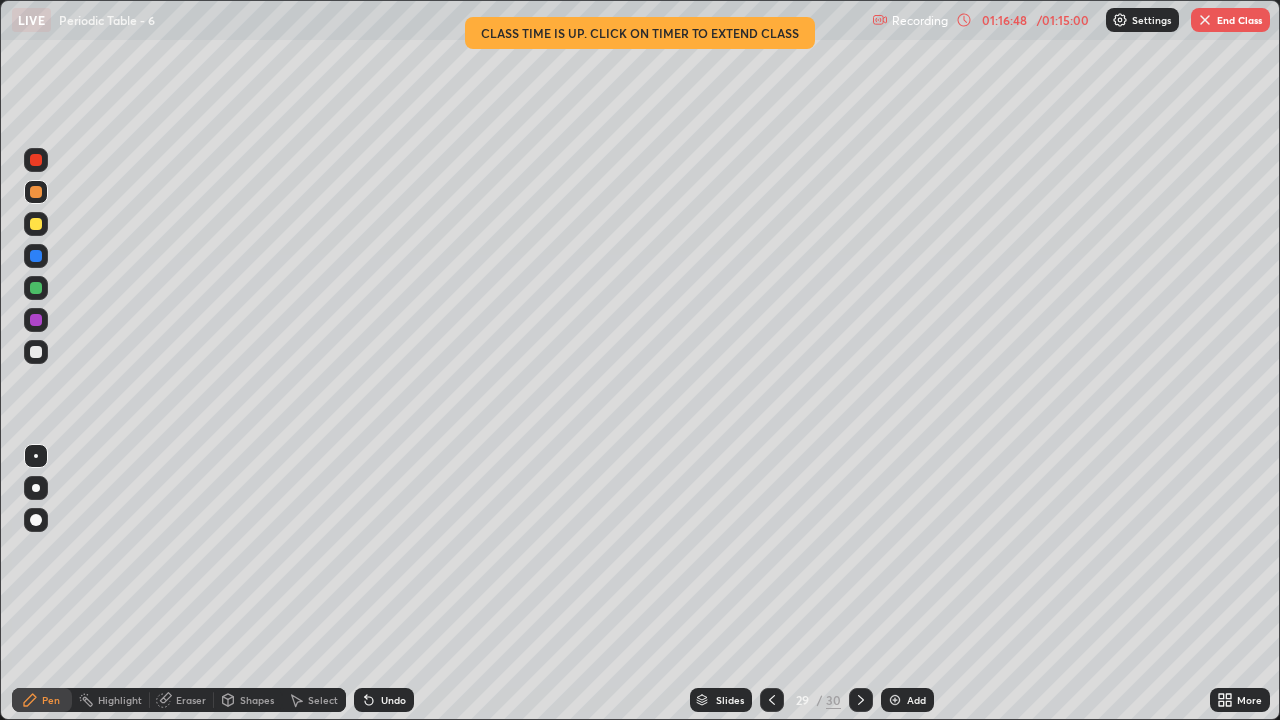 click on "Eraser" at bounding box center (182, 700) 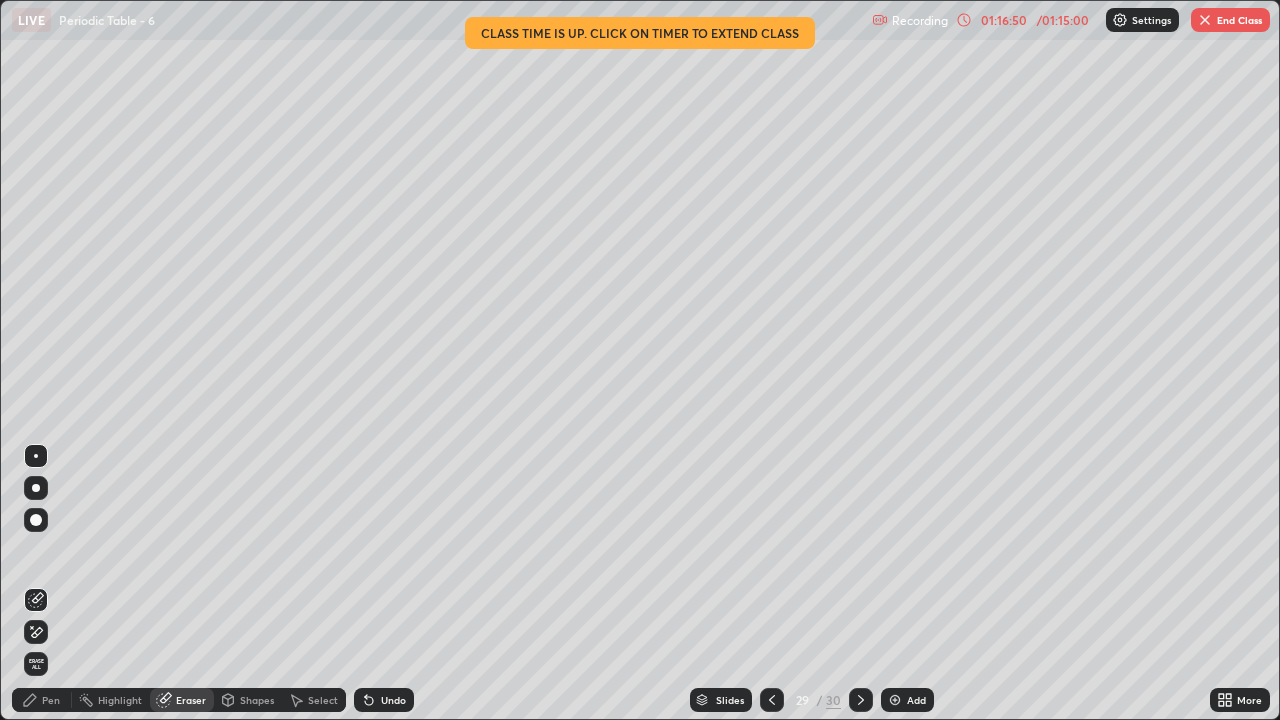 click on "Pen" at bounding box center [42, 700] 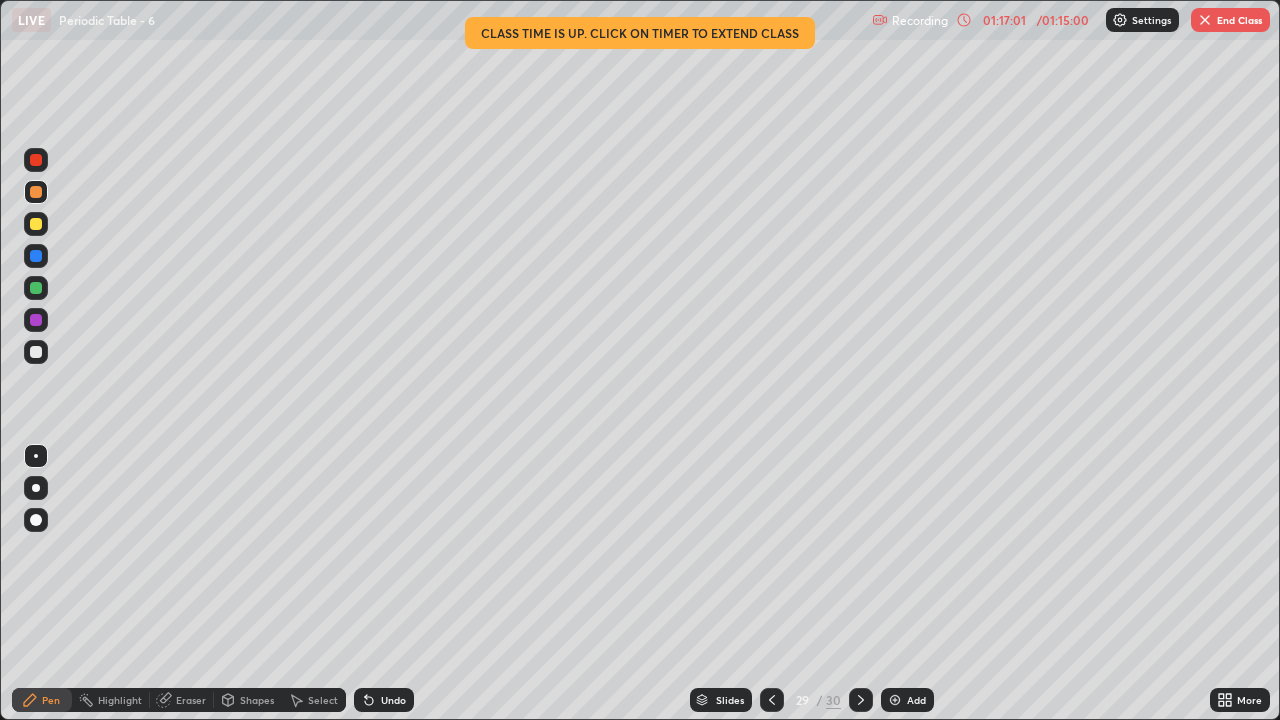 click on "Shapes" at bounding box center (248, 700) 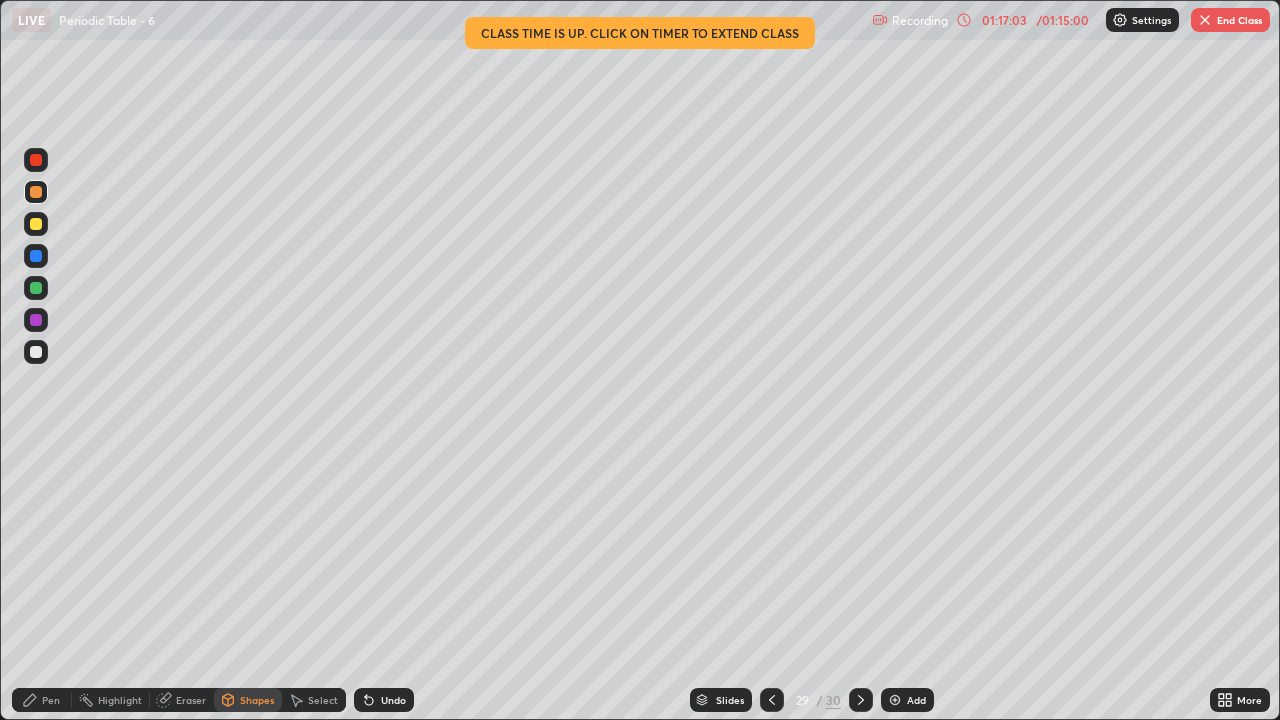click on "Eraser" at bounding box center [191, 700] 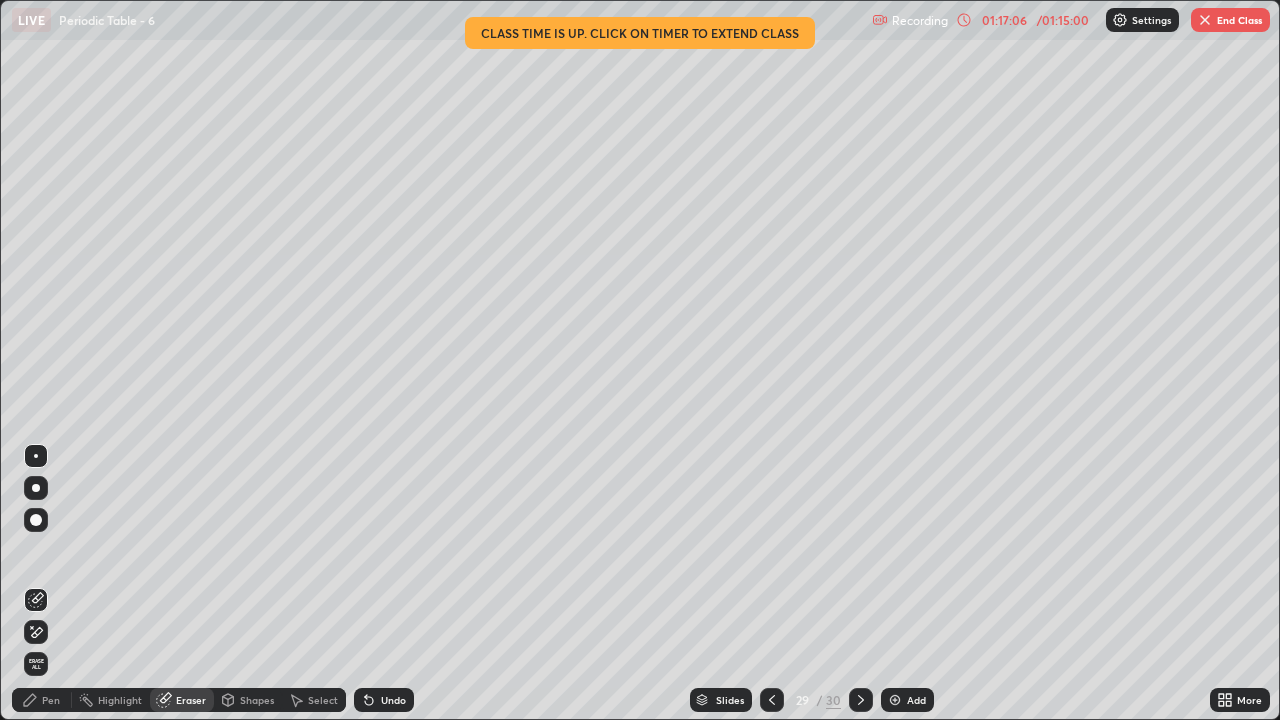 click on "Pen" at bounding box center [42, 700] 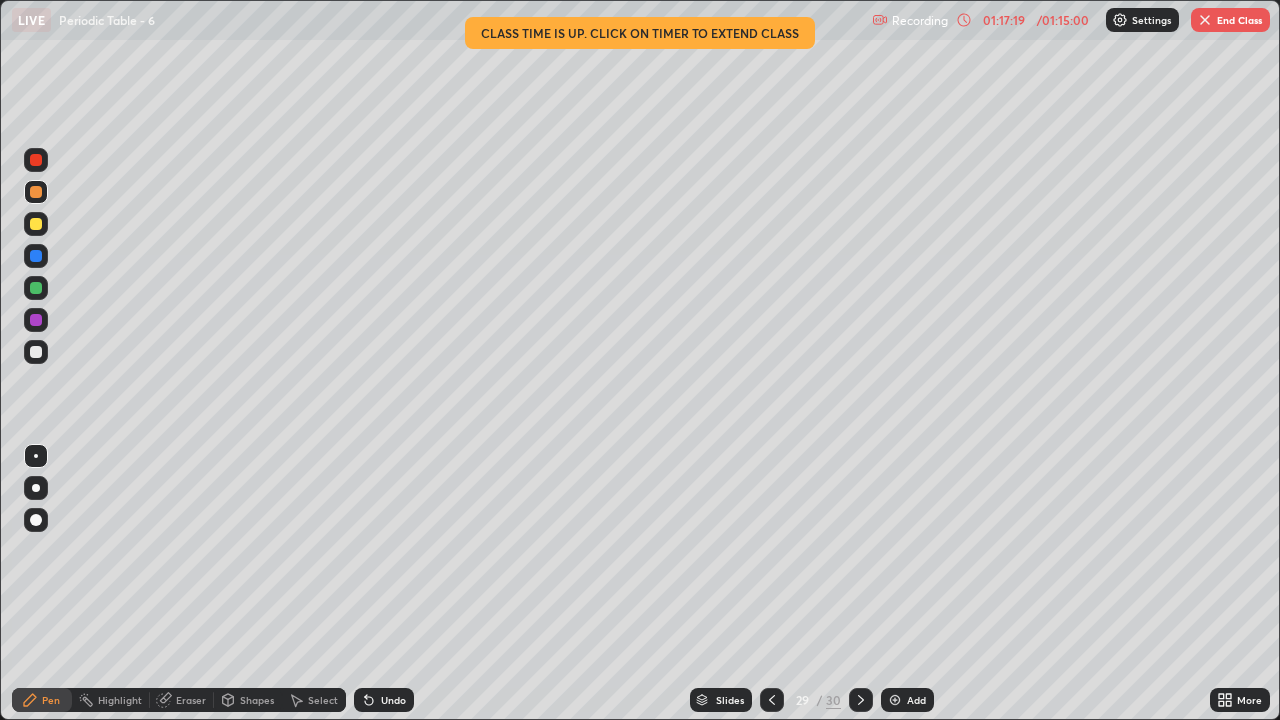 click on "Add" at bounding box center [916, 700] 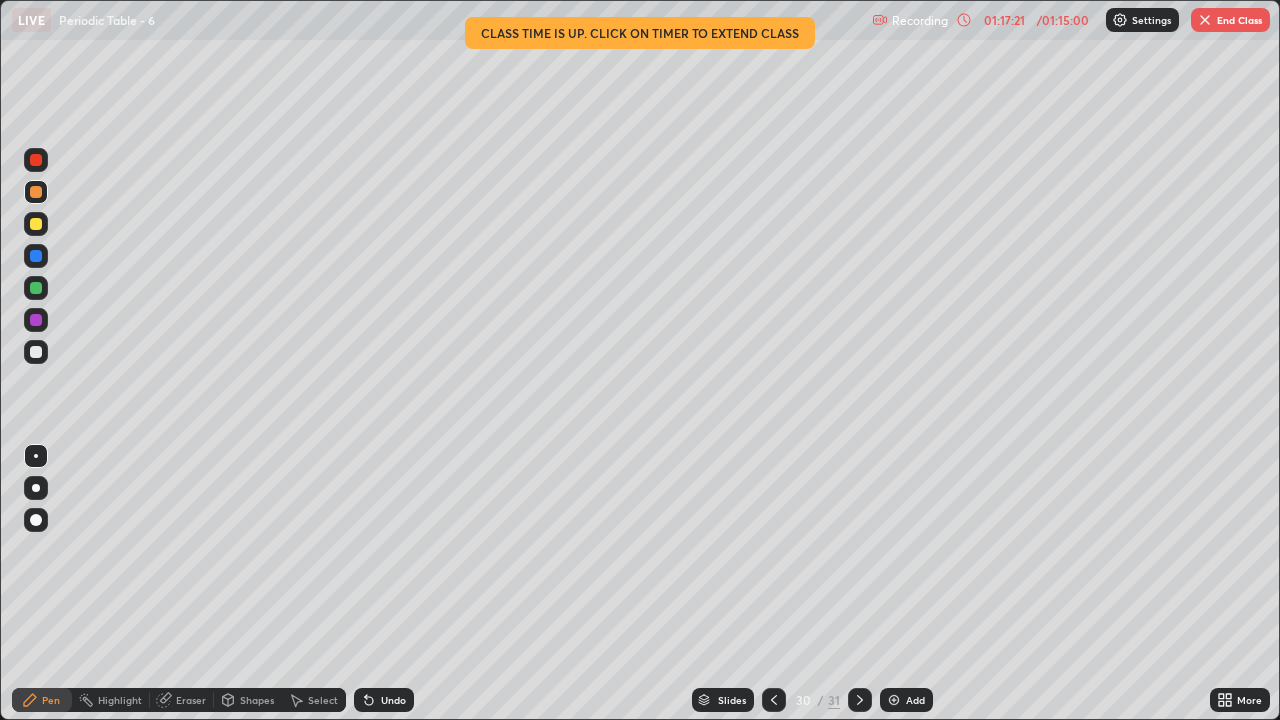 click at bounding box center [36, 192] 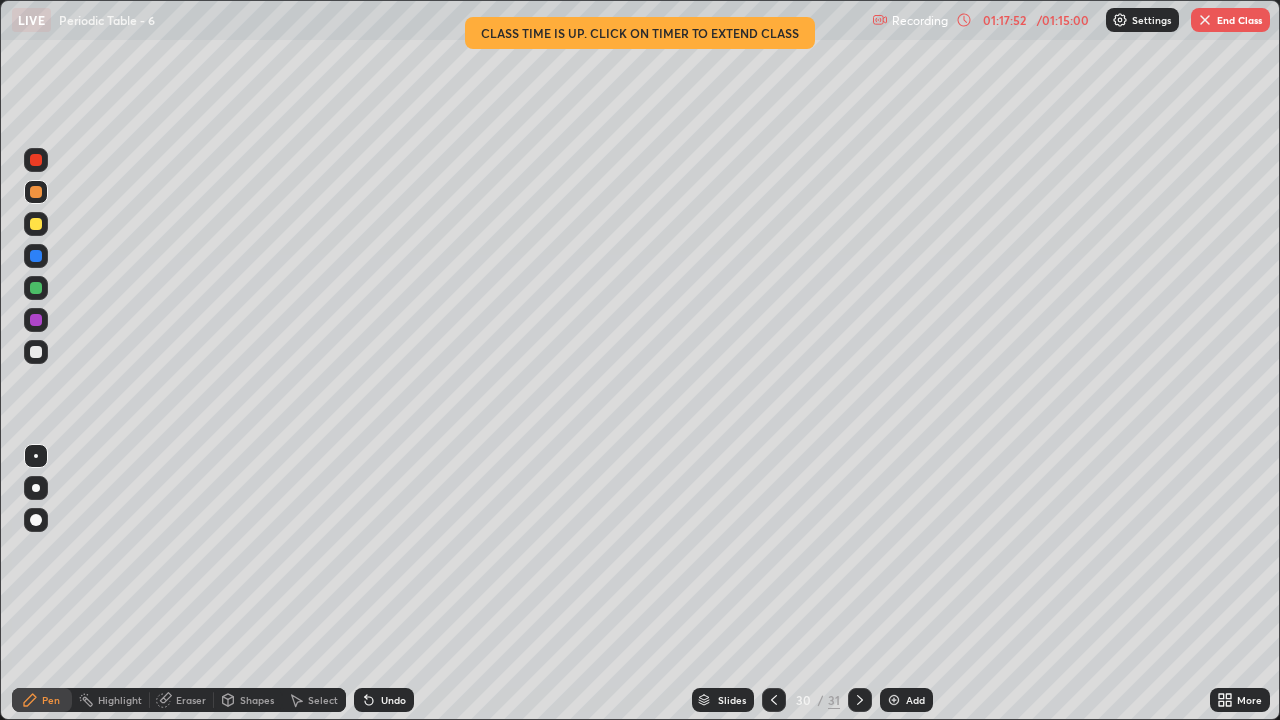click 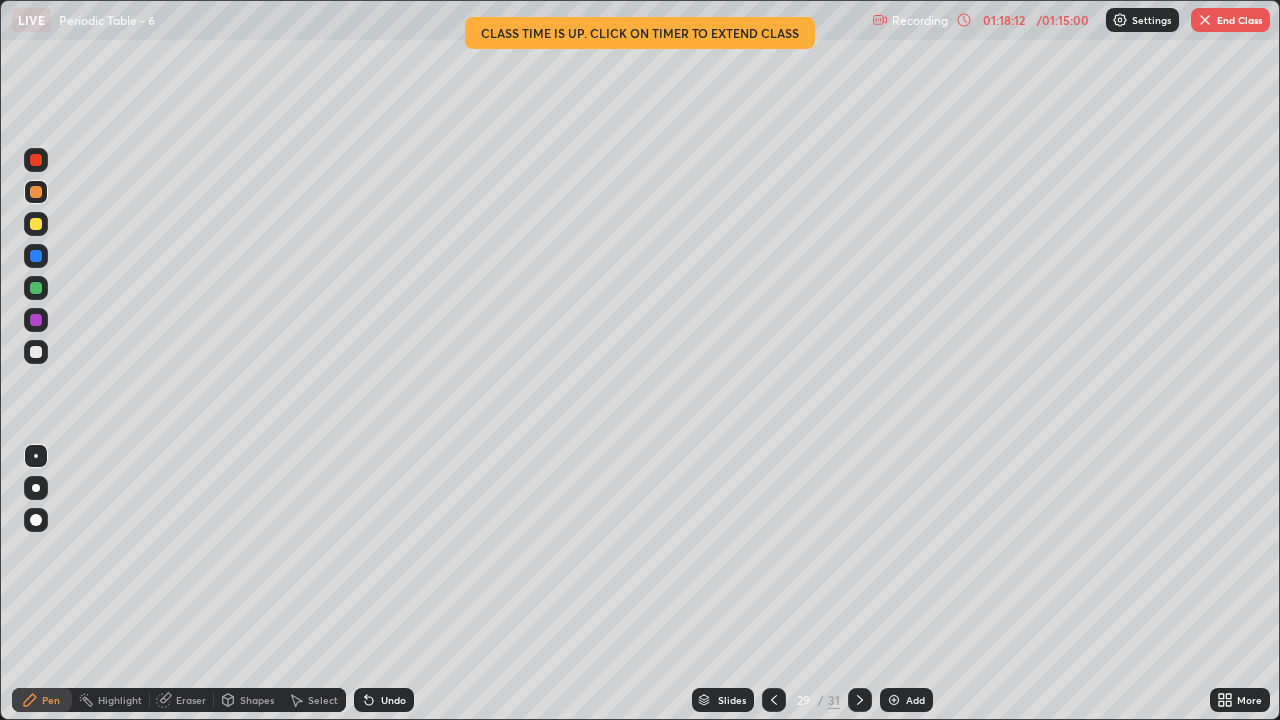 click 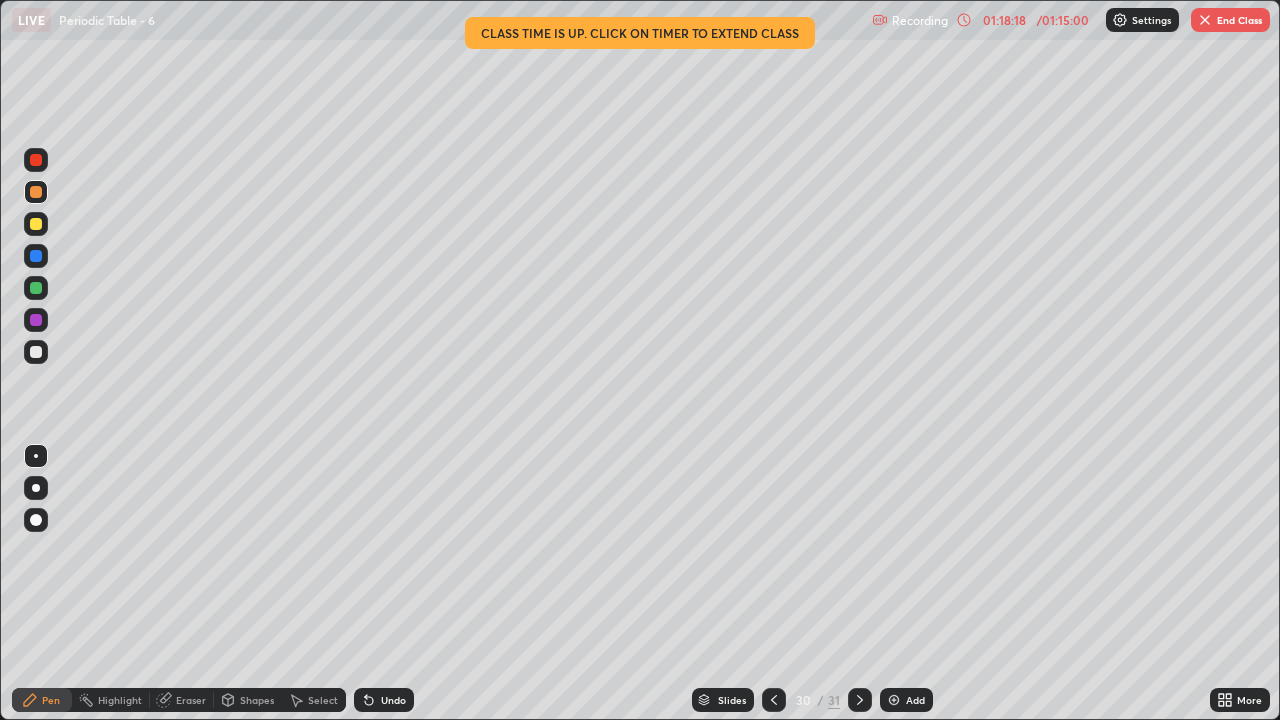 click on "Undo" at bounding box center [393, 700] 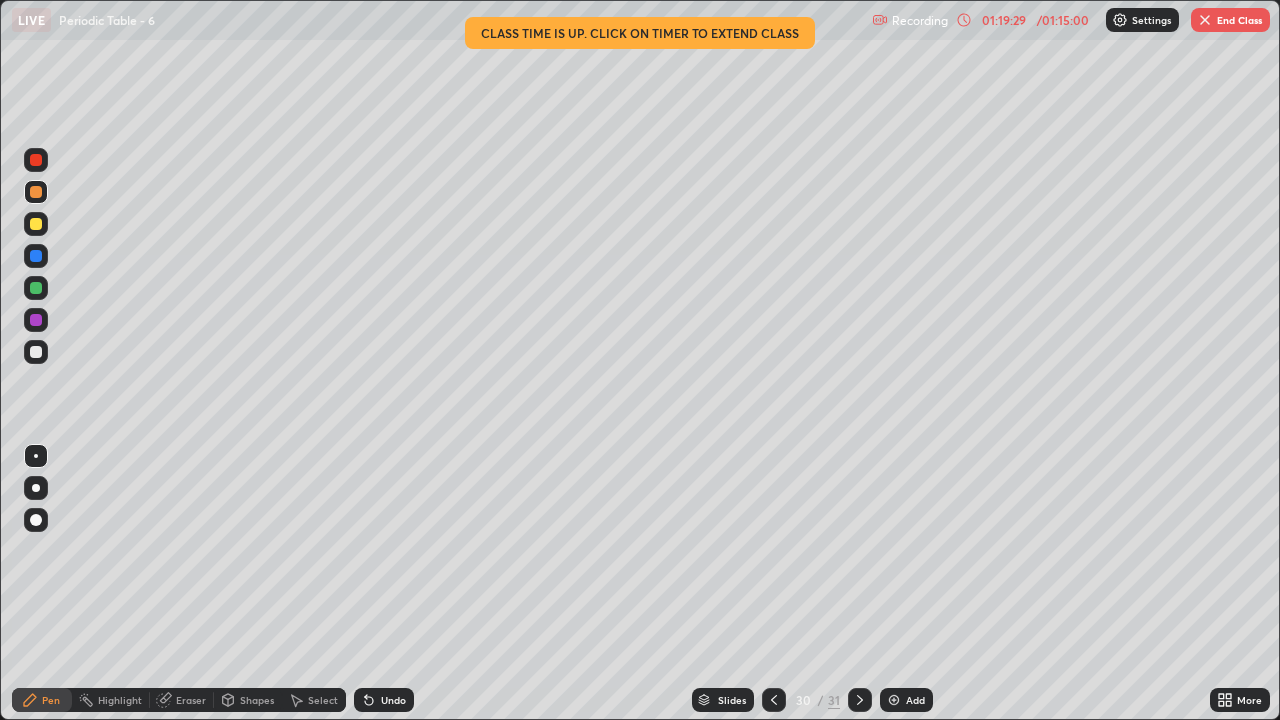 click on "End Class" at bounding box center [1230, 20] 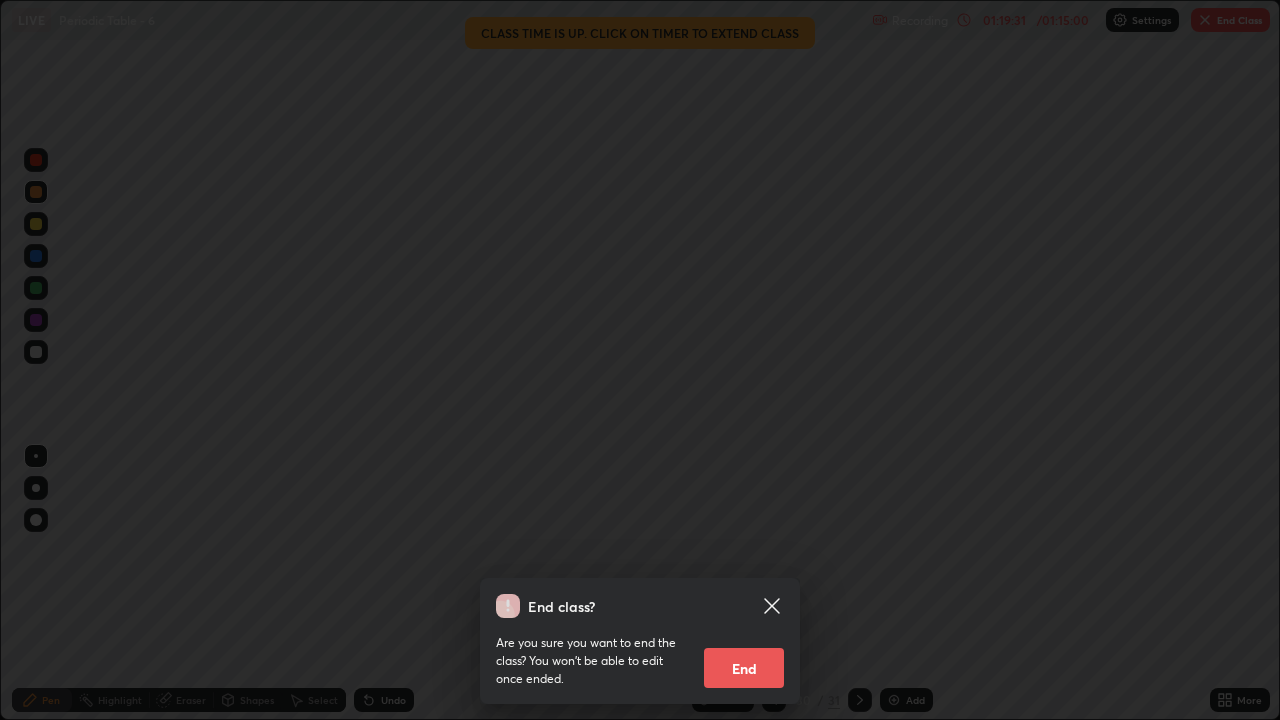 click on "End" at bounding box center [744, 668] 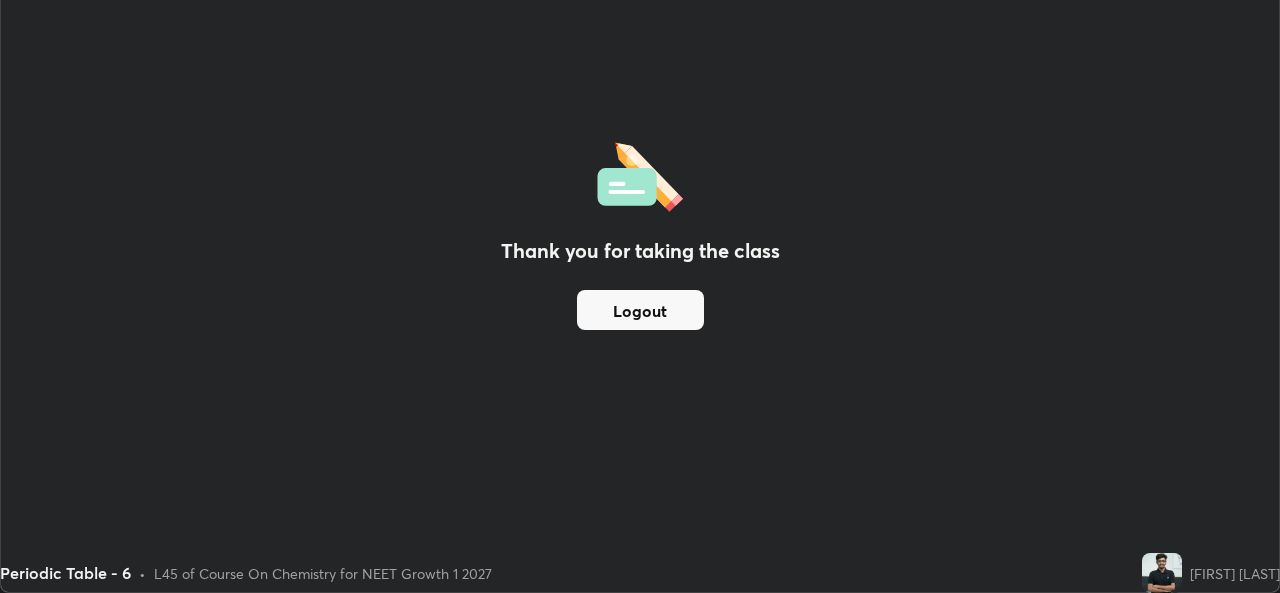 scroll, scrollTop: 593, scrollLeft: 1280, axis: both 